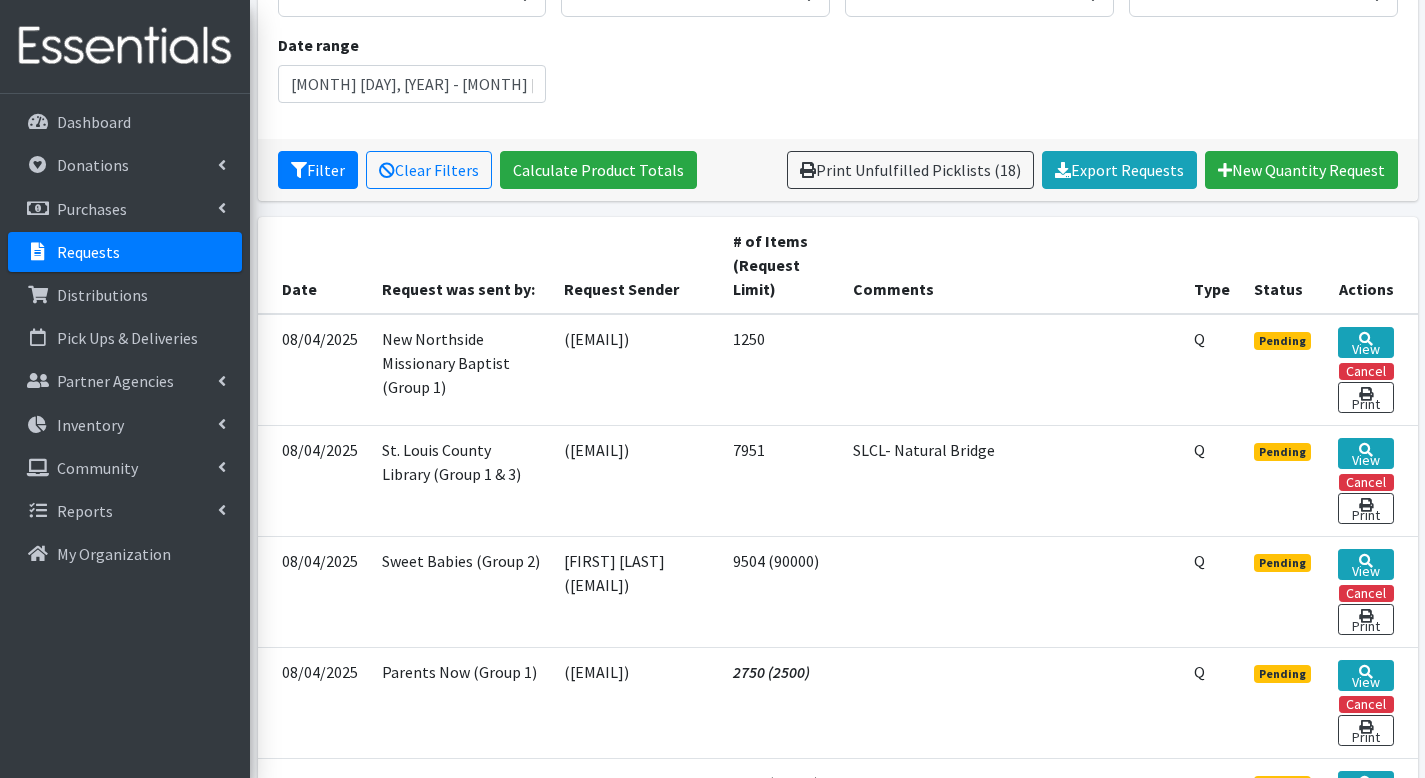 scroll, scrollTop: 271, scrollLeft: 0, axis: vertical 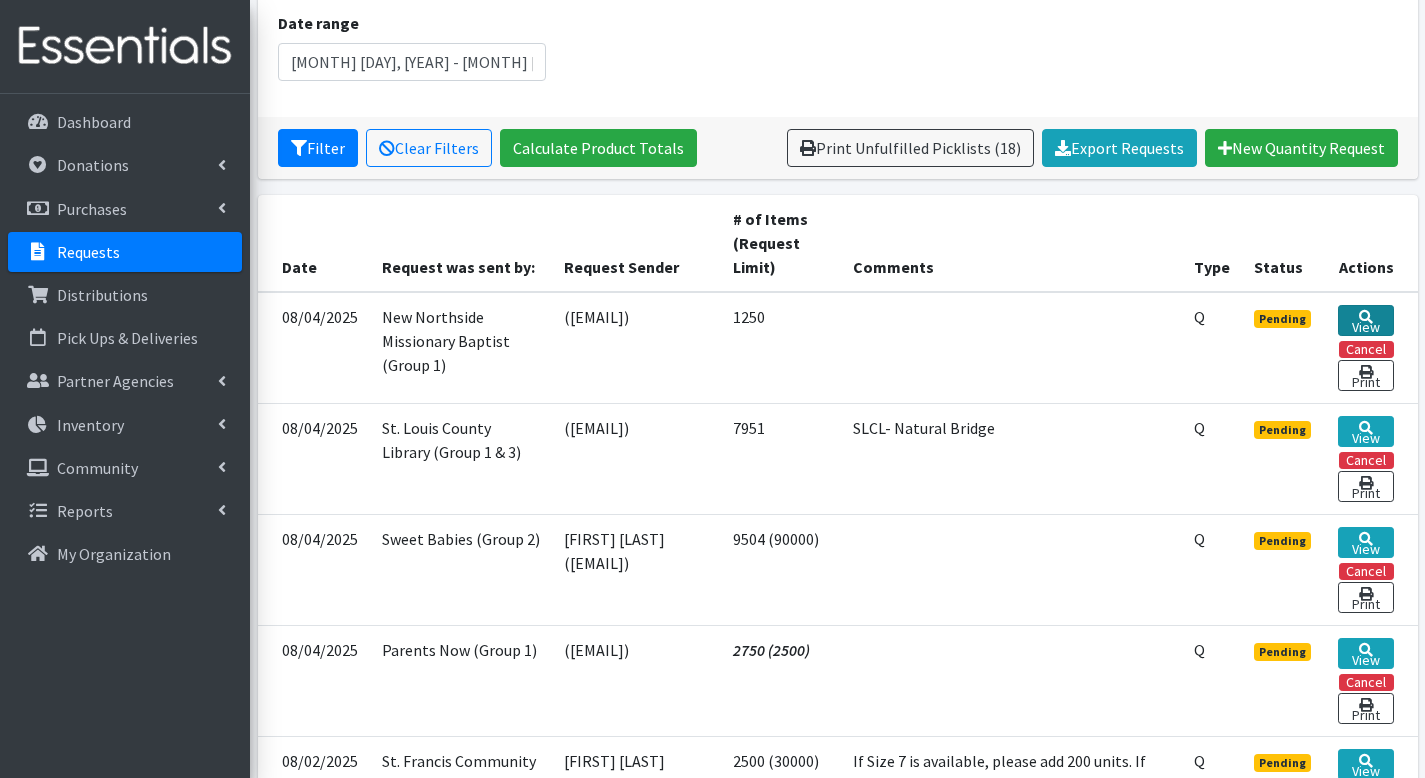click on "View" at bounding box center [1365, 320] 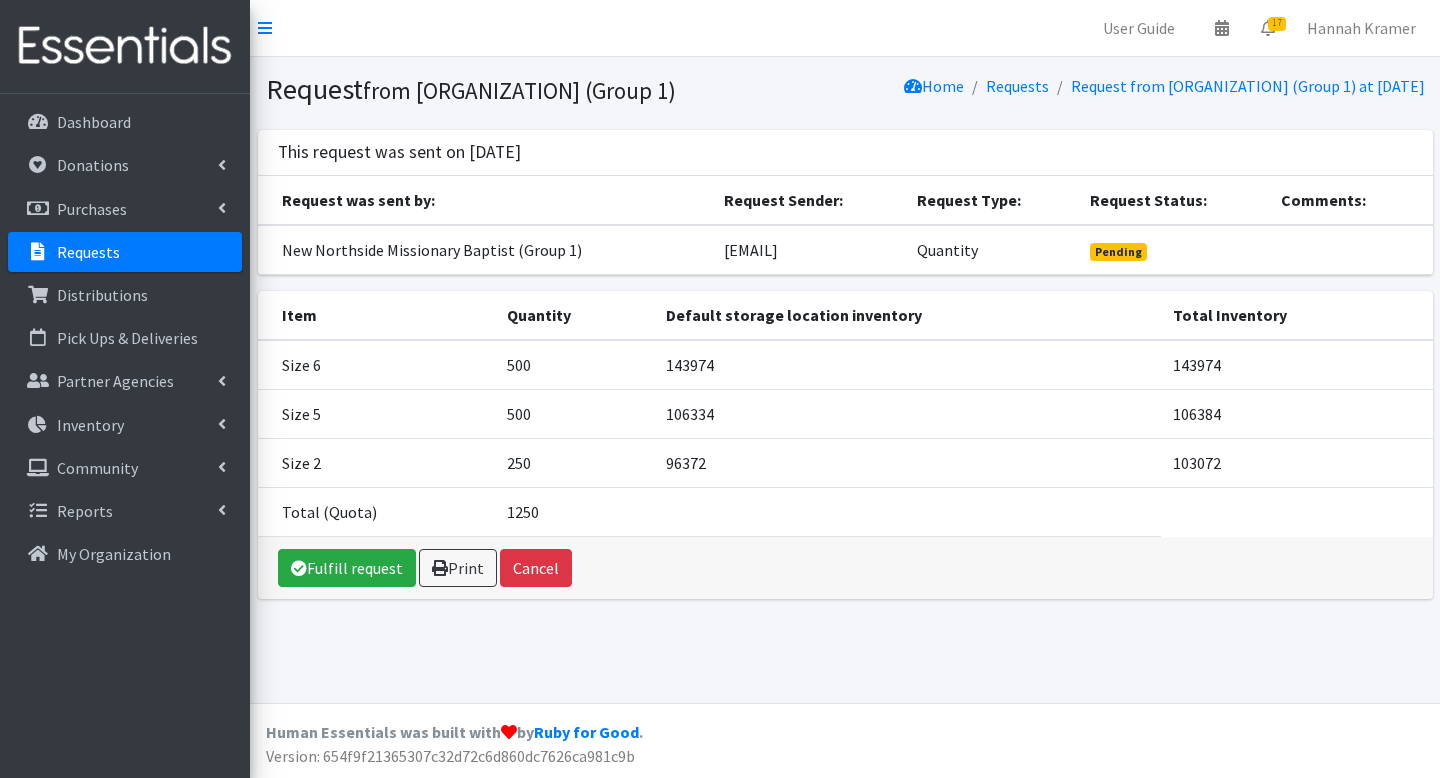 scroll, scrollTop: 0, scrollLeft: 0, axis: both 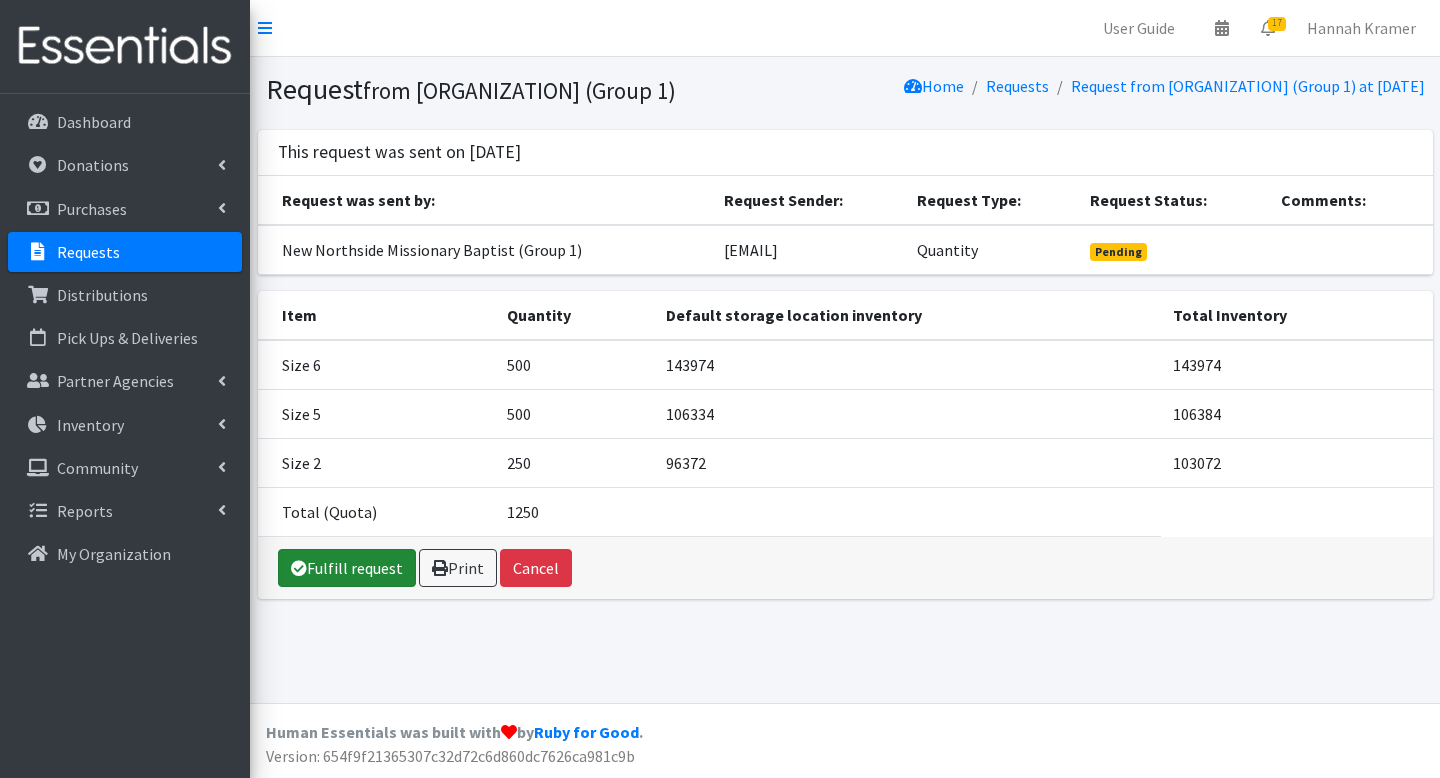click on "Fulfill request" at bounding box center [347, 568] 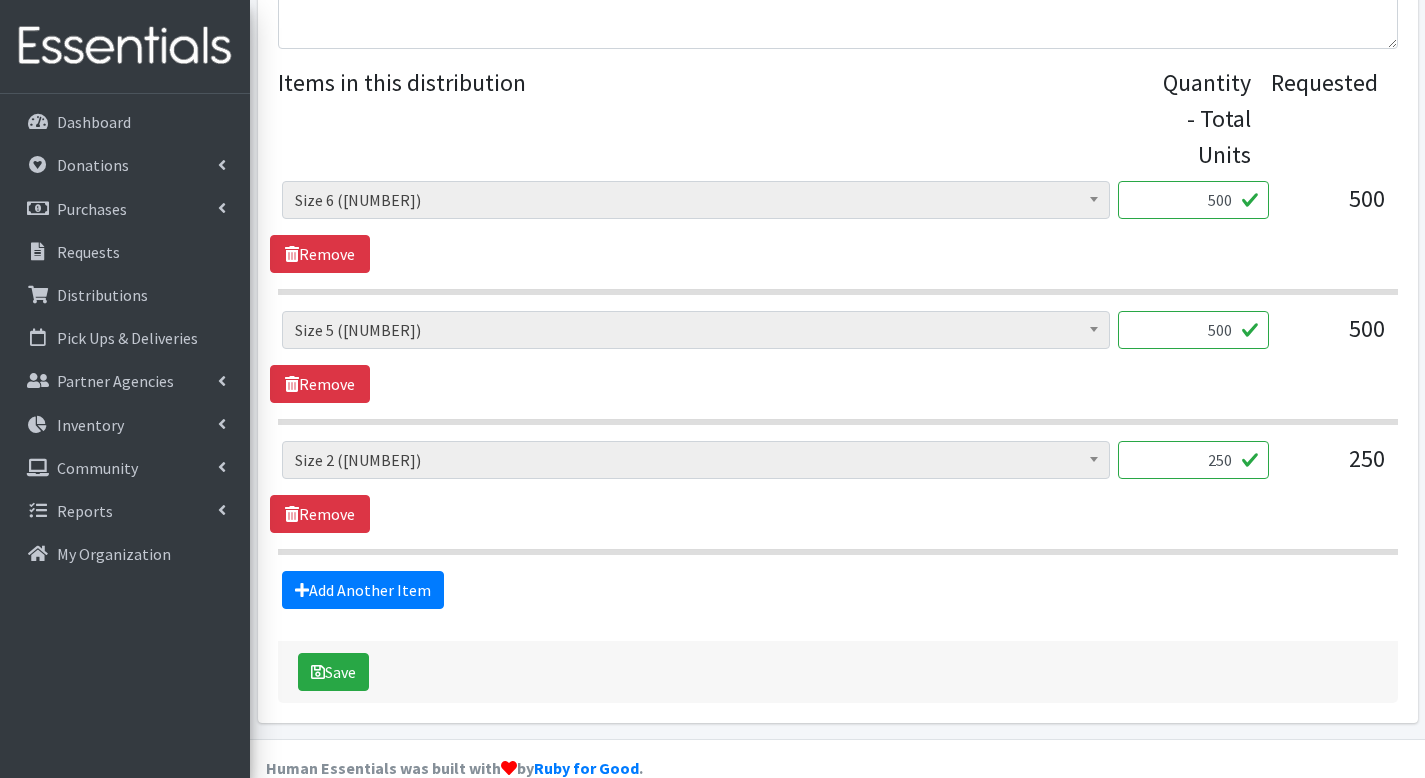 scroll, scrollTop: 824, scrollLeft: 0, axis: vertical 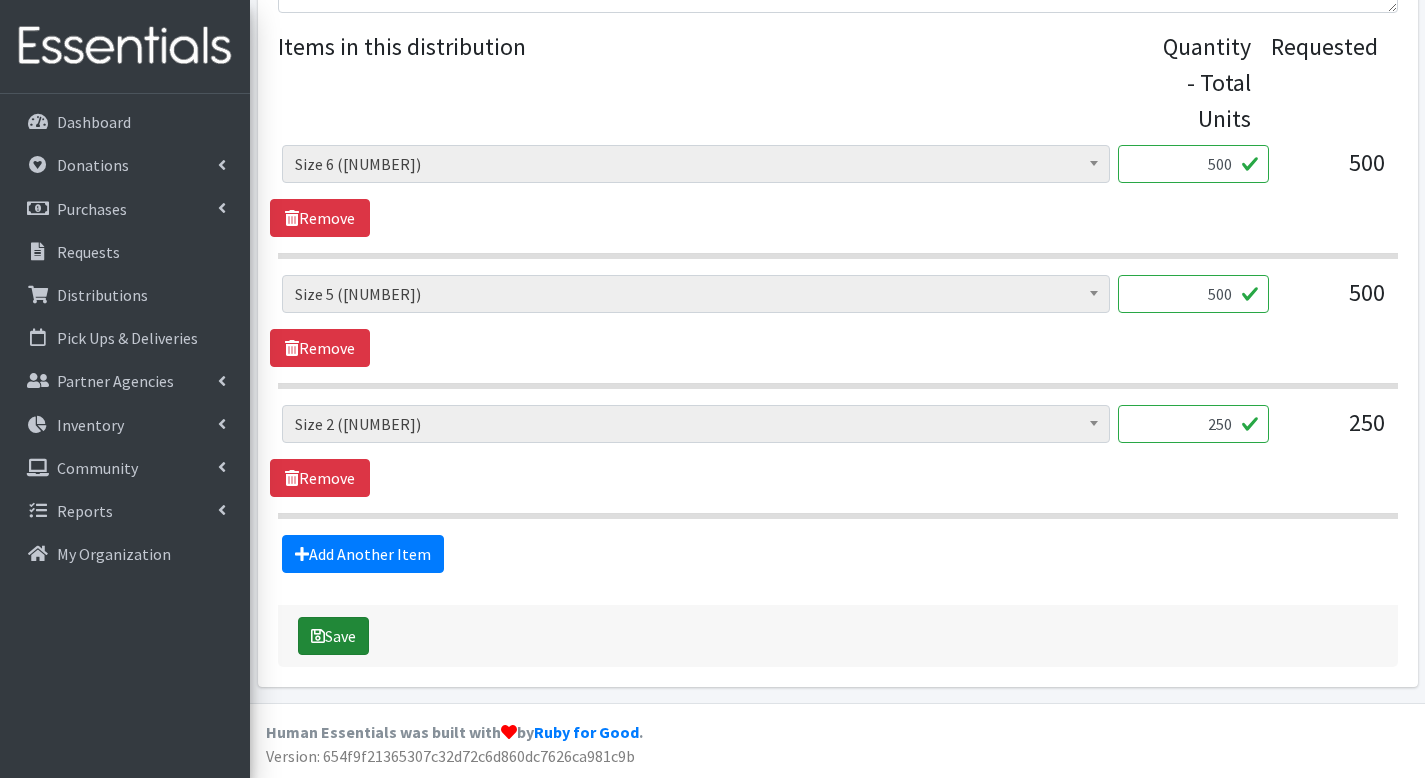 click on "Save" at bounding box center (333, 636) 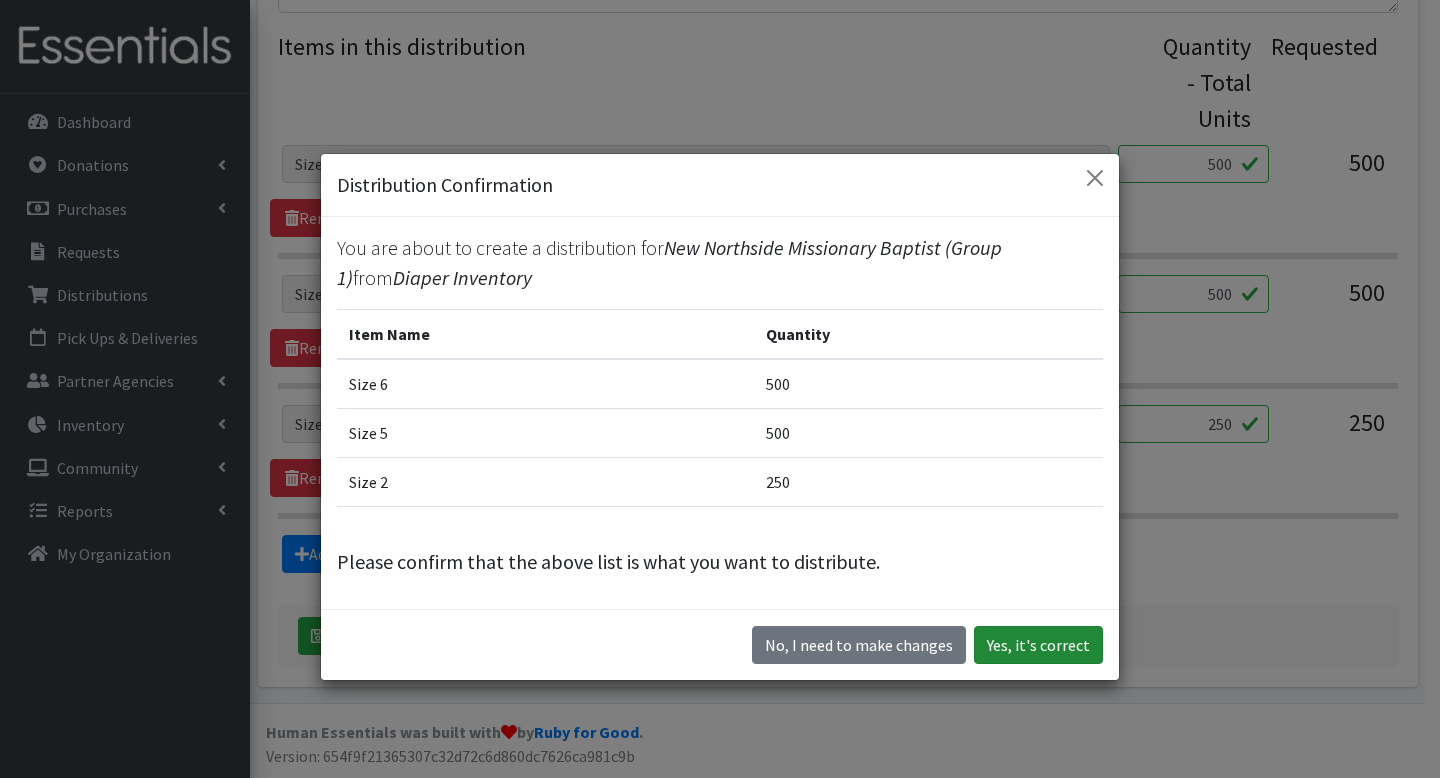 click on "Yes, it's correct" at bounding box center (1038, 645) 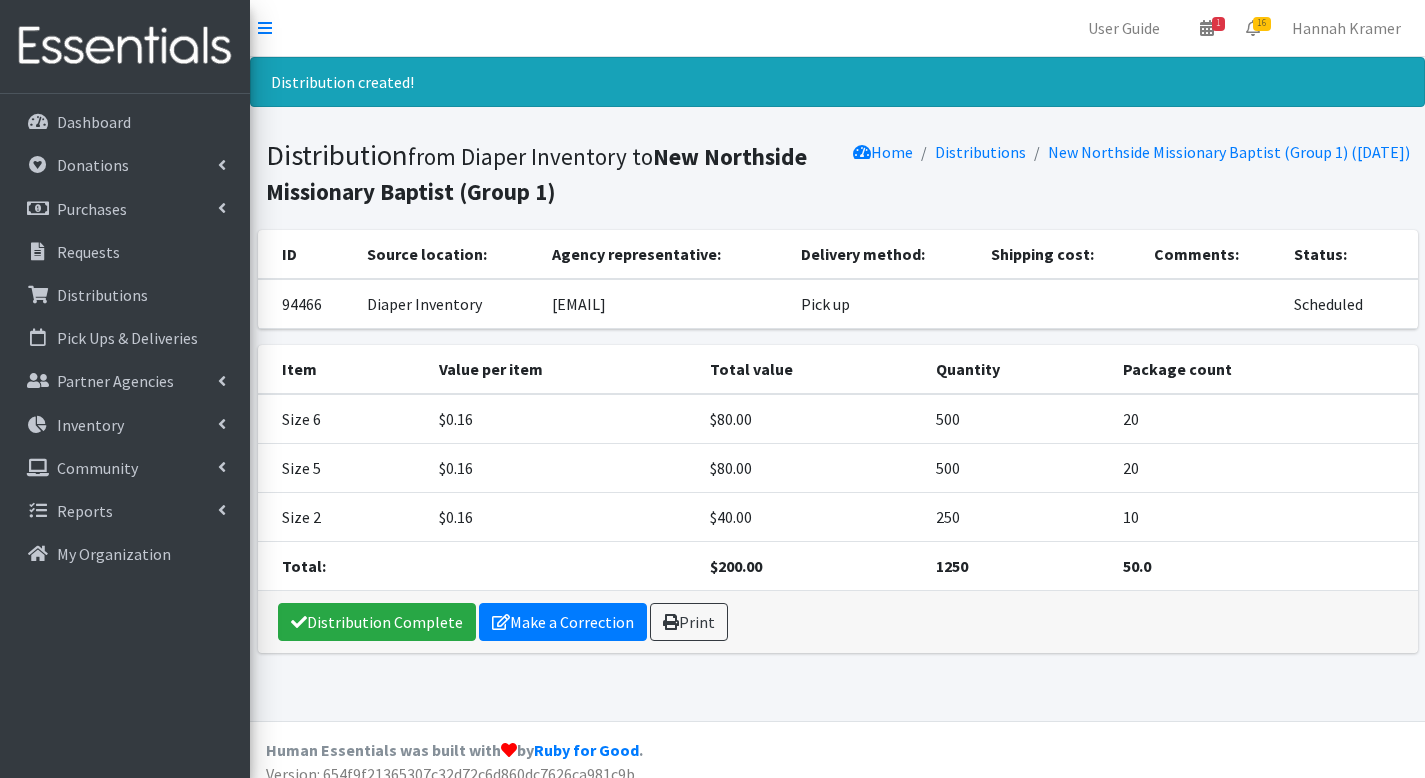 scroll, scrollTop: 18, scrollLeft: 0, axis: vertical 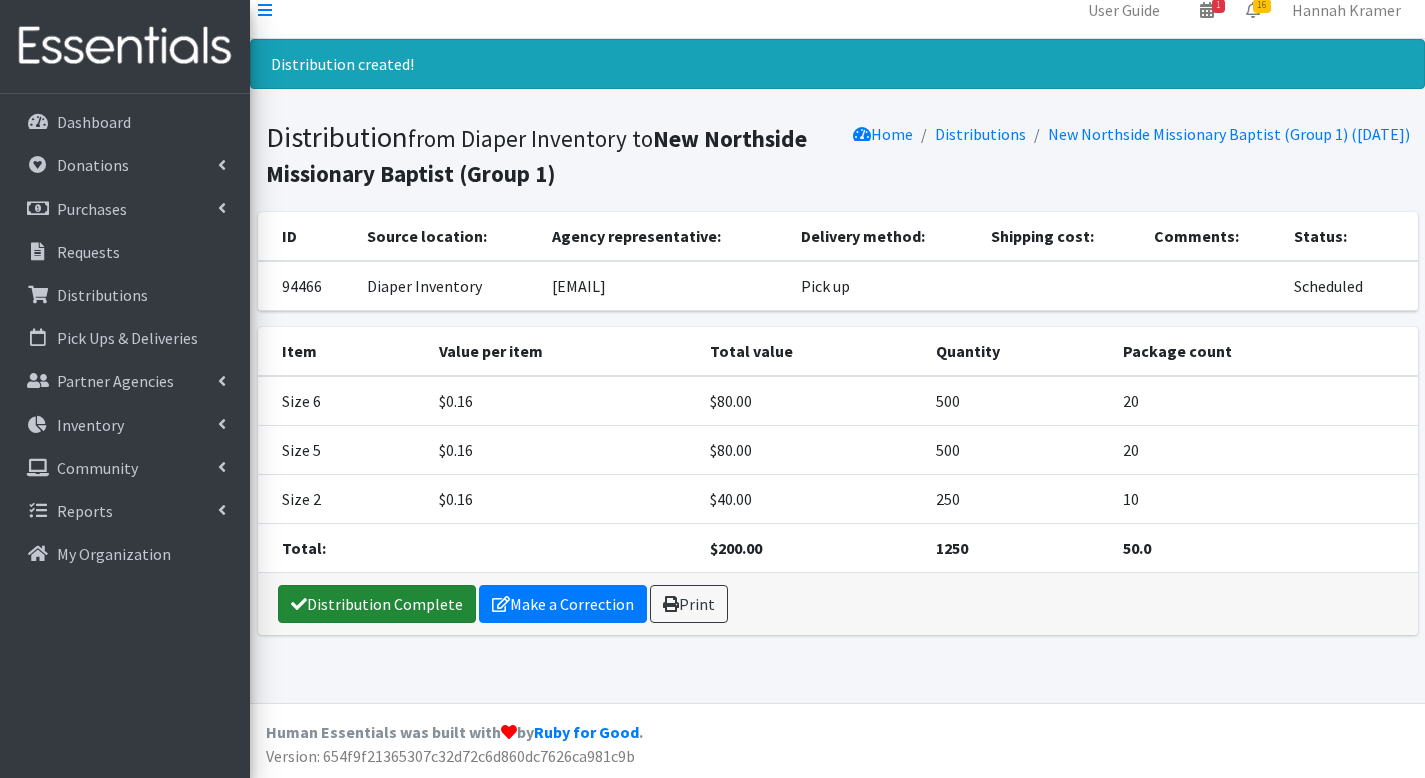 click on "Distribution Complete" at bounding box center [377, 604] 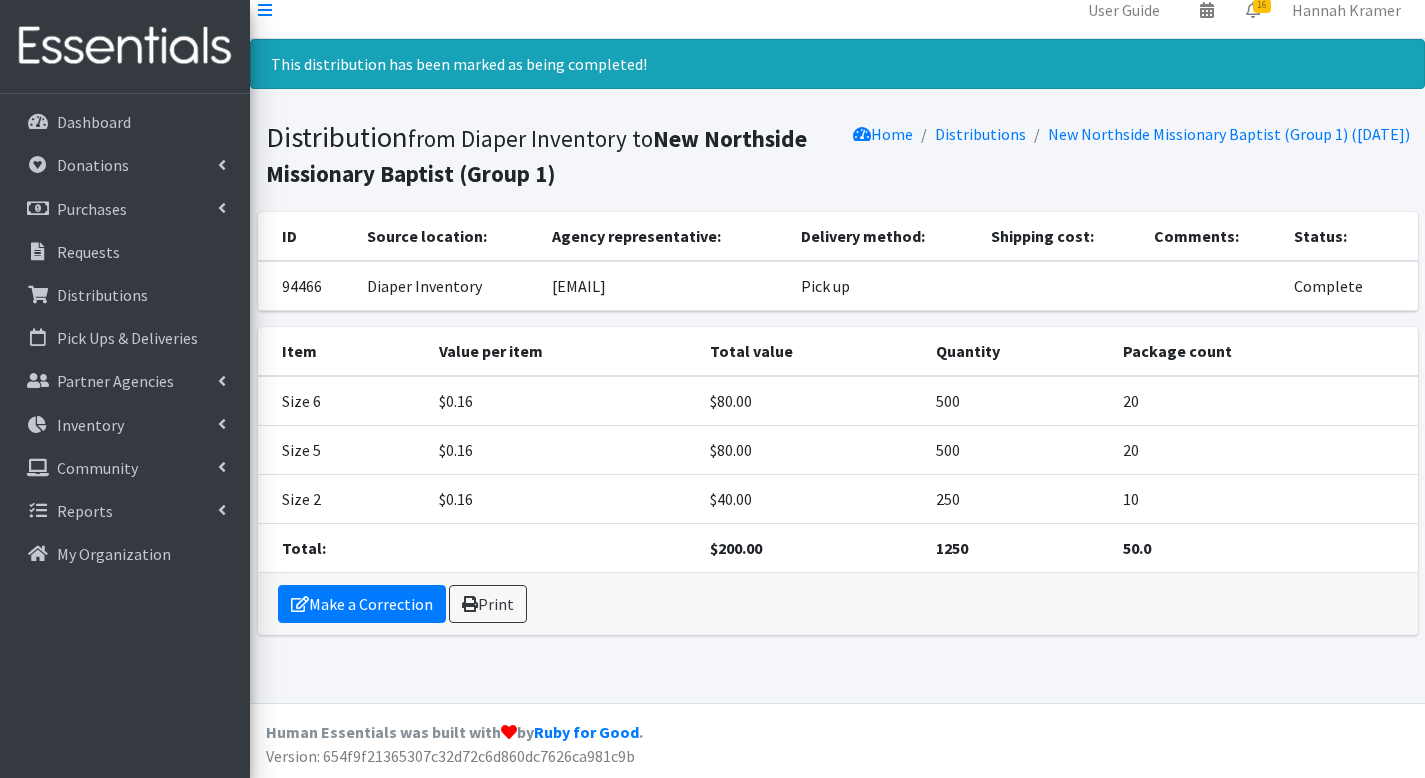 scroll, scrollTop: 0, scrollLeft: 0, axis: both 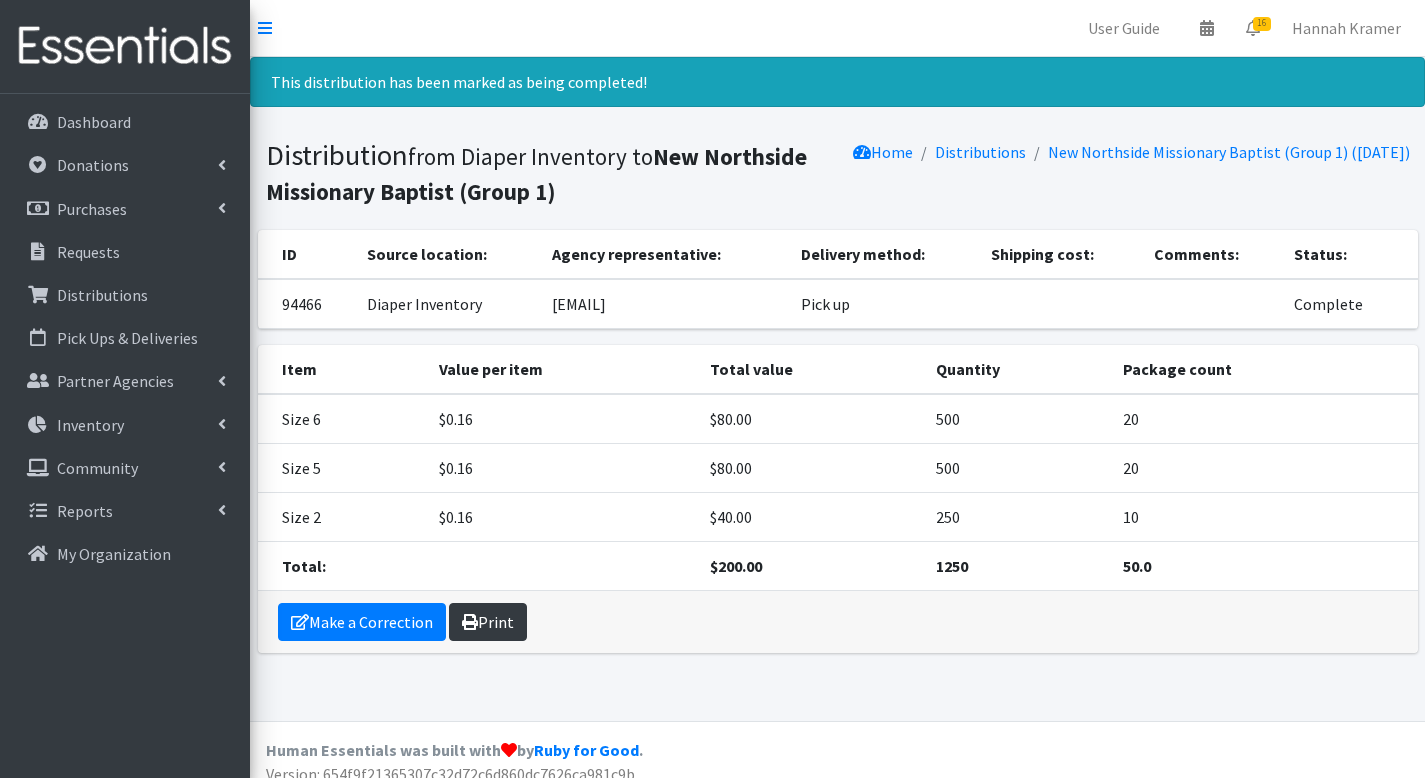 click on "Print" at bounding box center [488, 622] 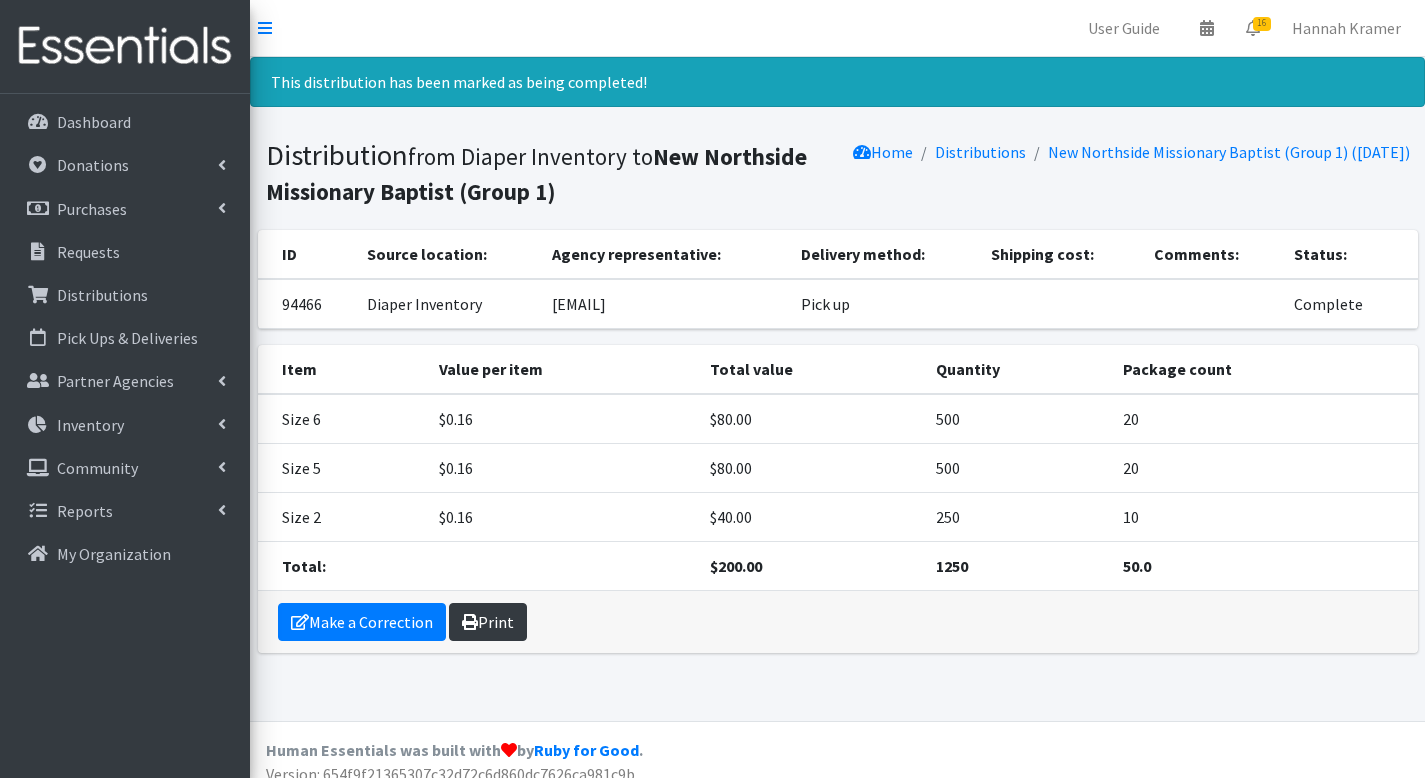 click on "Print" at bounding box center [488, 622] 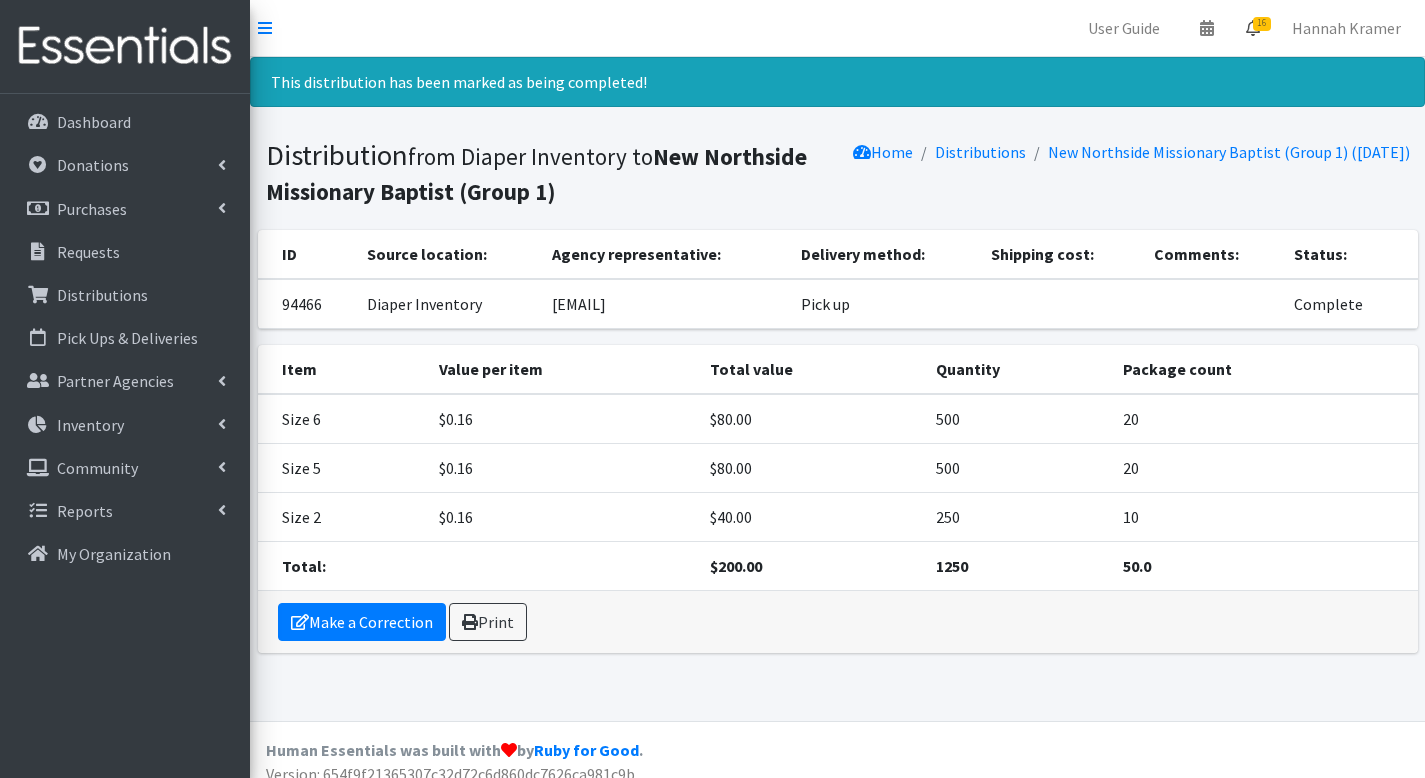 click at bounding box center (1253, 28) 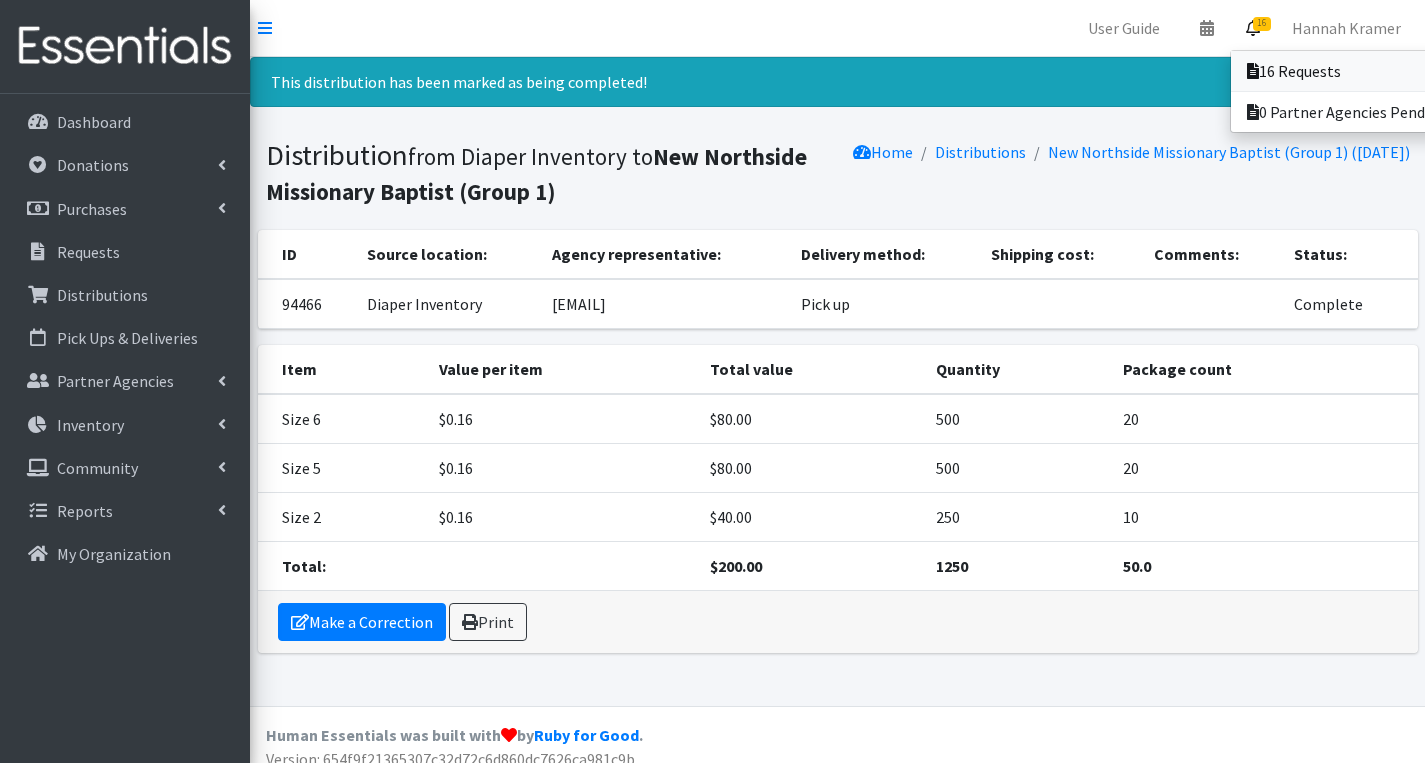 click on "16
Requests" at bounding box center (1370, 71) 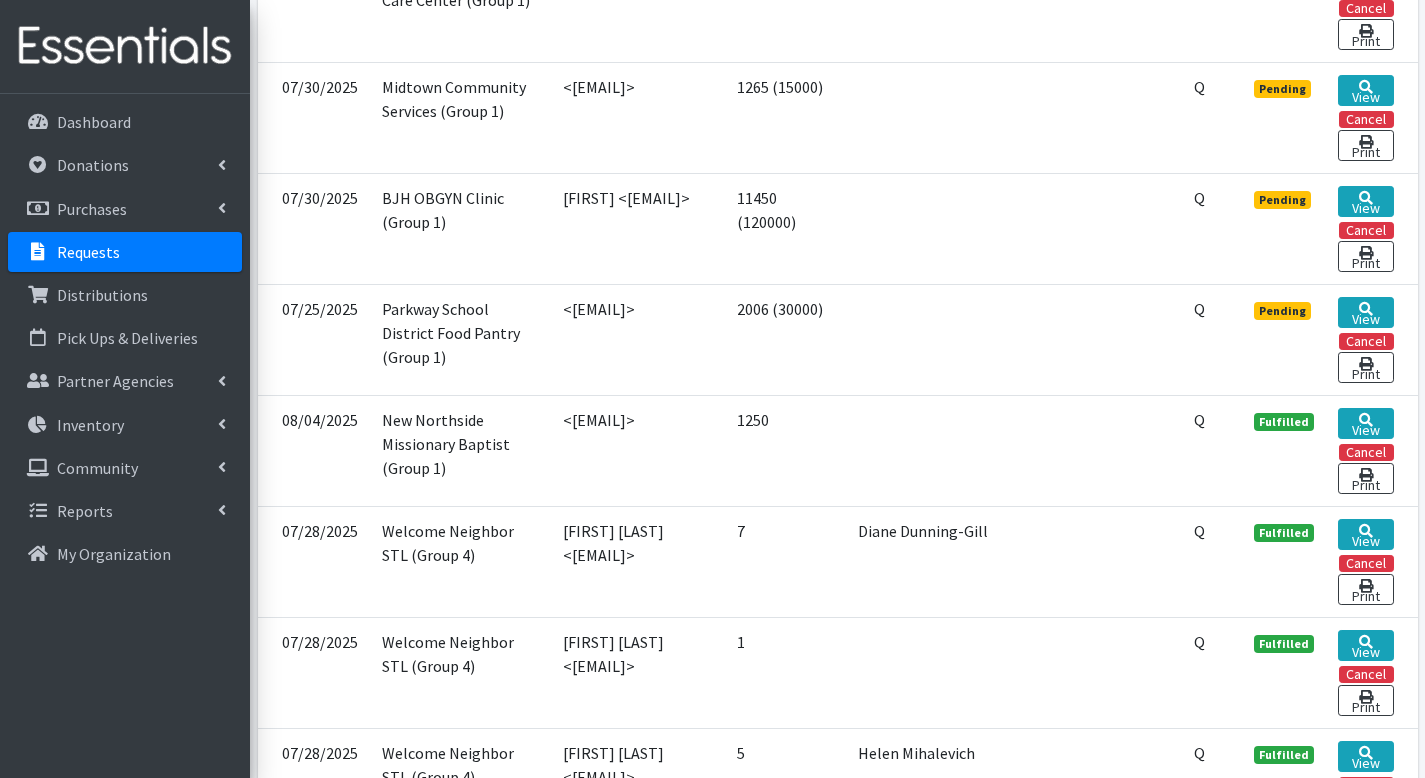 scroll, scrollTop: 1947, scrollLeft: 0, axis: vertical 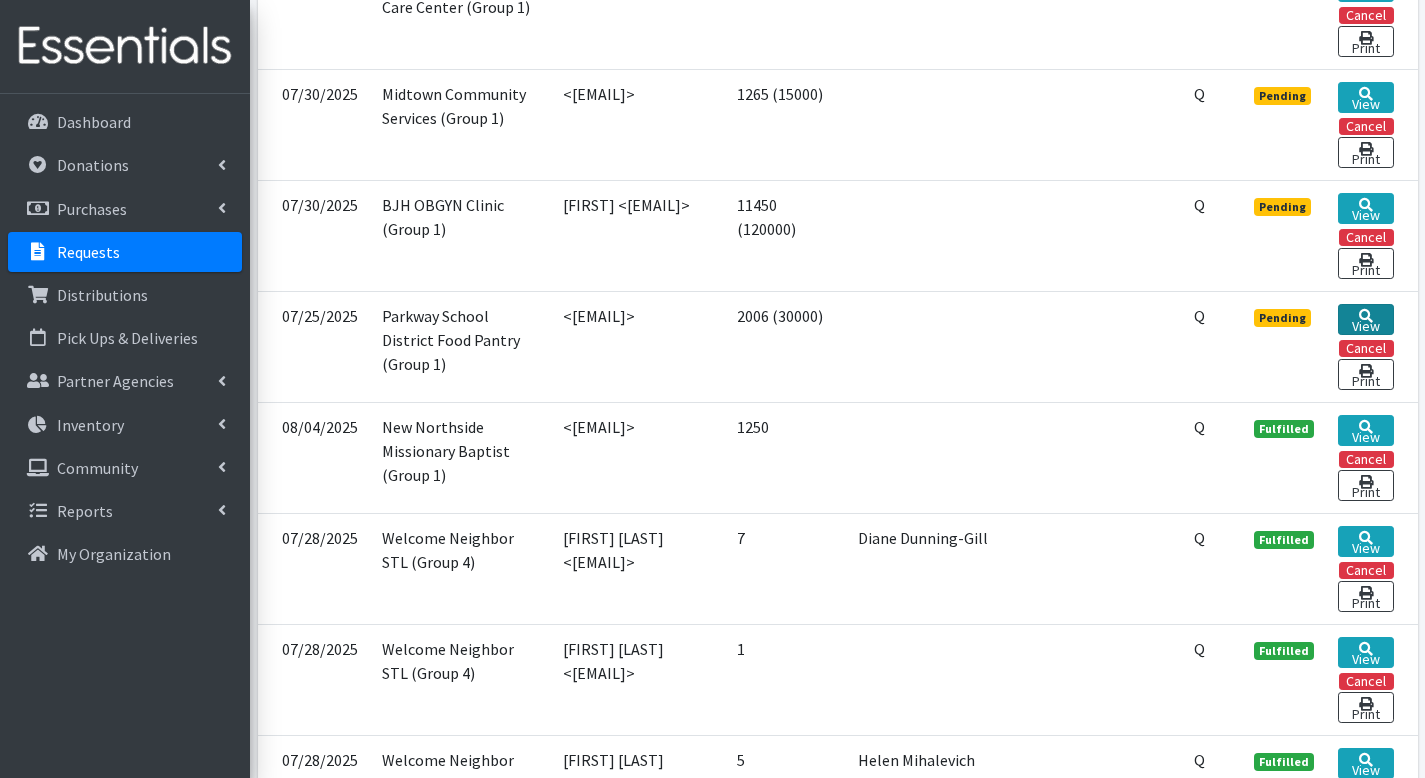 click on "View" at bounding box center [1365, 319] 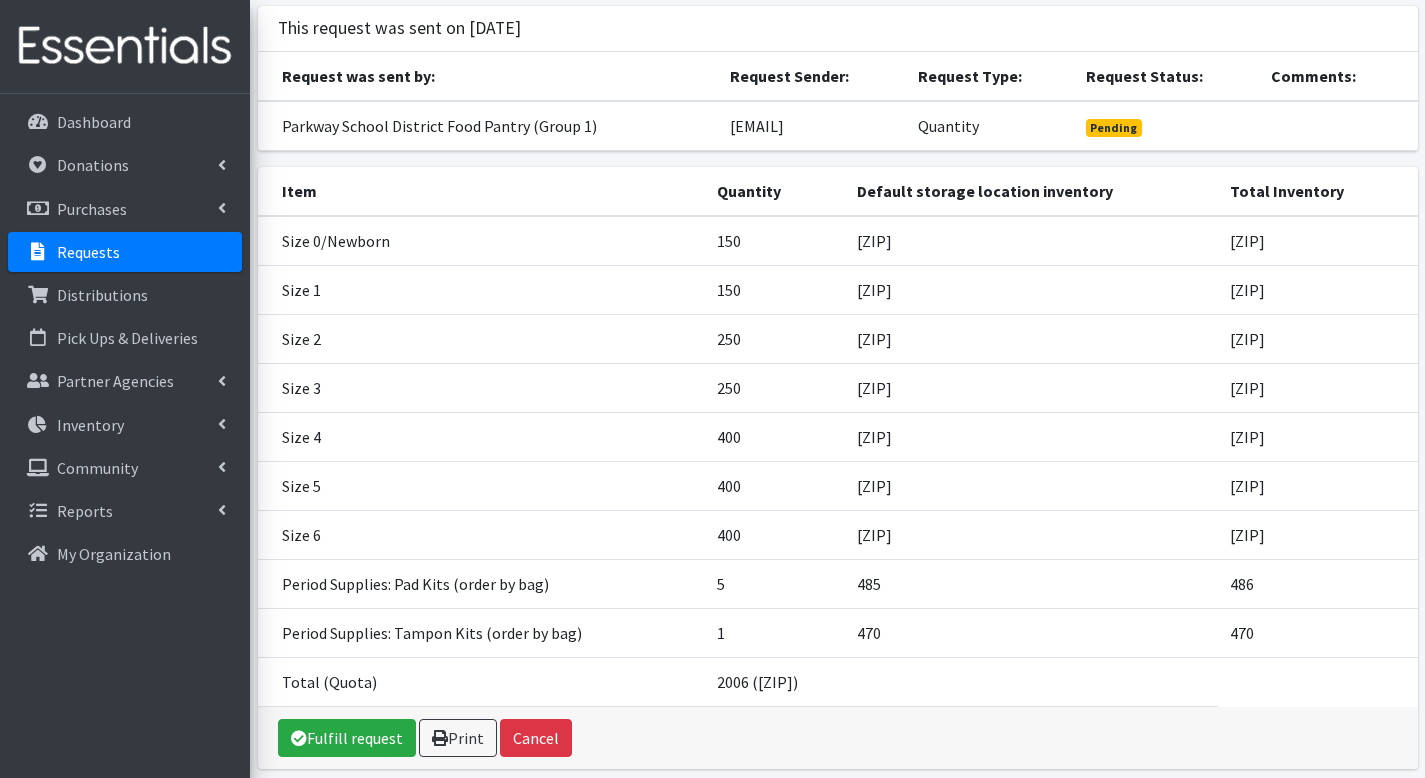 scroll, scrollTop: 240, scrollLeft: 0, axis: vertical 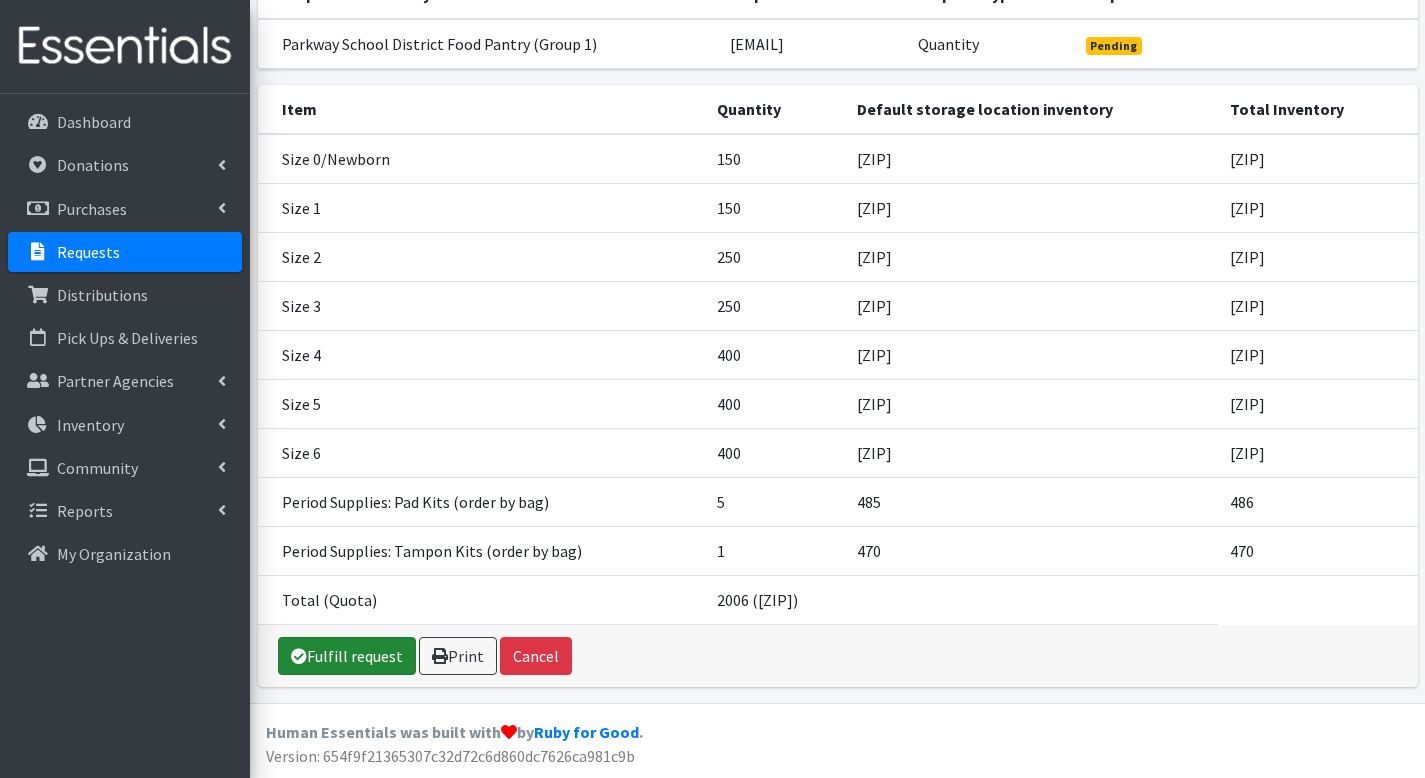 click on "Fulfill request" at bounding box center [347, 656] 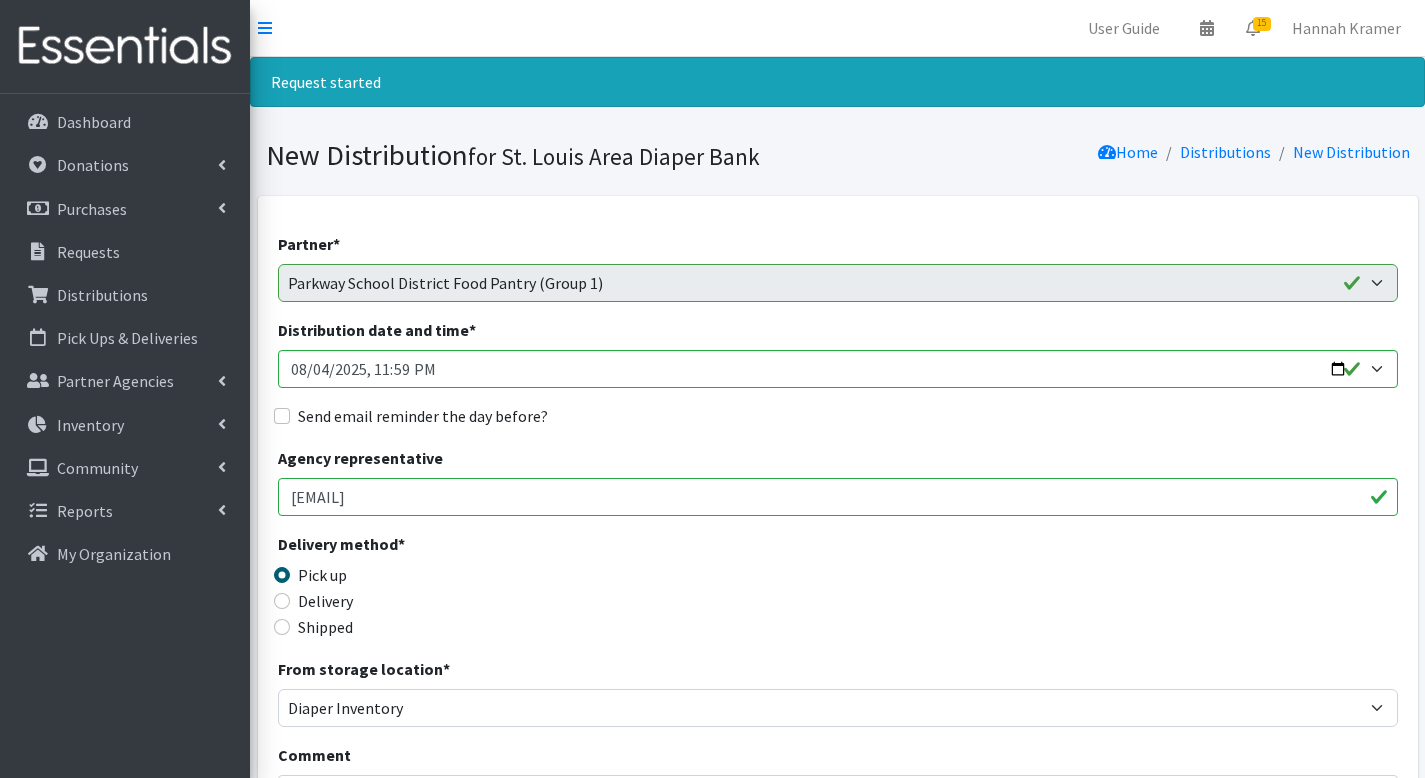scroll, scrollTop: 1604, scrollLeft: 0, axis: vertical 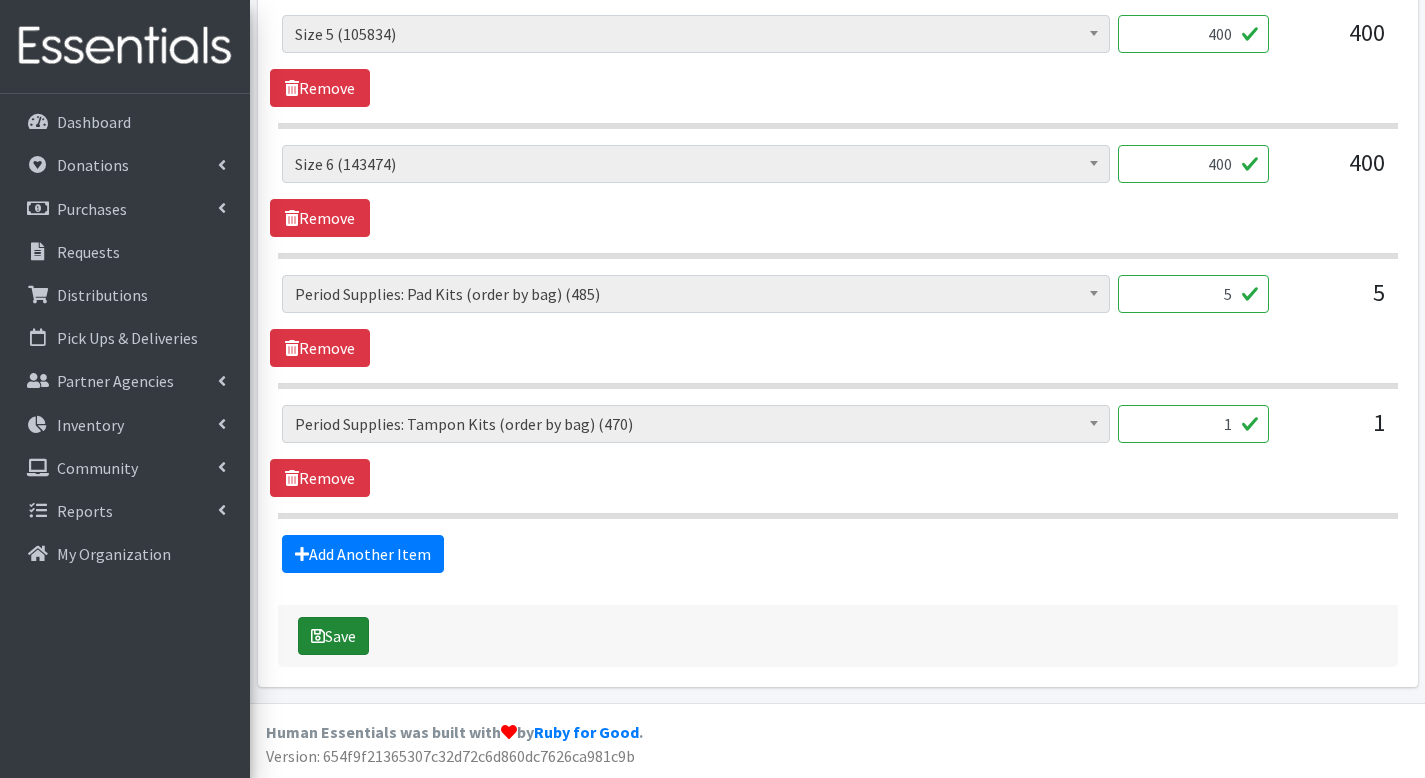 click on "Save" at bounding box center [333, 636] 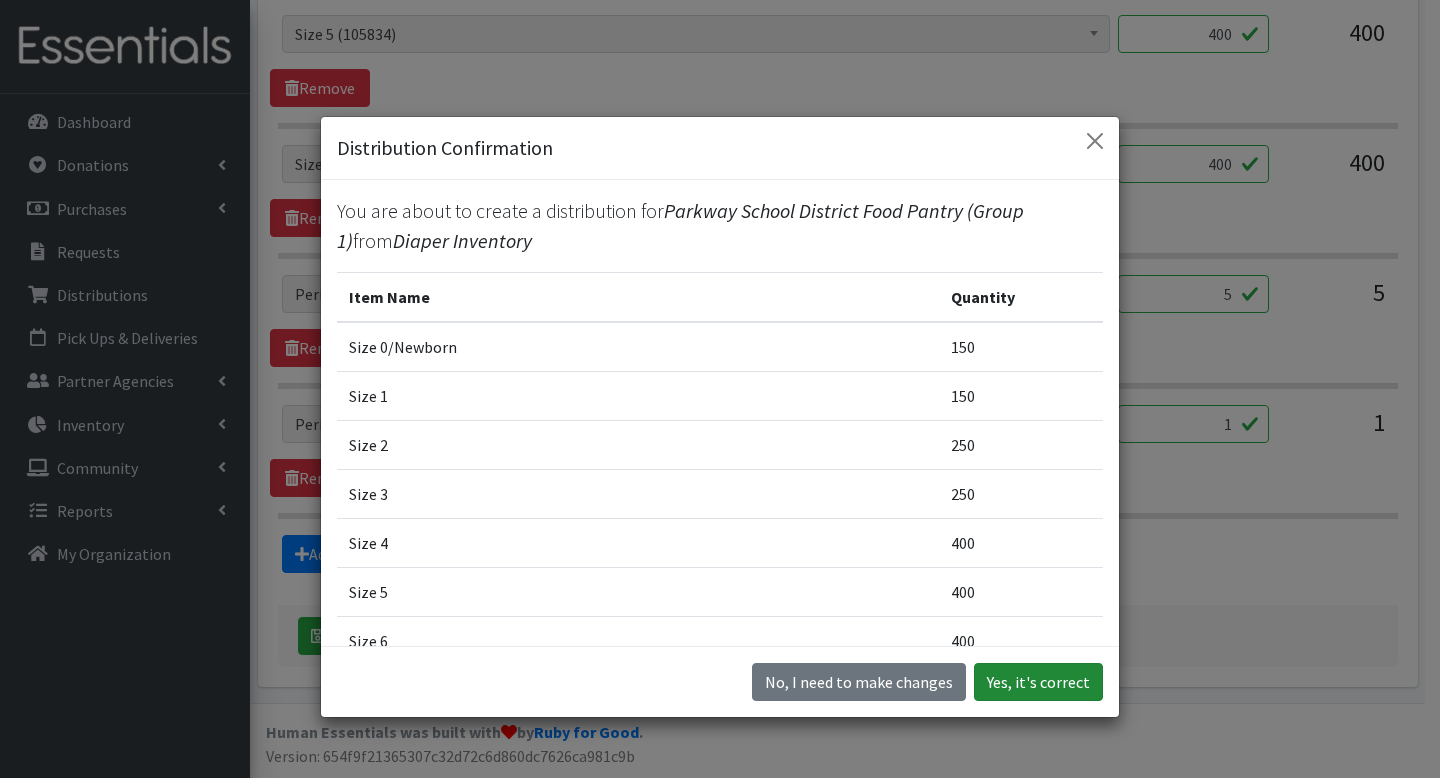 click on "Yes, it's correct" at bounding box center [1038, 682] 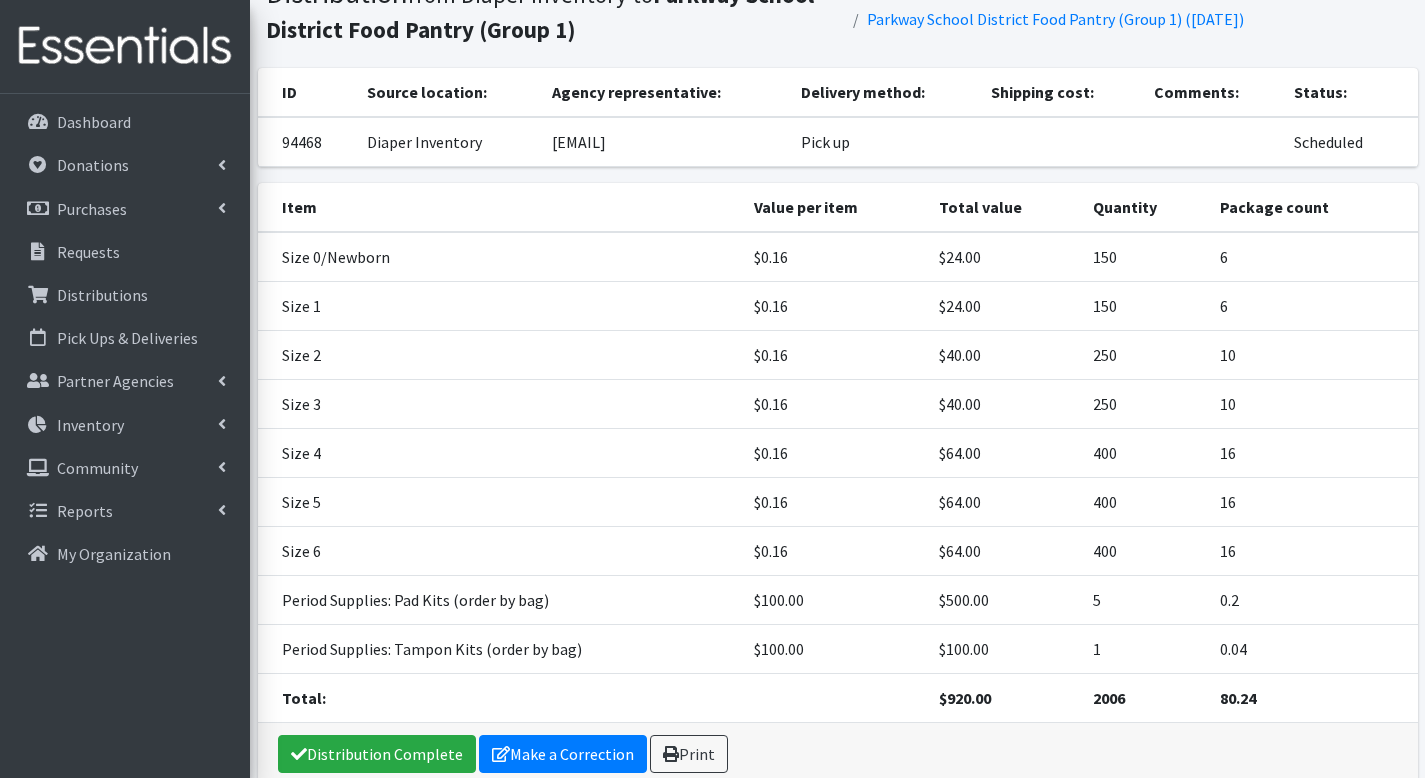 scroll, scrollTop: 260, scrollLeft: 0, axis: vertical 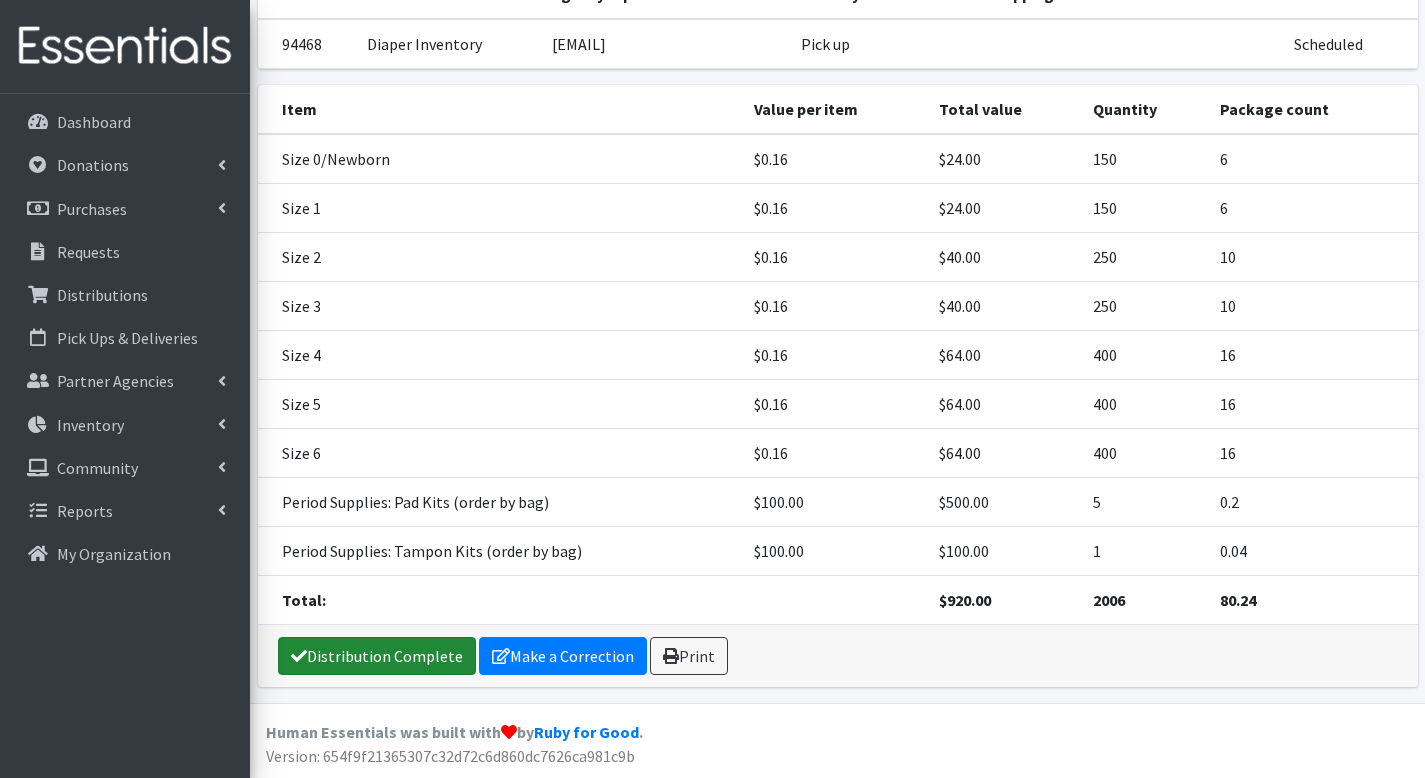 click on "Distribution Complete" at bounding box center [377, 656] 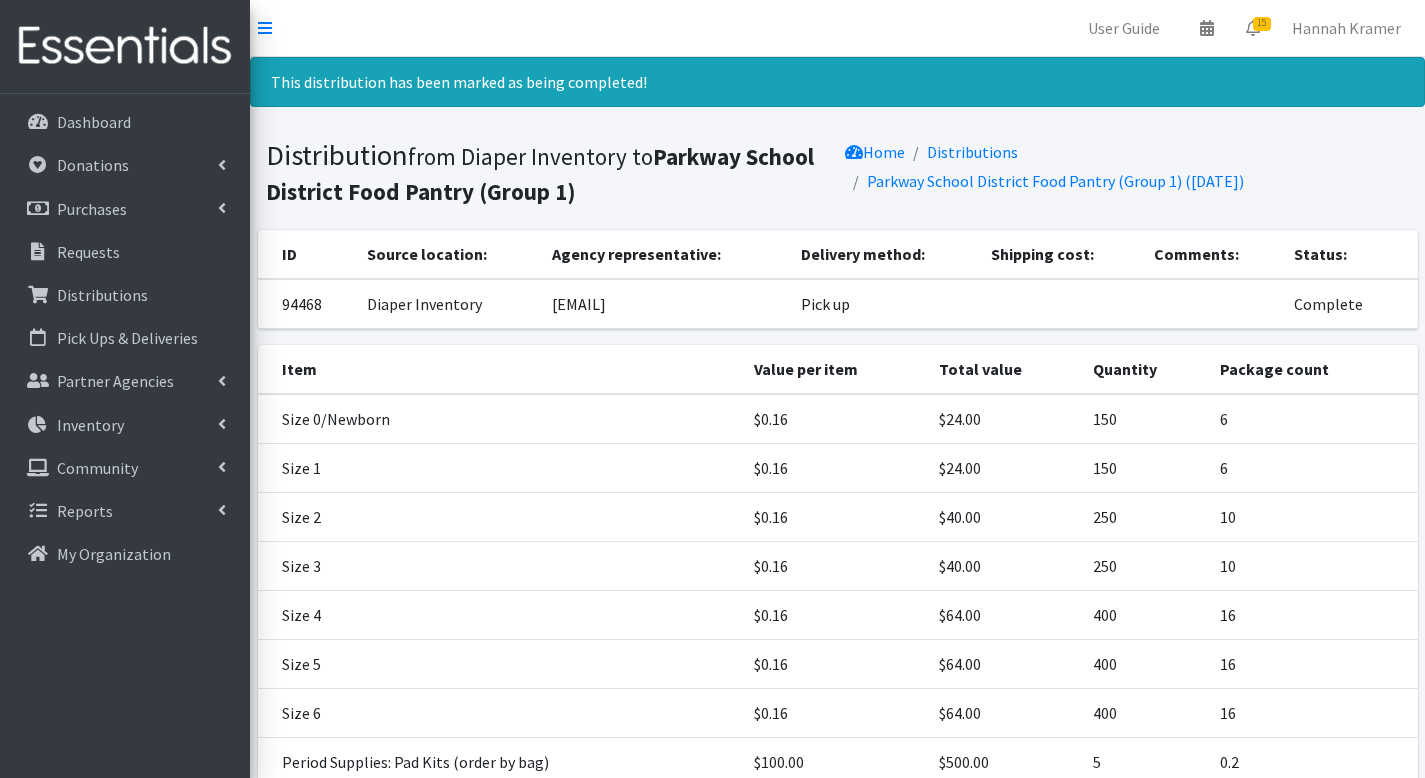 scroll, scrollTop: 260, scrollLeft: 0, axis: vertical 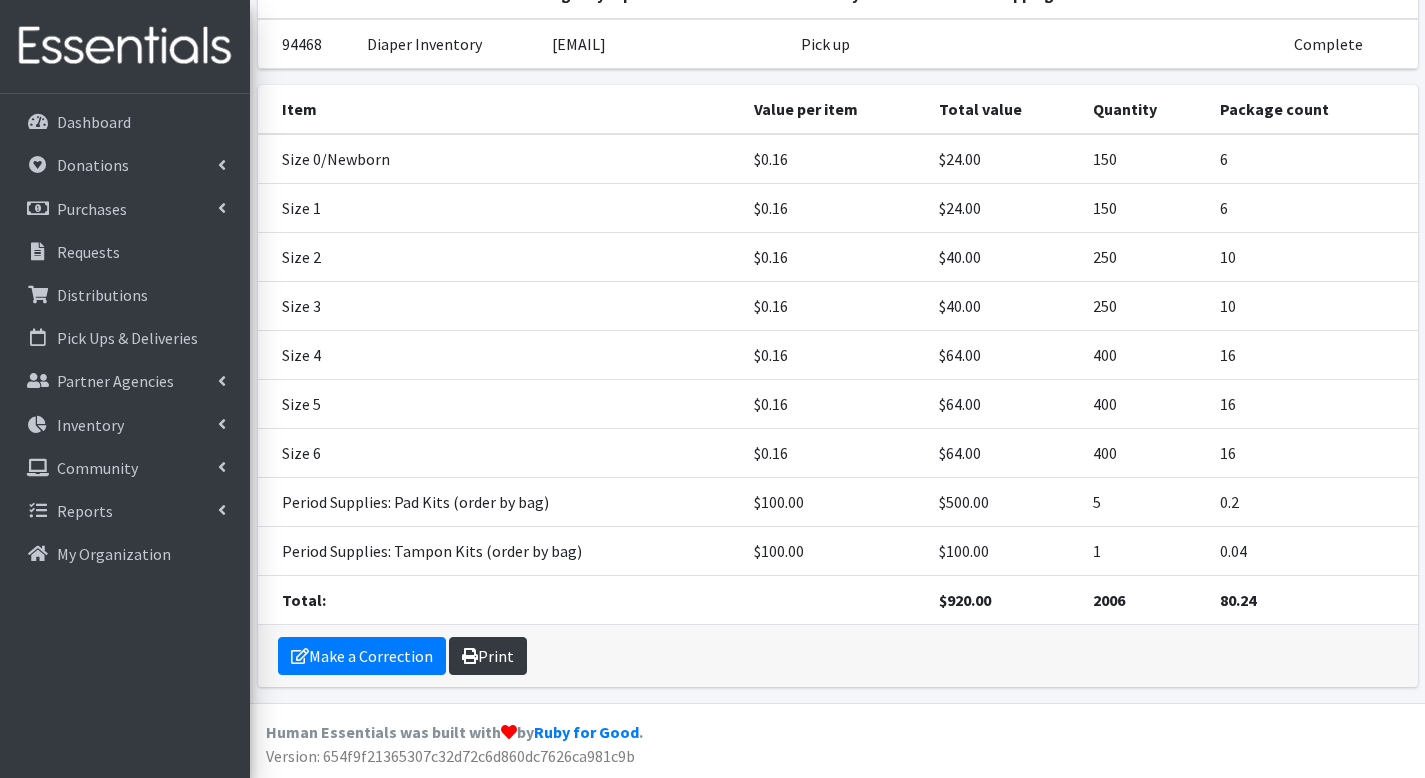 click on "Print" at bounding box center [488, 656] 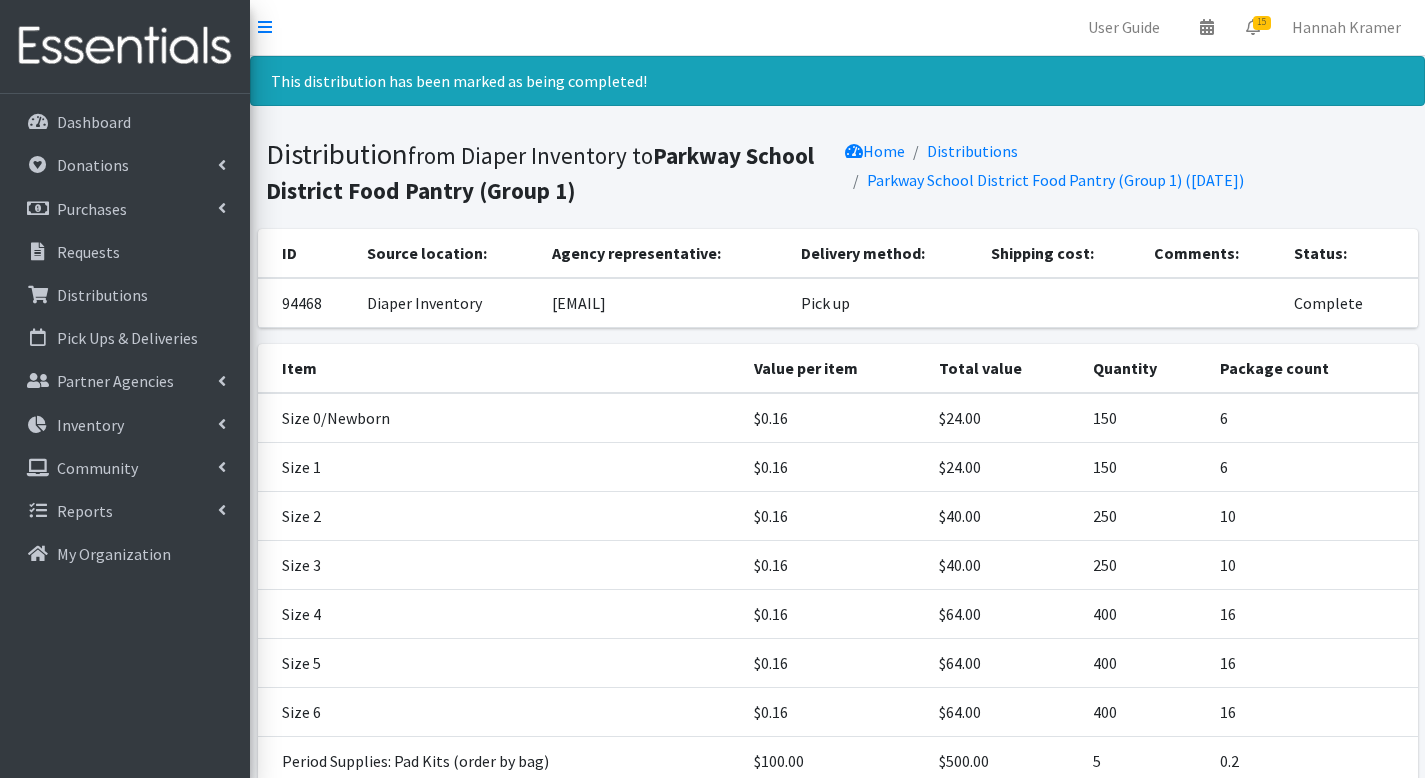 scroll, scrollTop: 0, scrollLeft: 0, axis: both 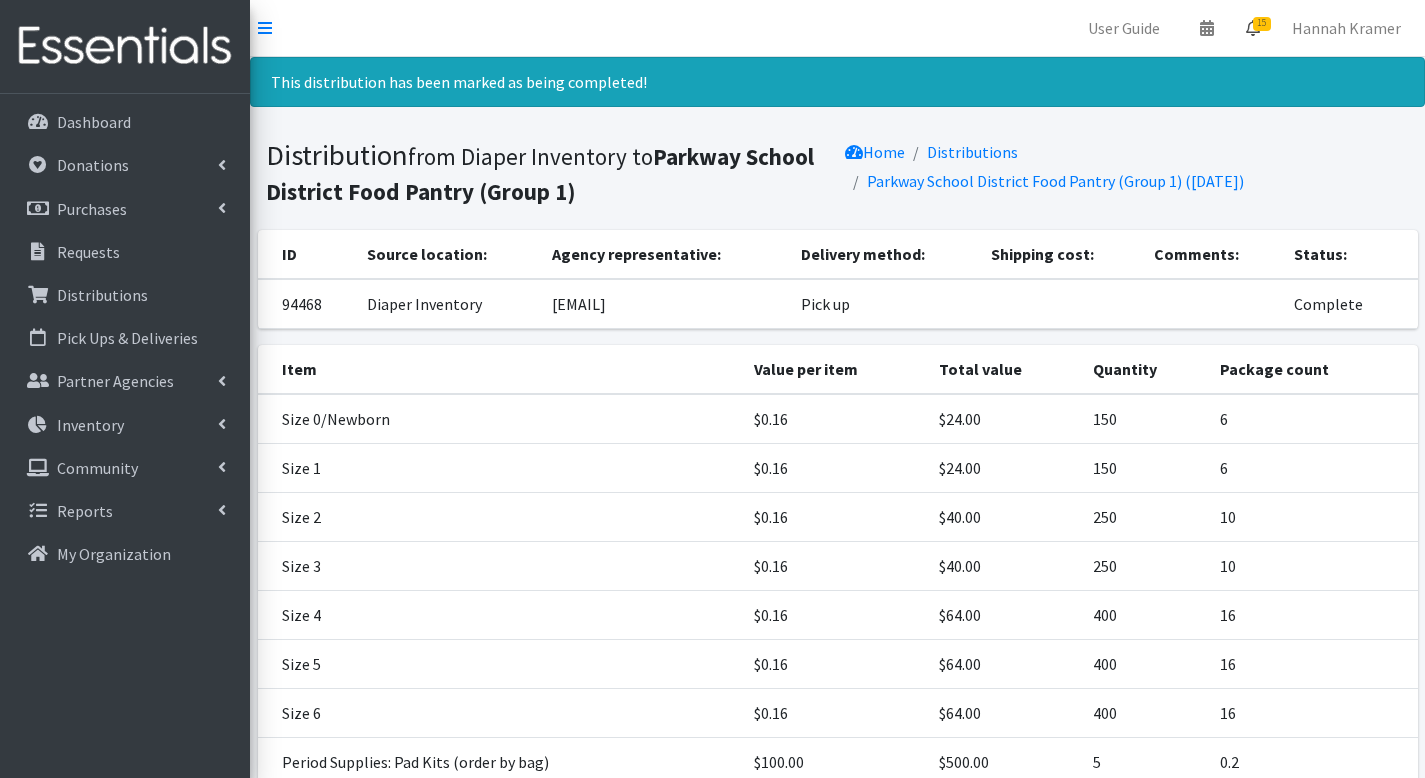 click on "15" at bounding box center (1262, 24) 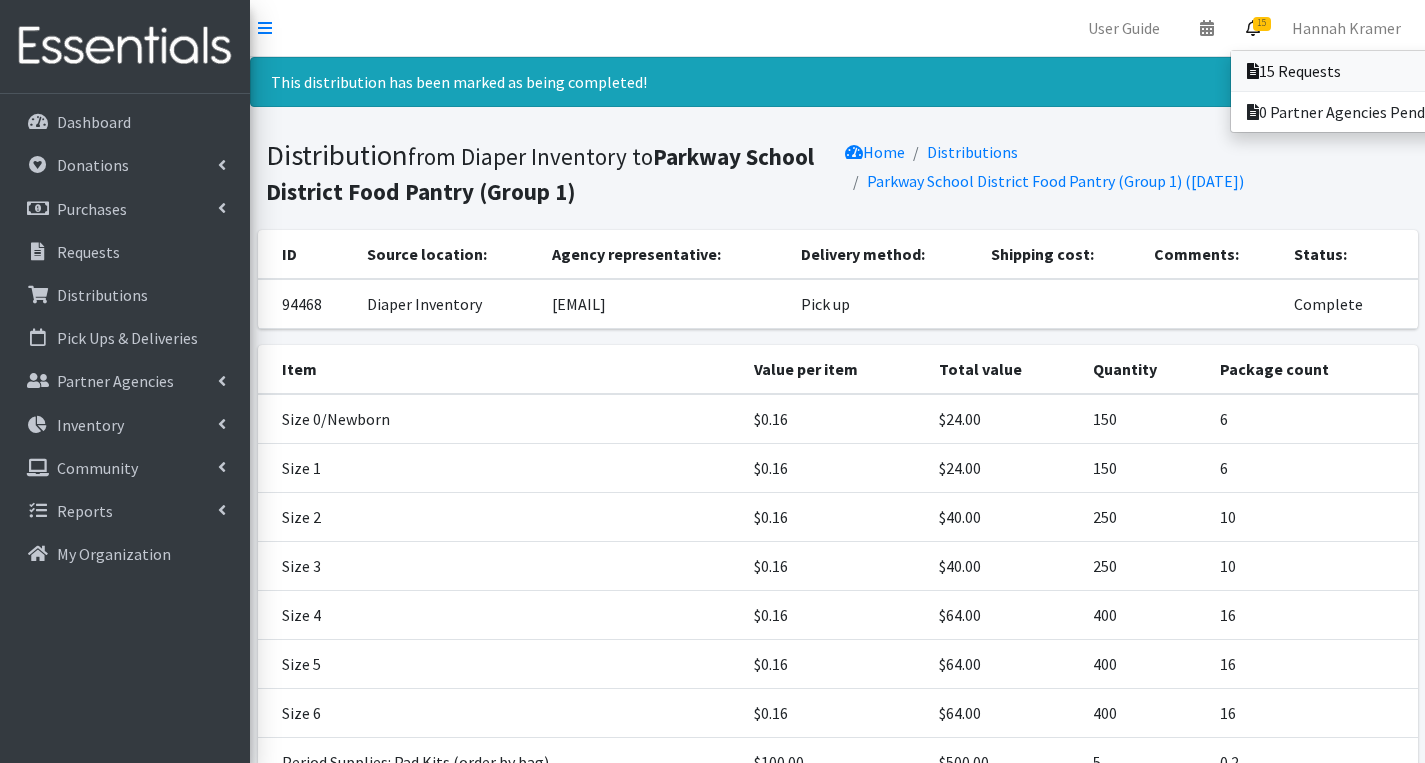 click on "15
Requests" at bounding box center (1370, 71) 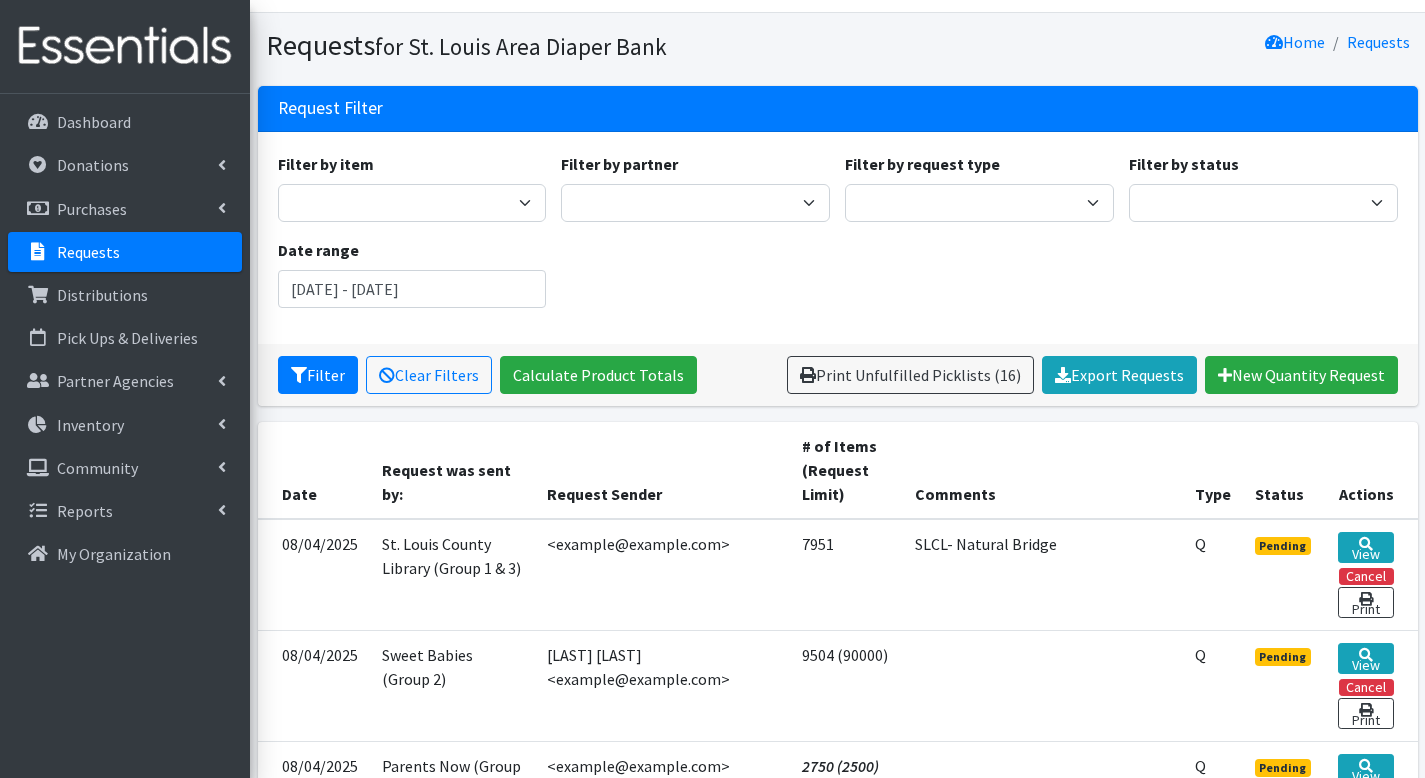 scroll, scrollTop: 328, scrollLeft: 0, axis: vertical 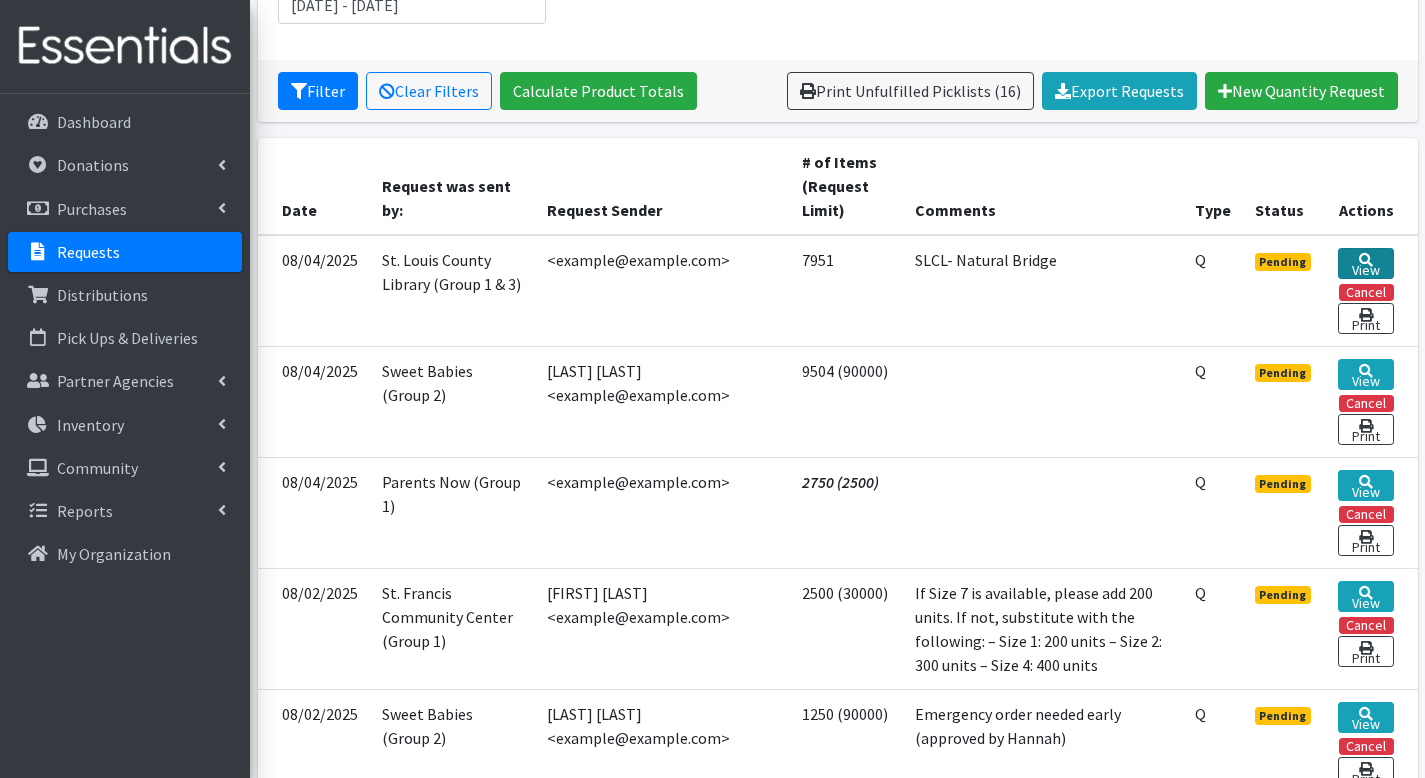 click on "View" at bounding box center (1365, 263) 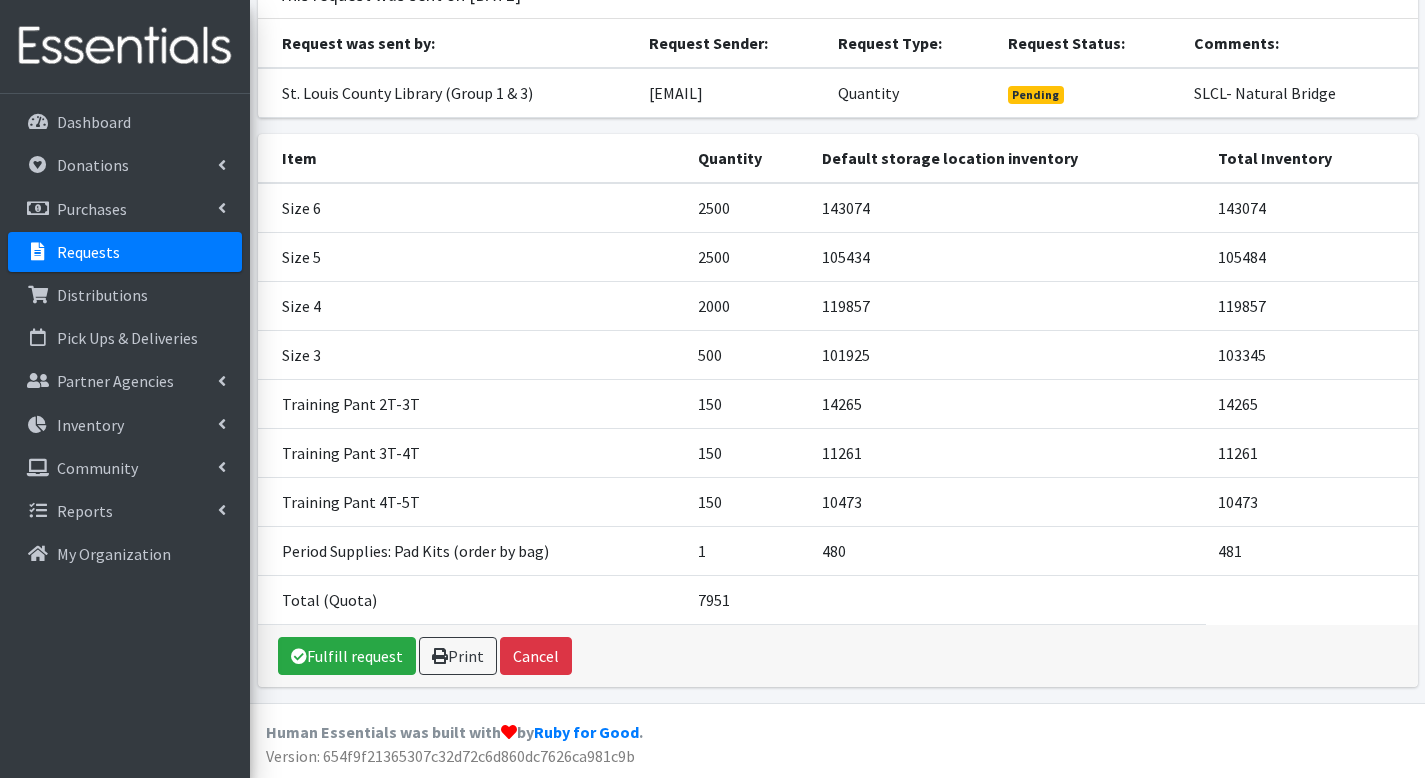 scroll, scrollTop: 180, scrollLeft: 0, axis: vertical 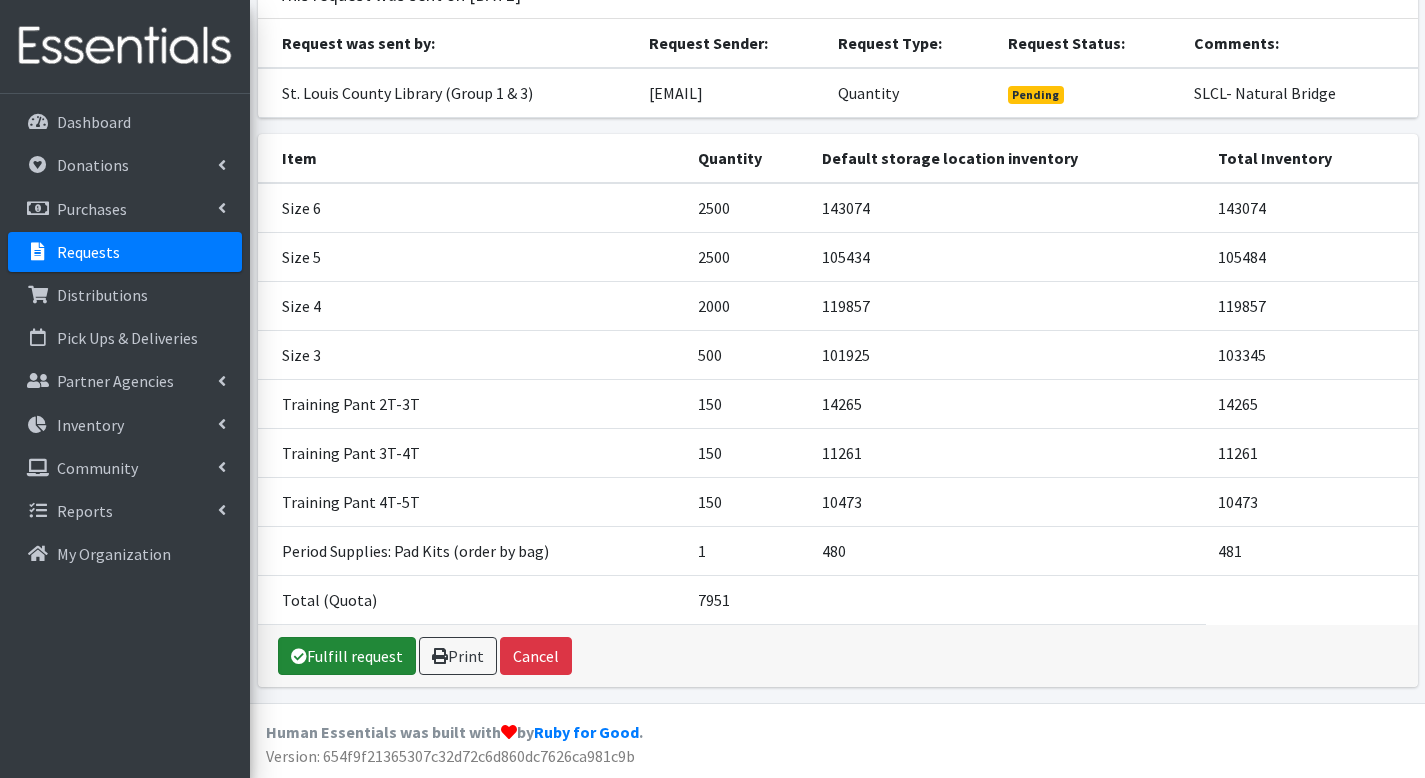 click on "Fulfill request" at bounding box center [347, 656] 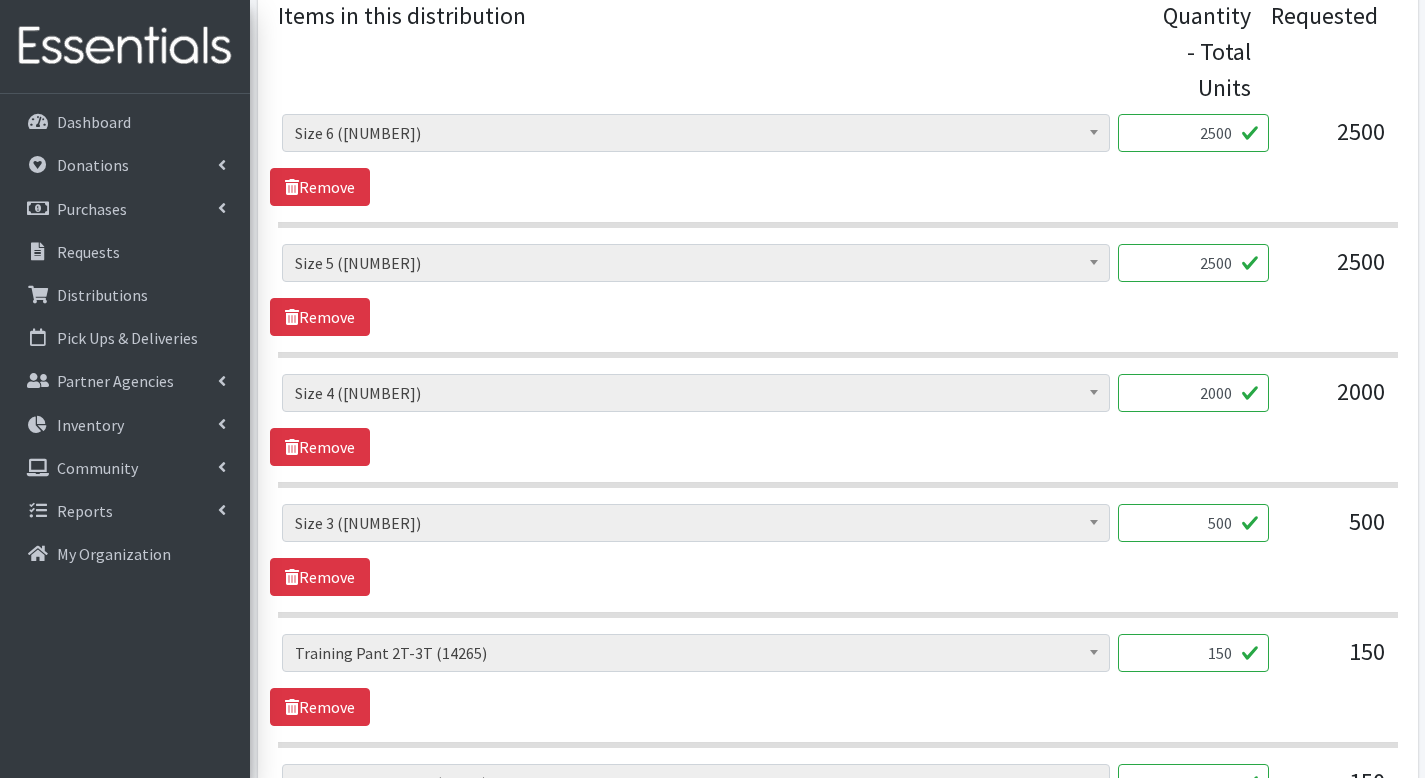 scroll, scrollTop: 1474, scrollLeft: 0, axis: vertical 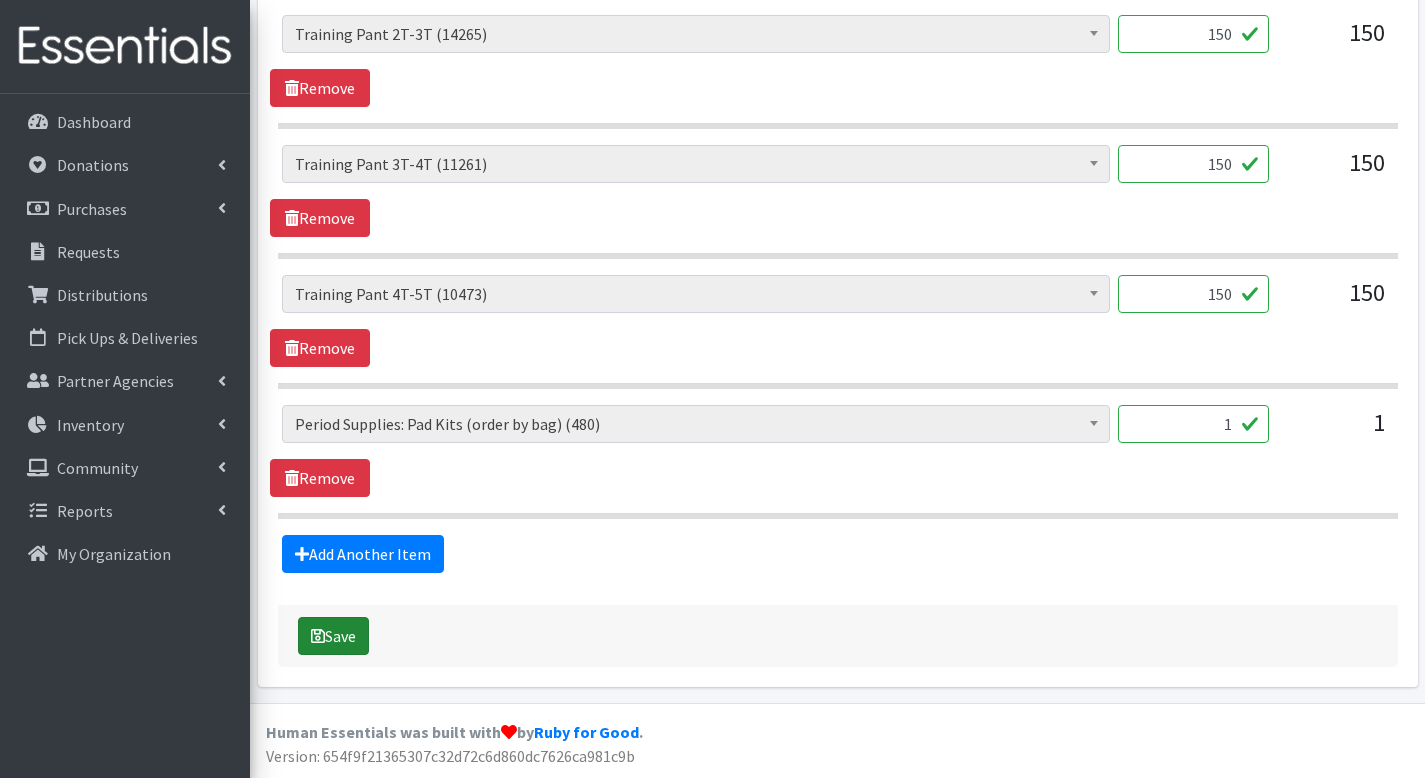 click on "Save" at bounding box center [333, 636] 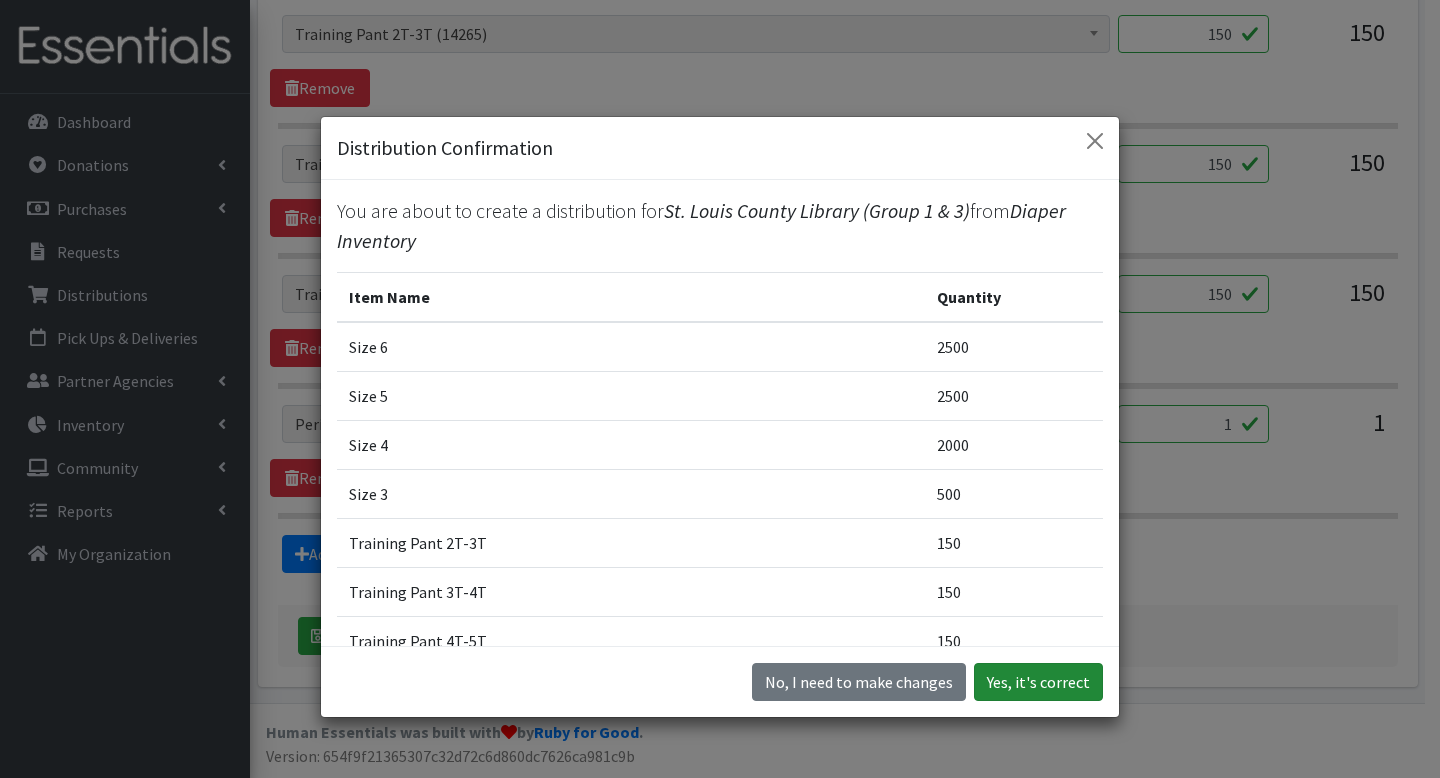 click on "Yes, it's correct" at bounding box center (1038, 682) 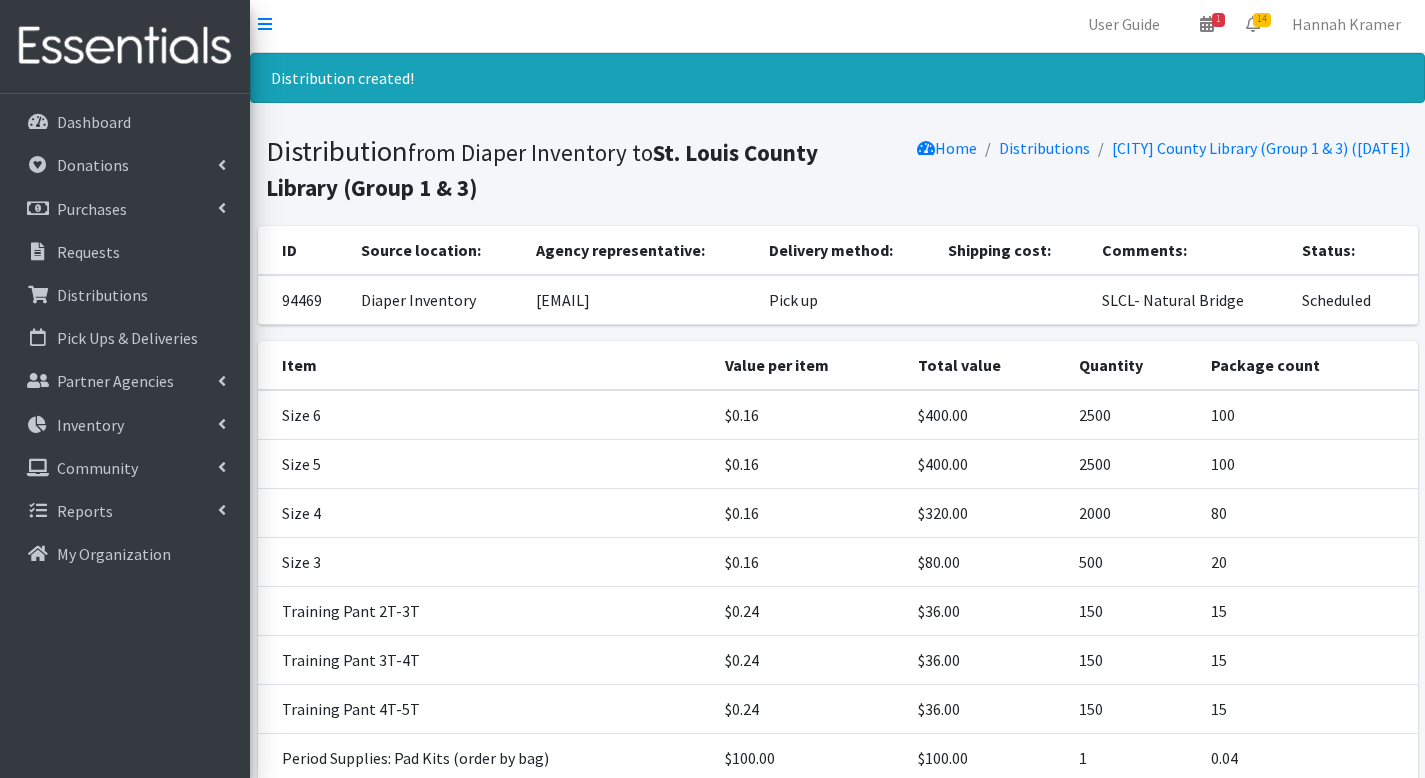 scroll, scrollTop: 0, scrollLeft: 0, axis: both 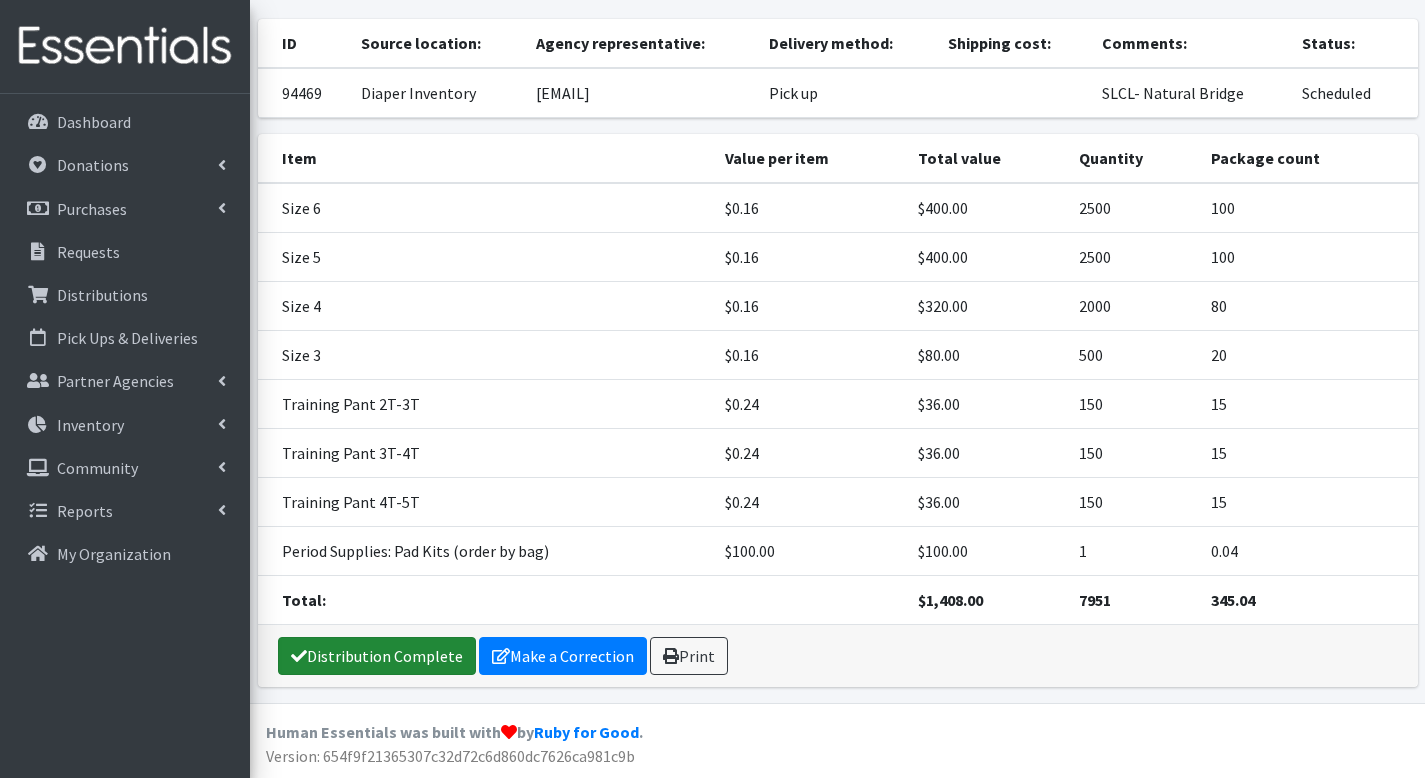 click on "Distribution Complete" at bounding box center [377, 656] 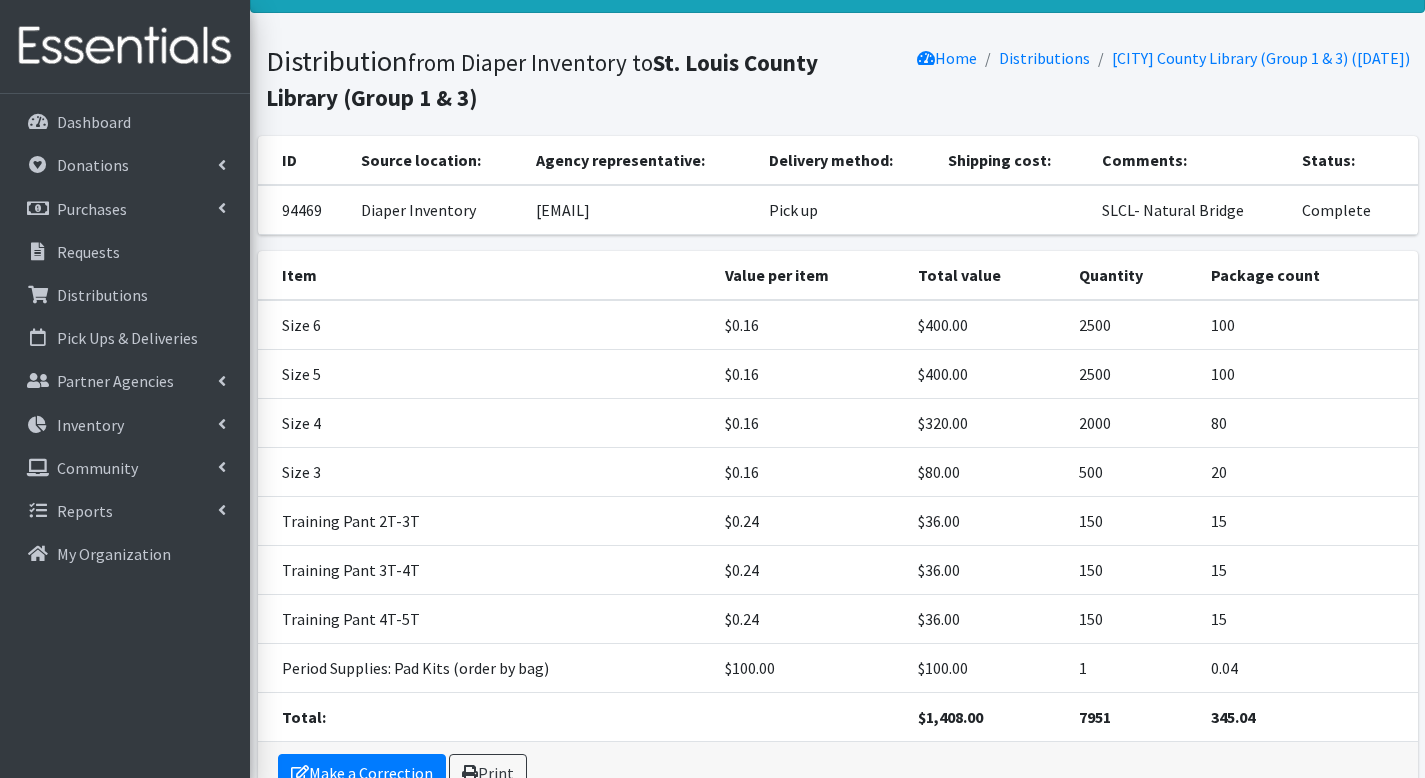 scroll, scrollTop: 211, scrollLeft: 0, axis: vertical 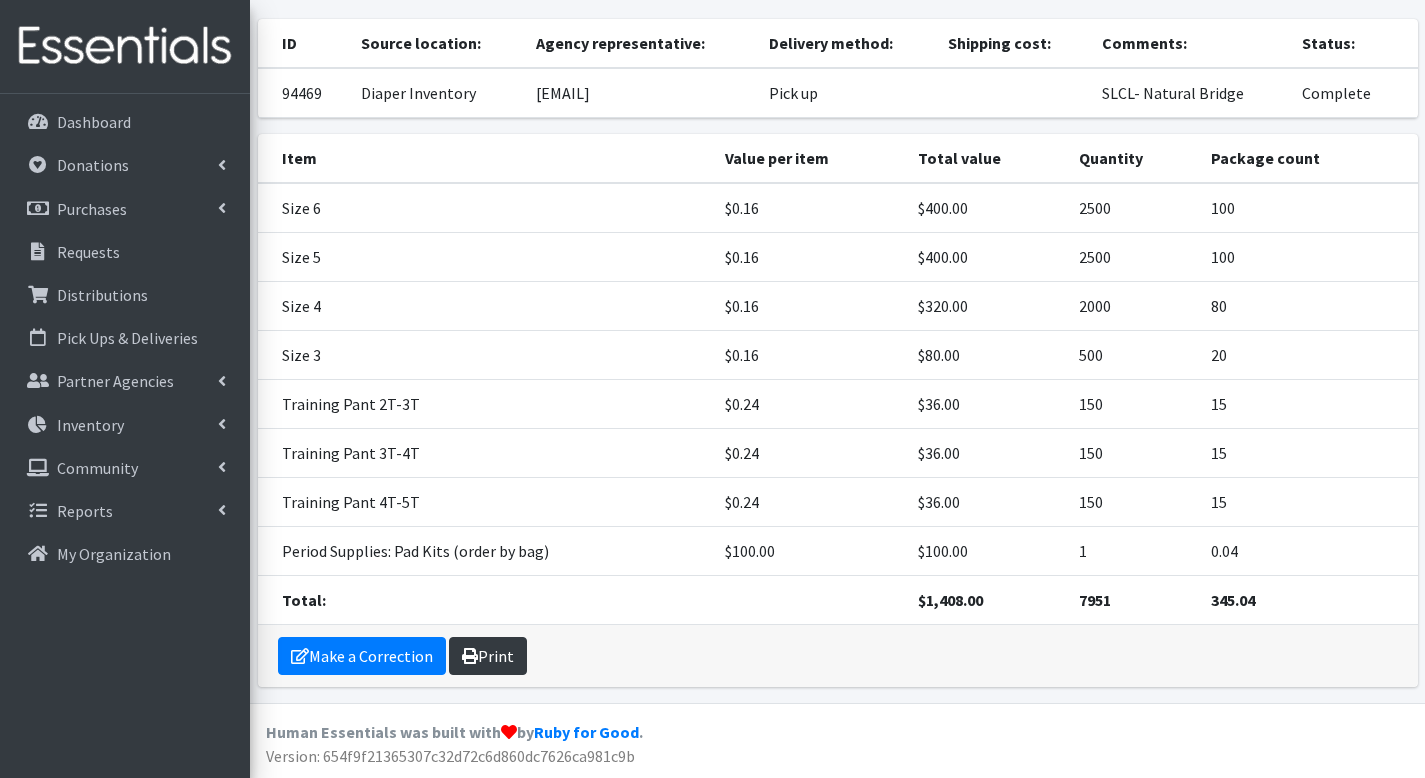 click on "Print" at bounding box center (488, 656) 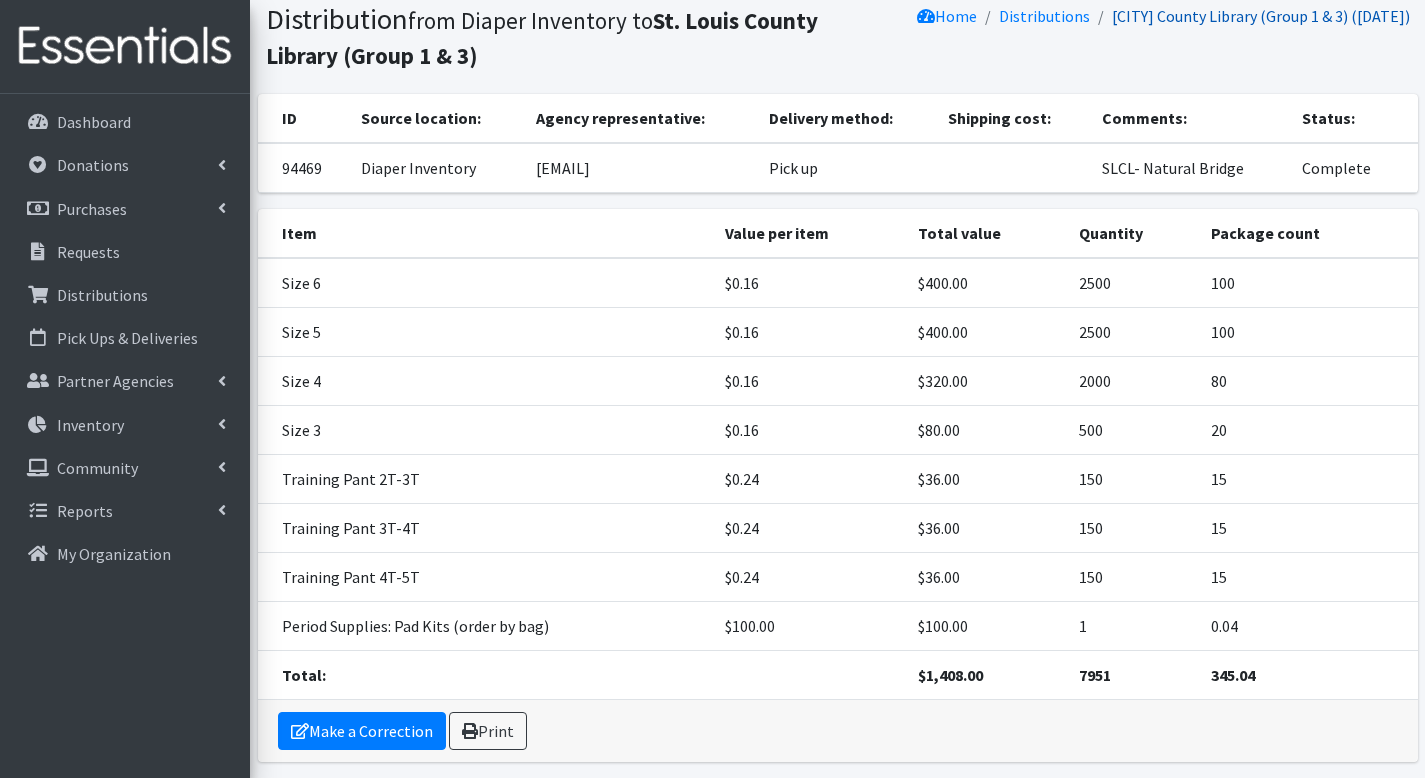 scroll, scrollTop: 0, scrollLeft: 0, axis: both 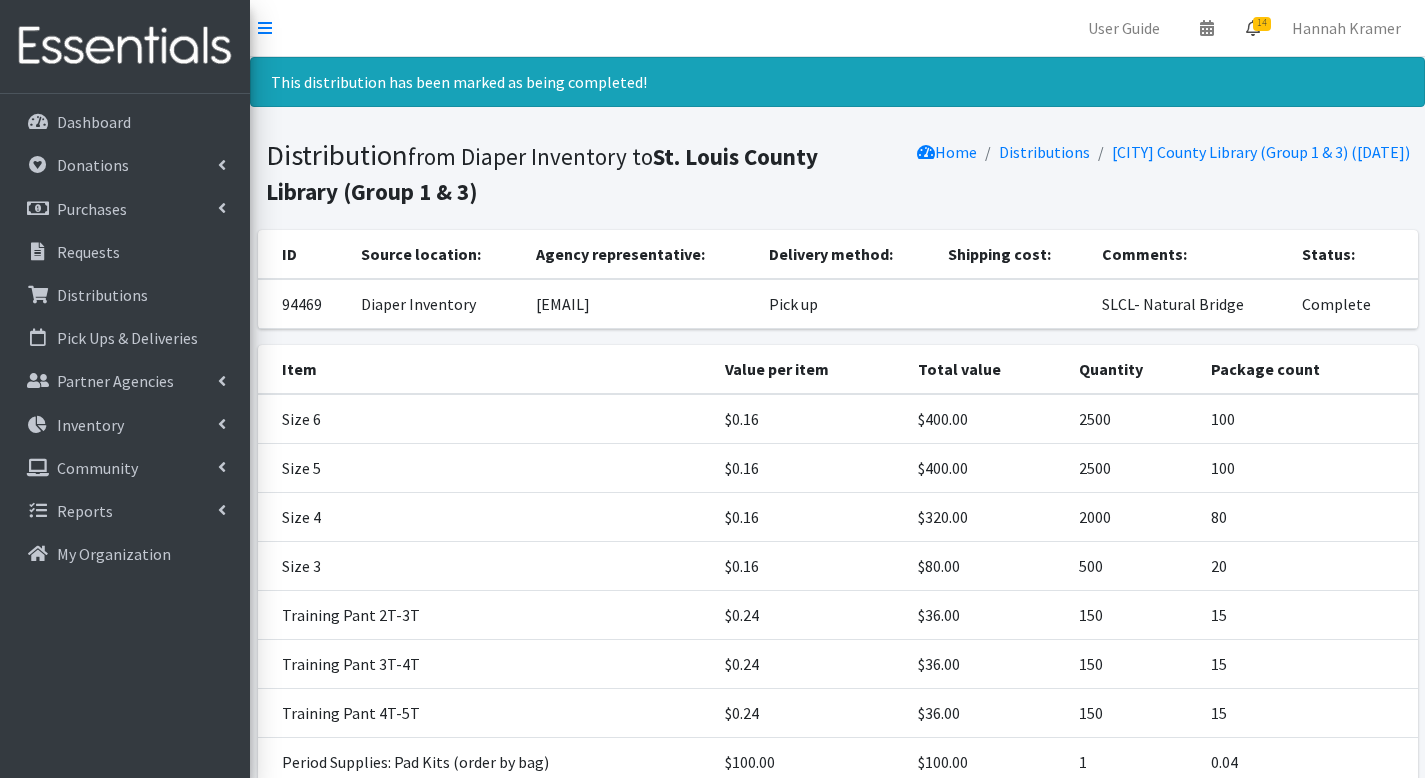 click at bounding box center (1253, 28) 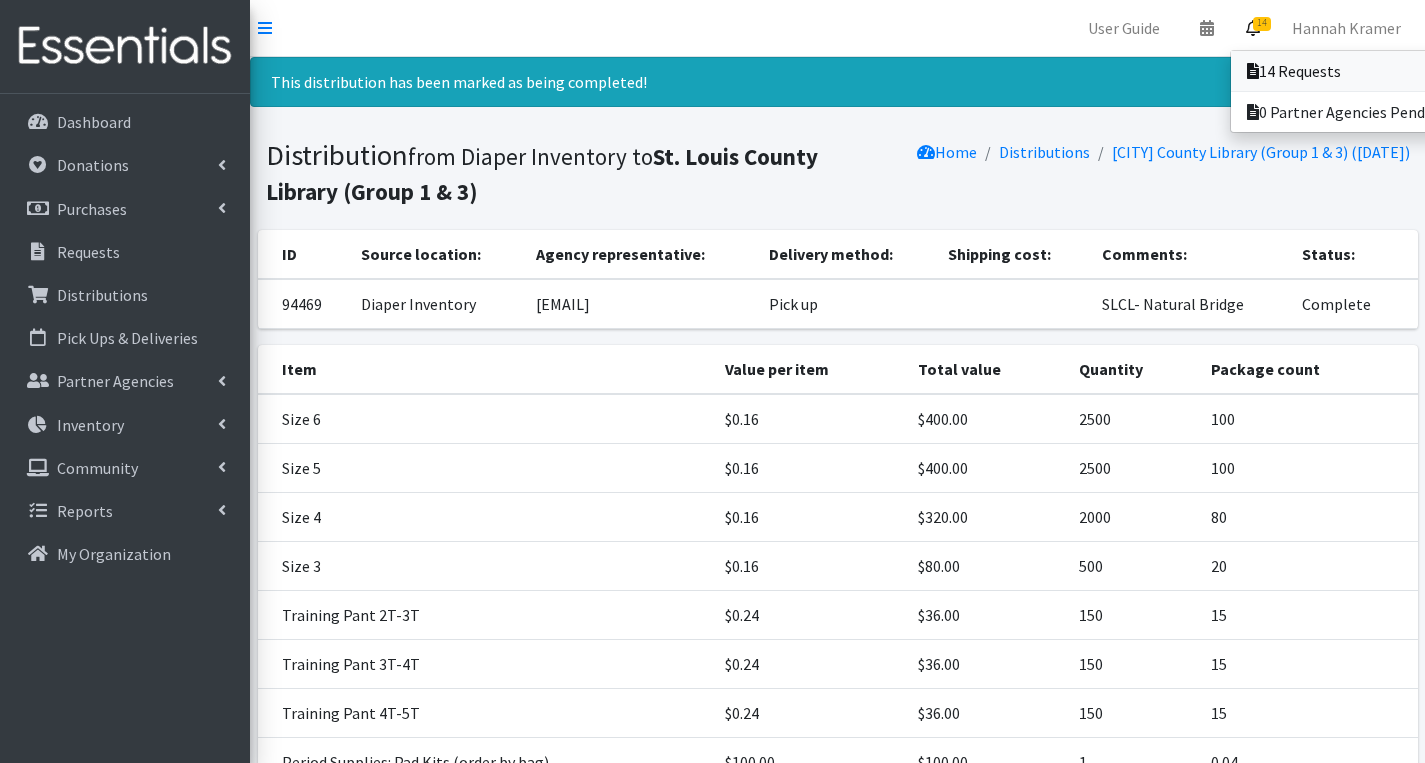 click on "14
Requests" at bounding box center [1370, 71] 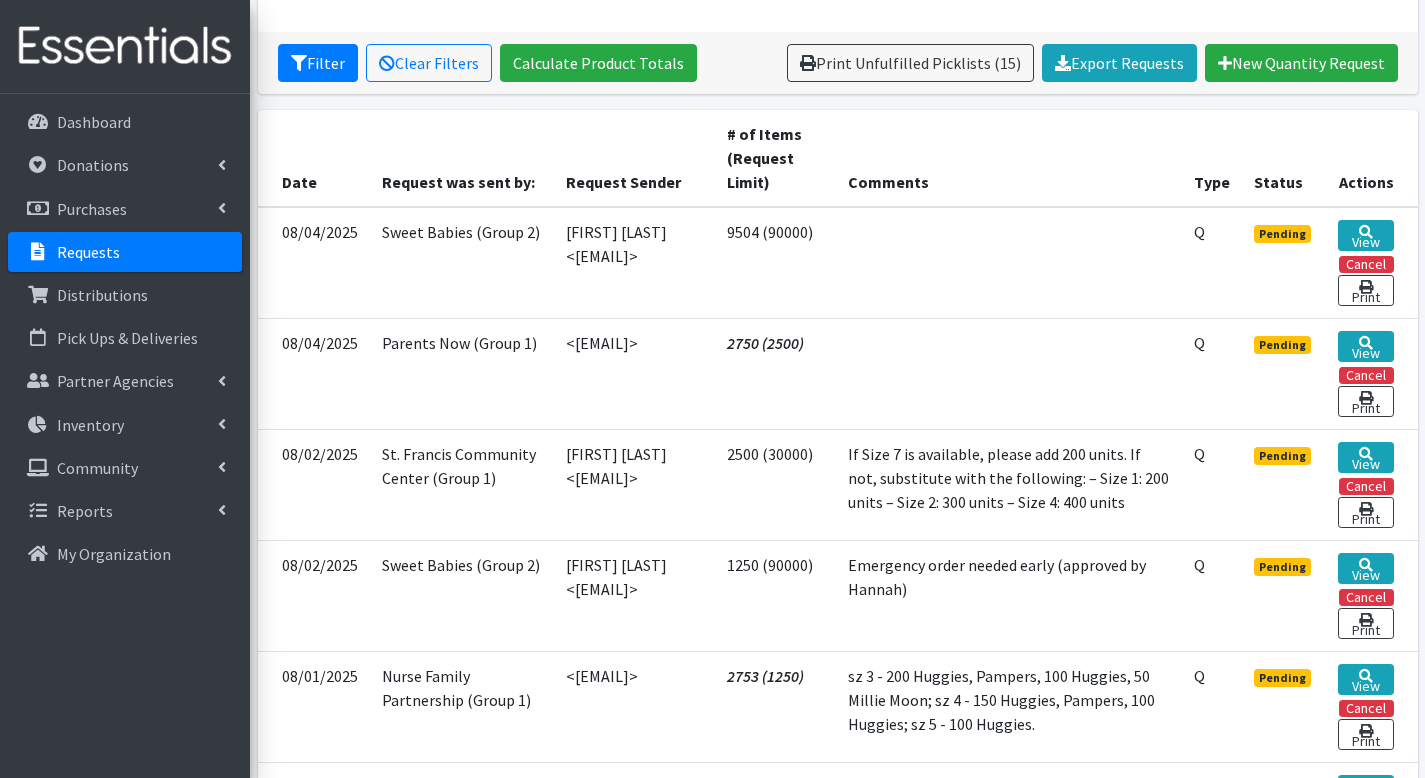scroll, scrollTop: 371, scrollLeft: 0, axis: vertical 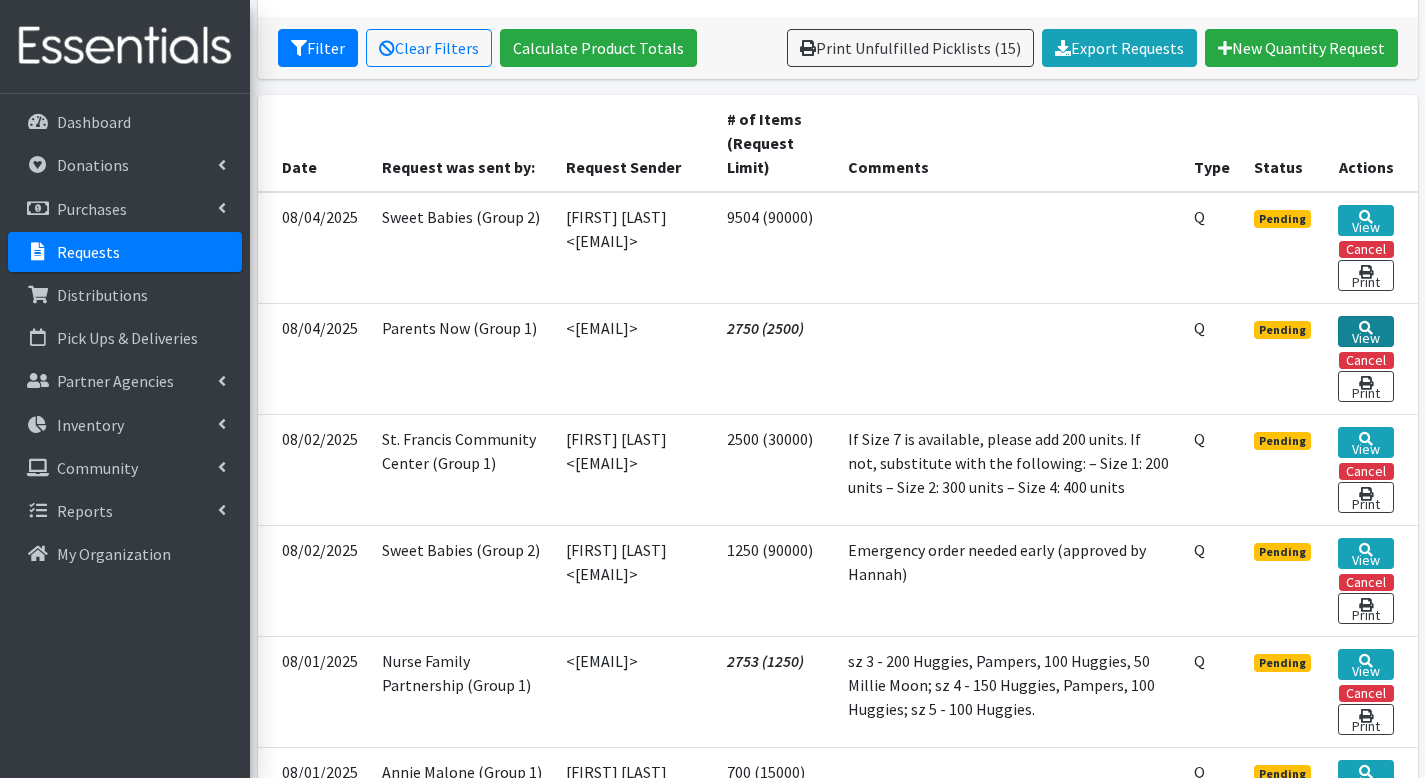 click on "View" at bounding box center [1365, 331] 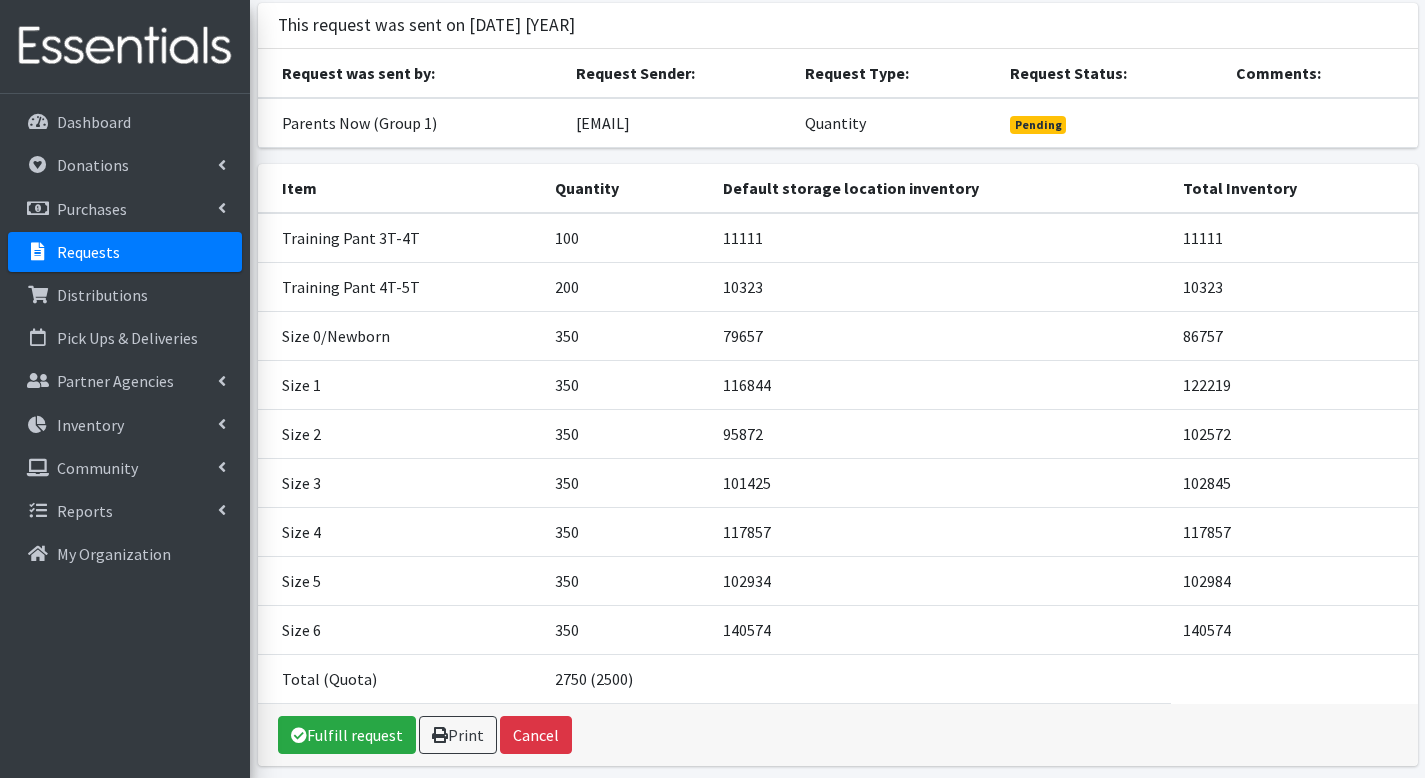 scroll, scrollTop: 131, scrollLeft: 0, axis: vertical 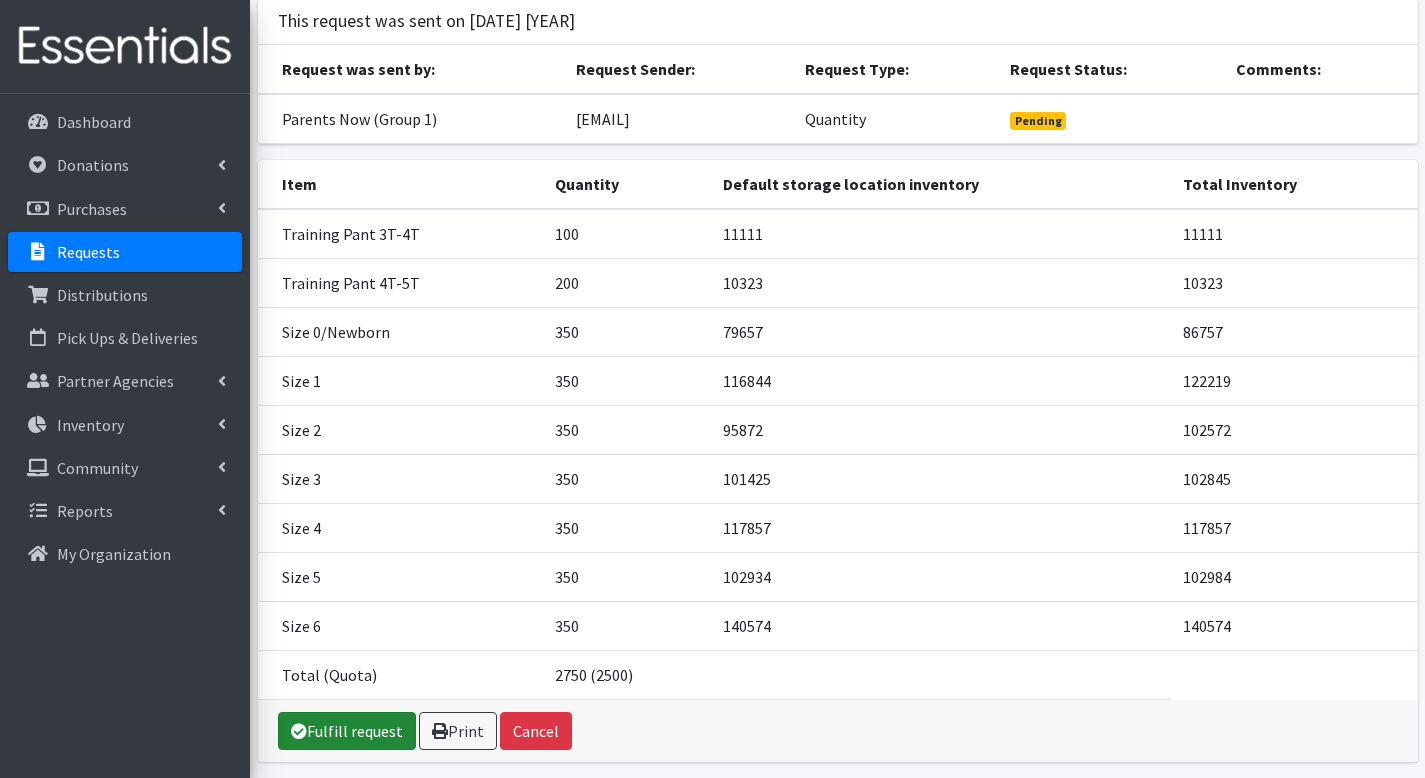 click on "Fulfill request" at bounding box center [347, 731] 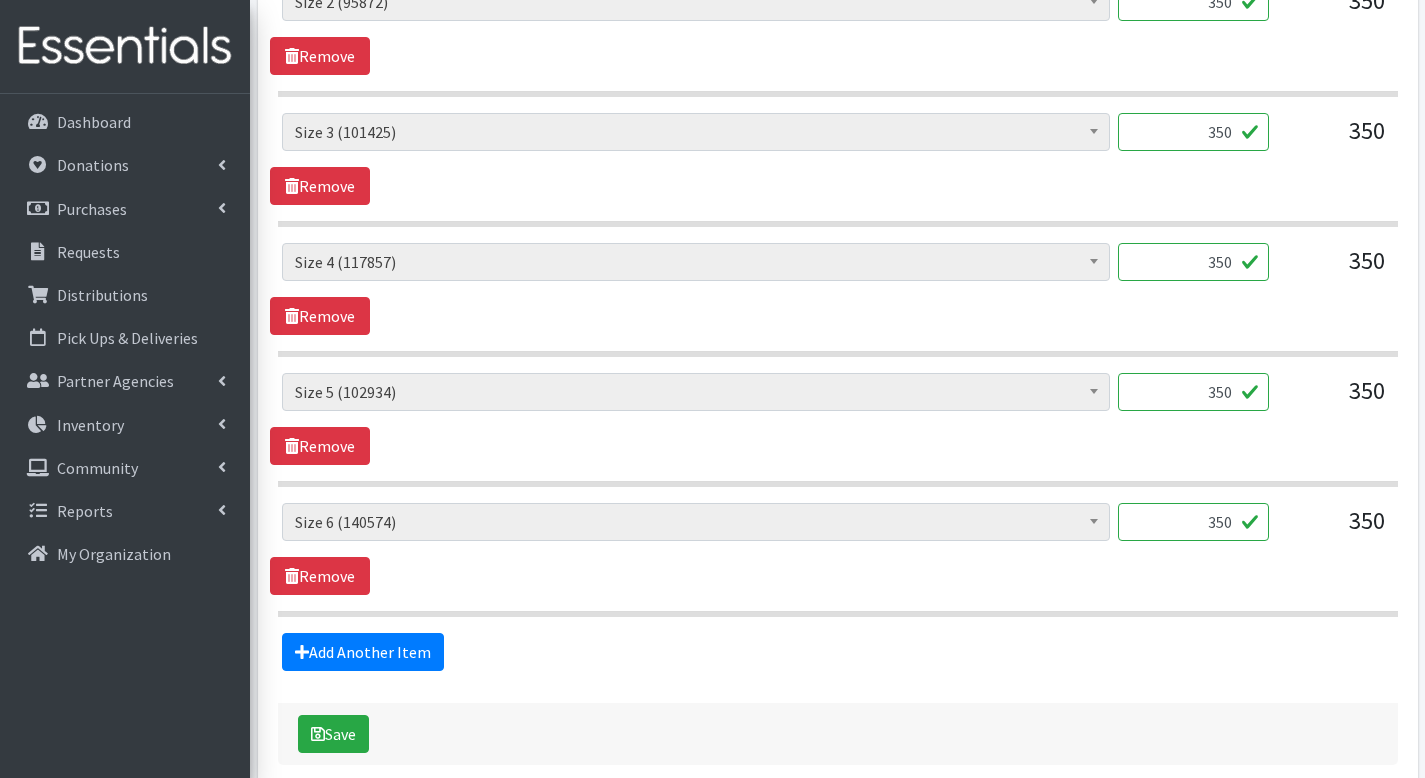 scroll, scrollTop: 1604, scrollLeft: 0, axis: vertical 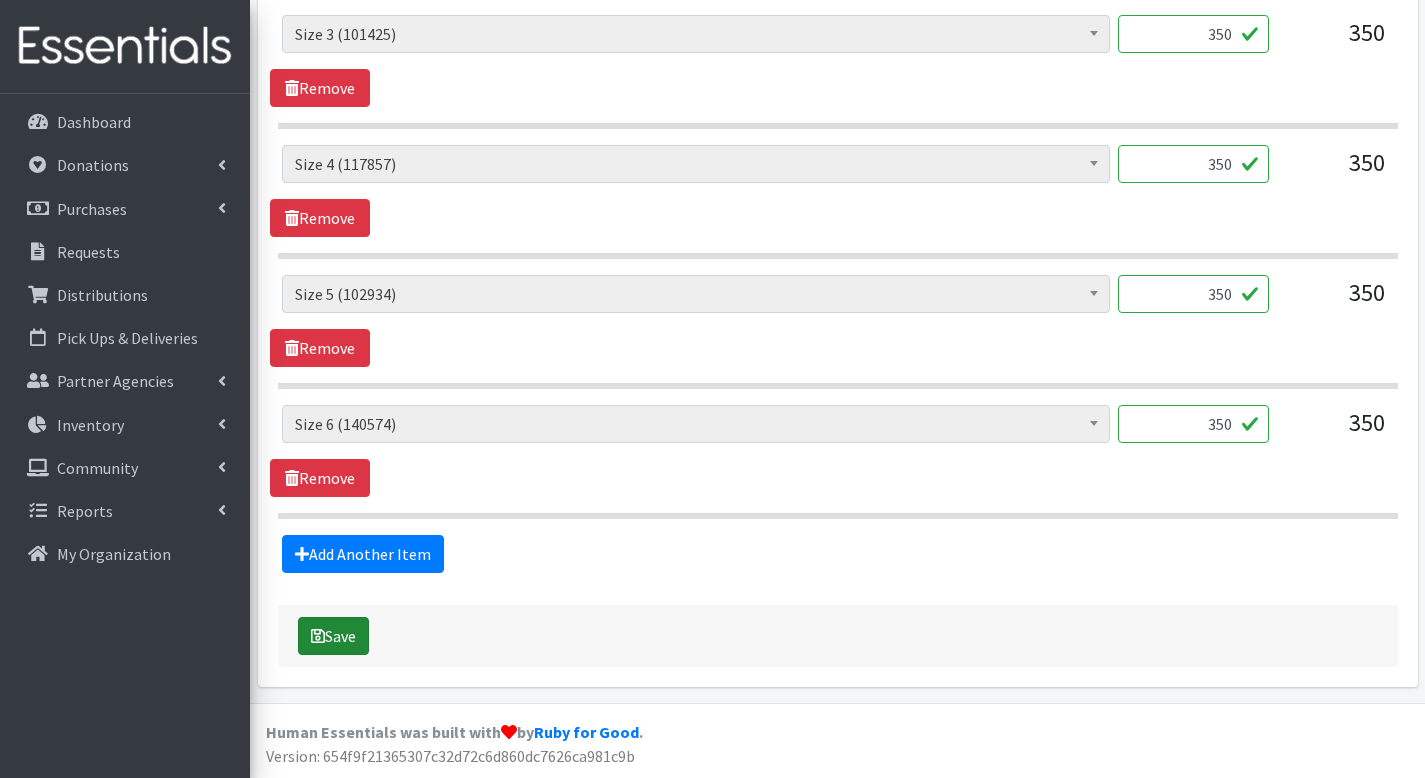 click on "Save" at bounding box center [333, 636] 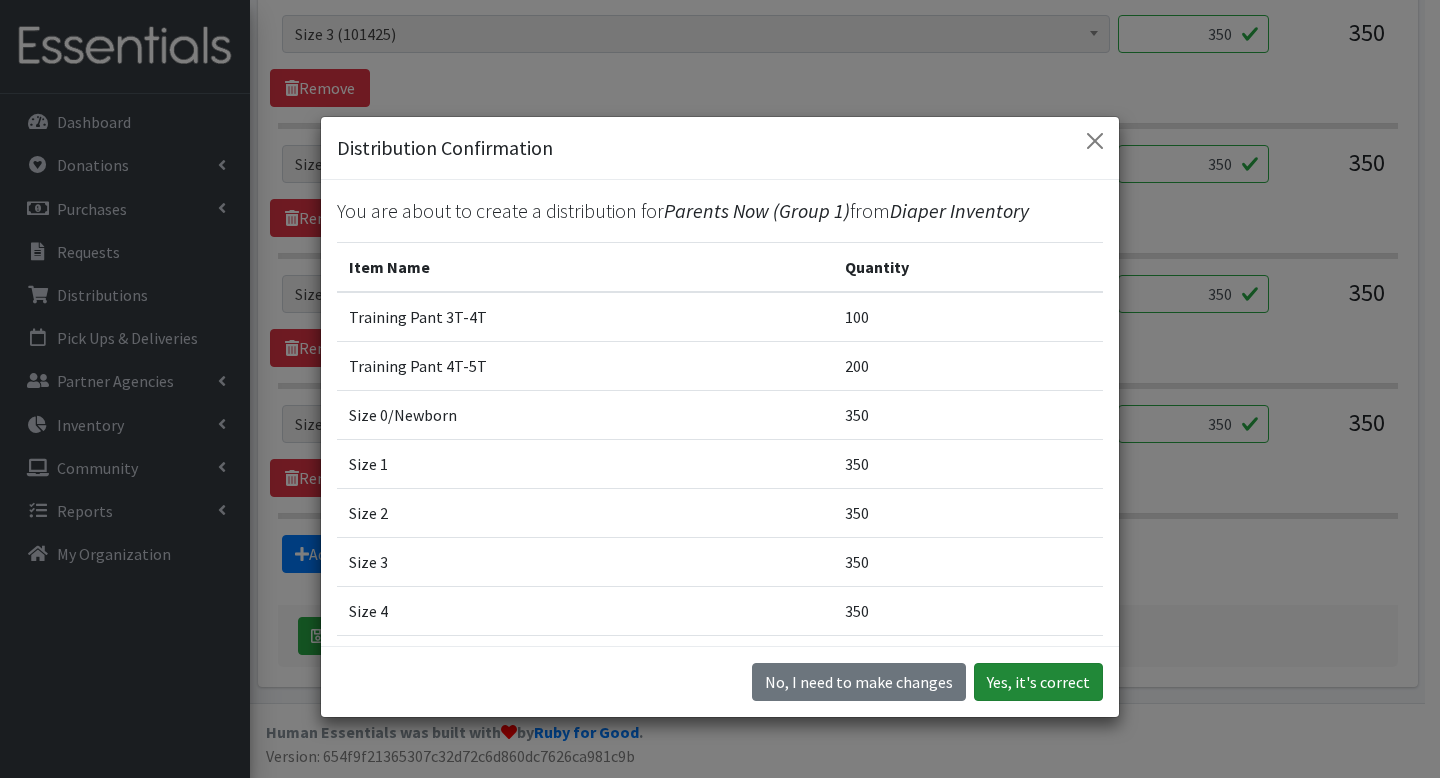 click on "Yes, it's correct" at bounding box center (1038, 682) 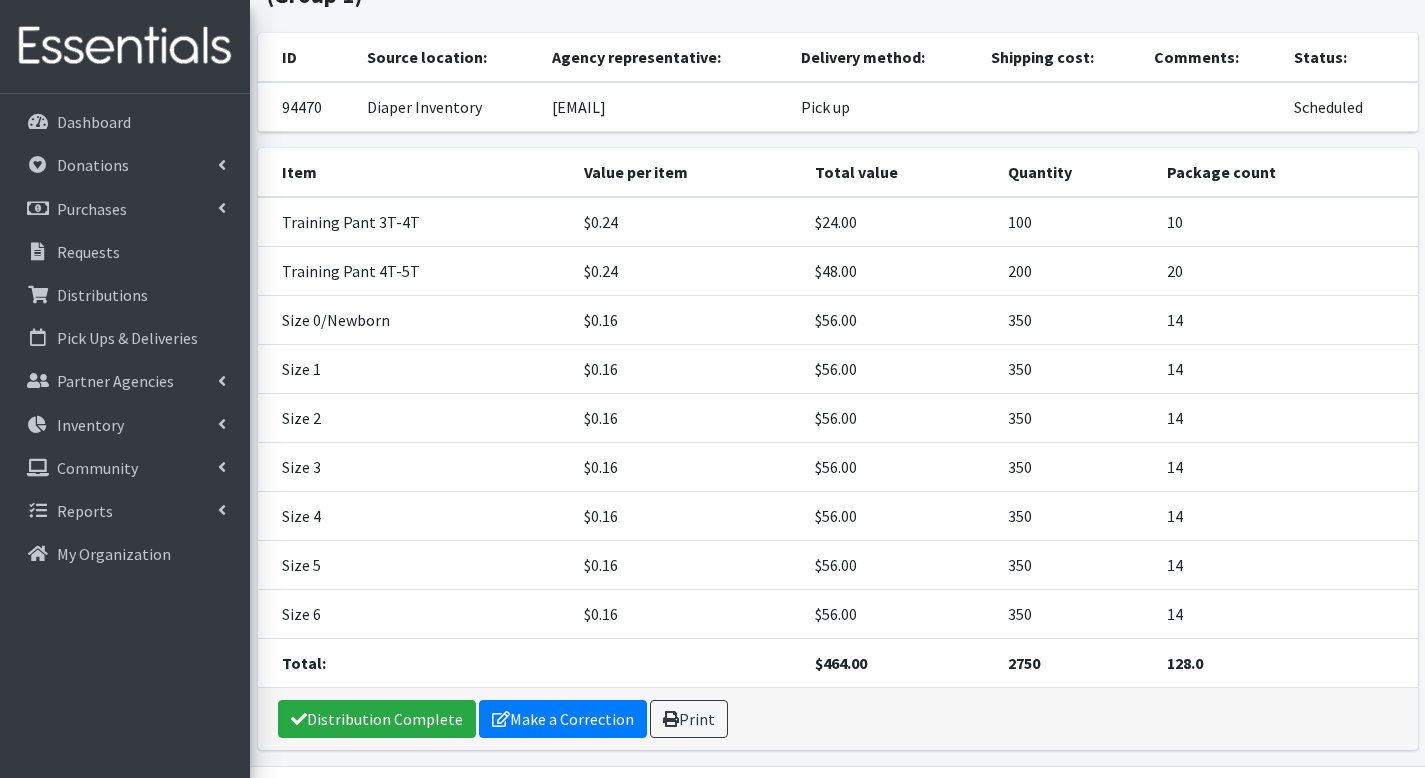 scroll, scrollTop: 260, scrollLeft: 0, axis: vertical 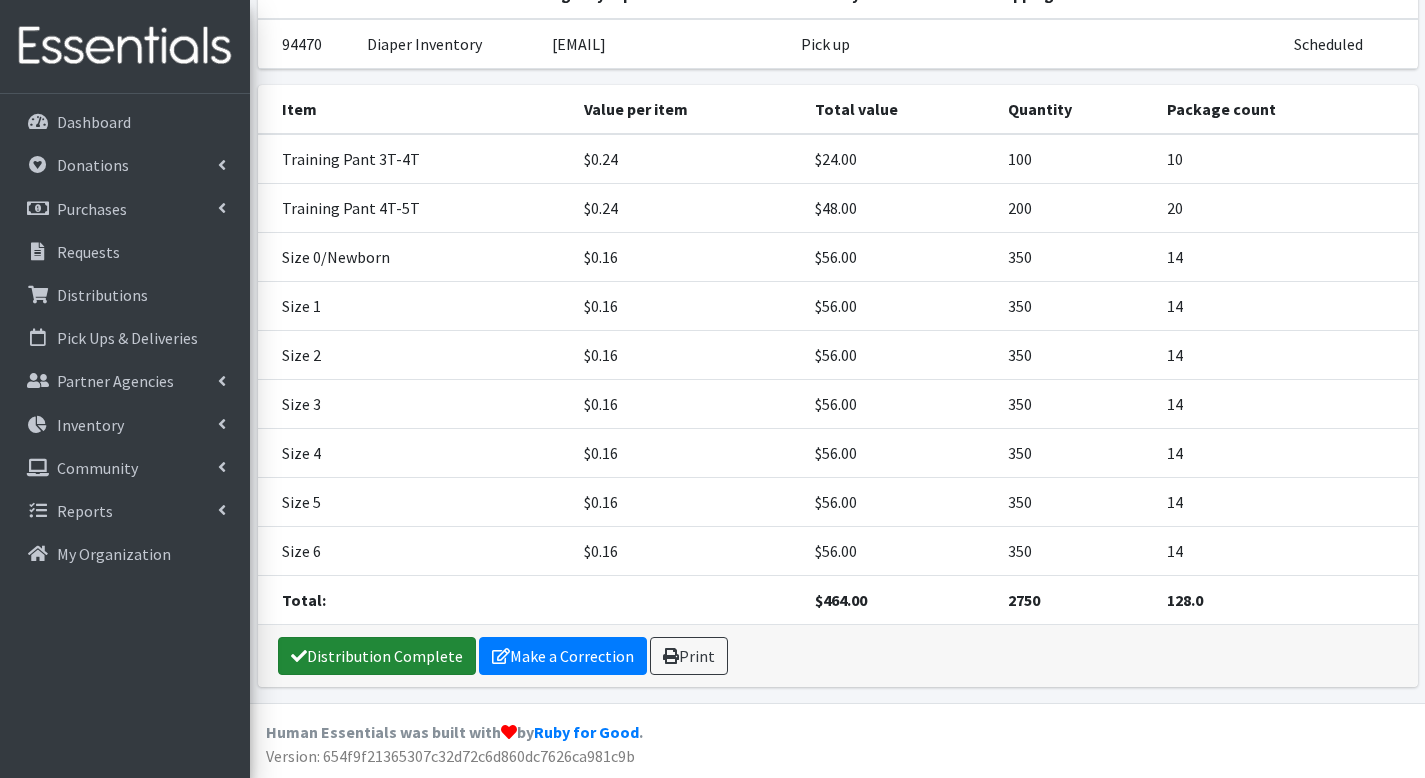 click on "Distribution Complete" at bounding box center [377, 656] 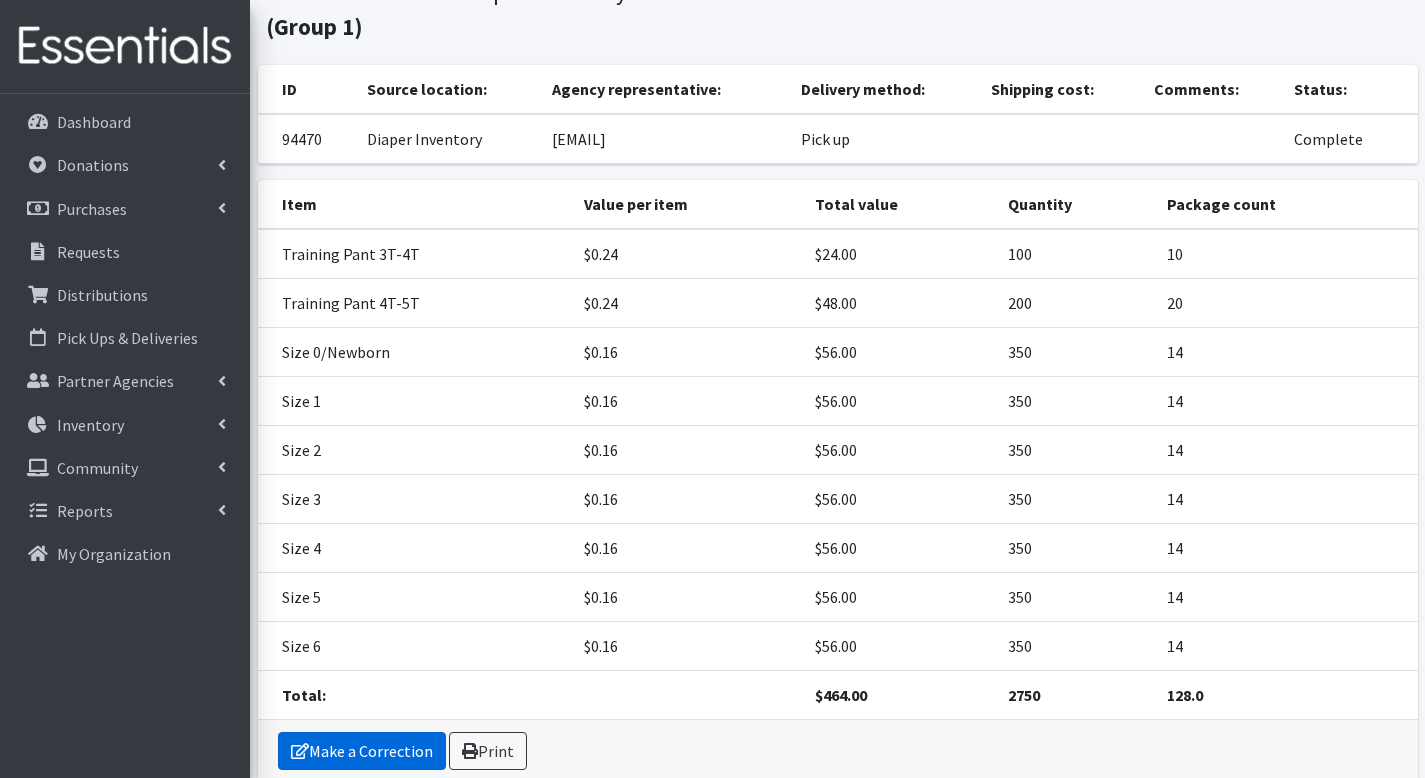 scroll, scrollTop: 260, scrollLeft: 0, axis: vertical 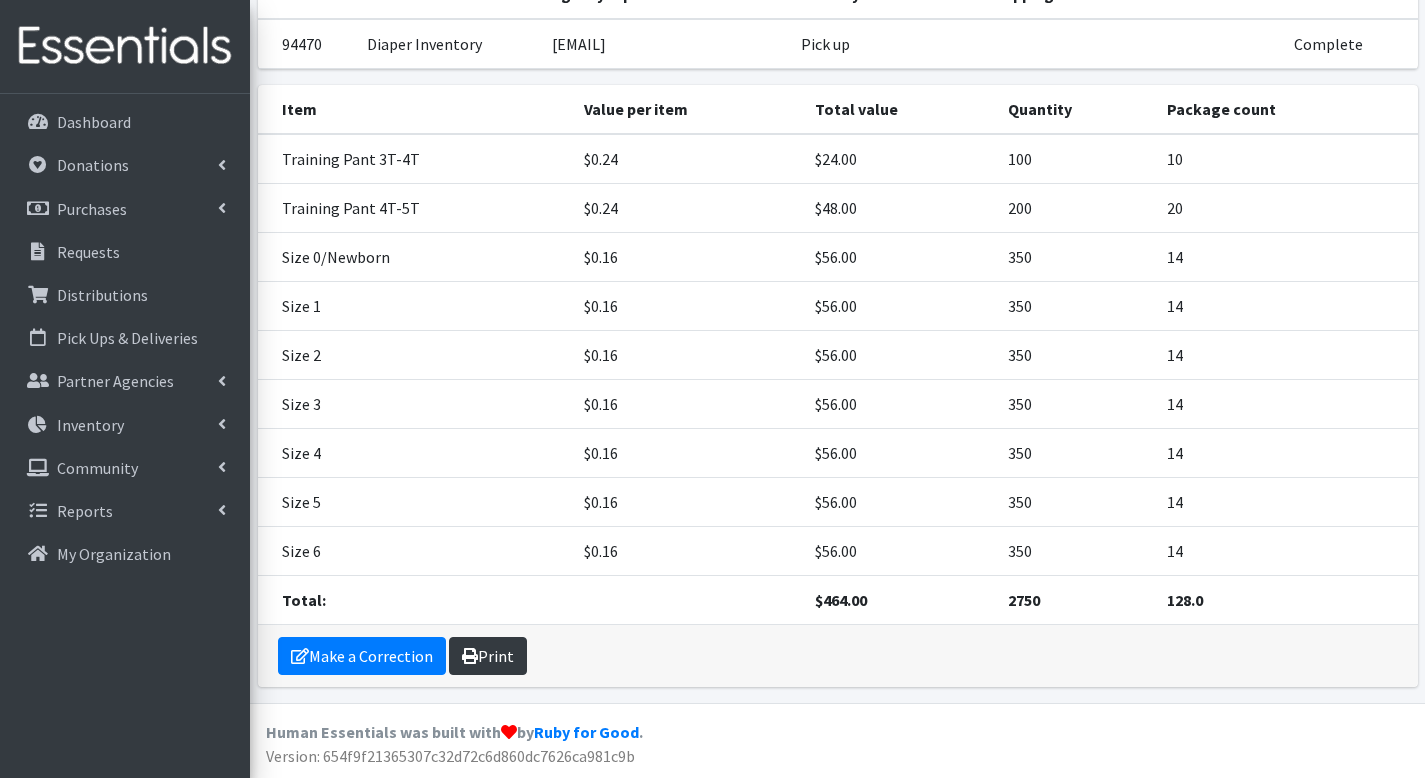 click at bounding box center [470, 656] 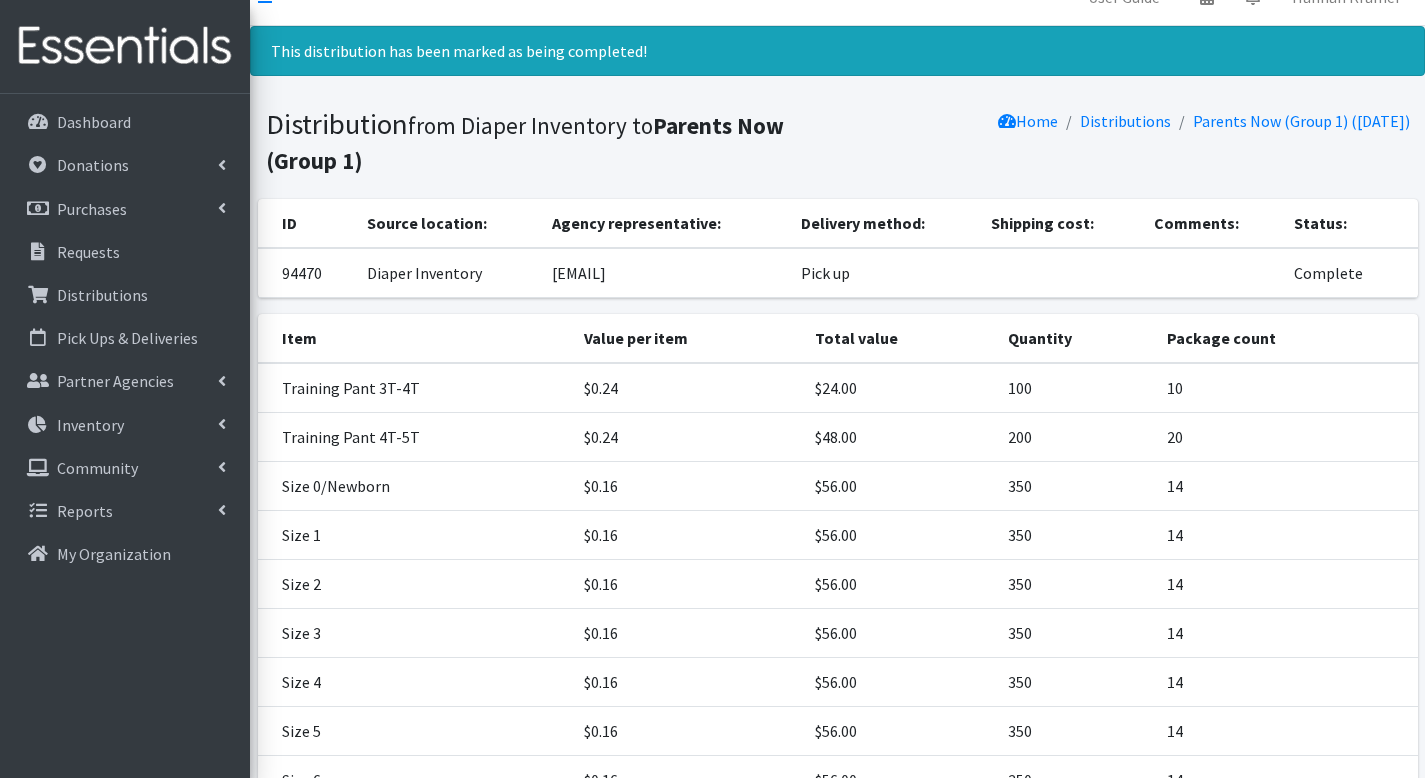 scroll, scrollTop: 0, scrollLeft: 0, axis: both 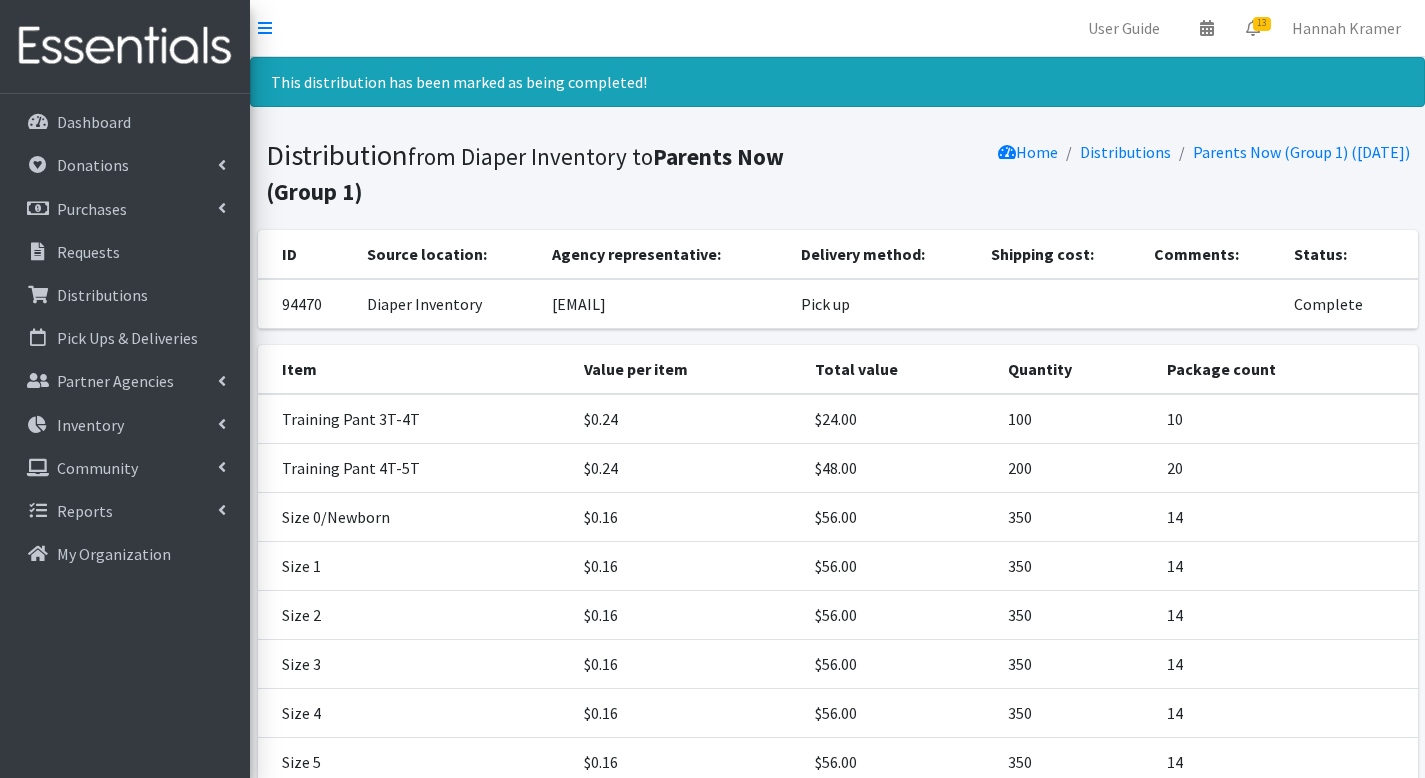 click on "User Guide
0 Pick-ups
remaining this week
View Calendar
13
13
Requests
0
Partner Agencies Pending Review
Hannah Kramer
Account Settings
Switch to: Membership Distributions
My Organization
Log Out" at bounding box center (837, 28) 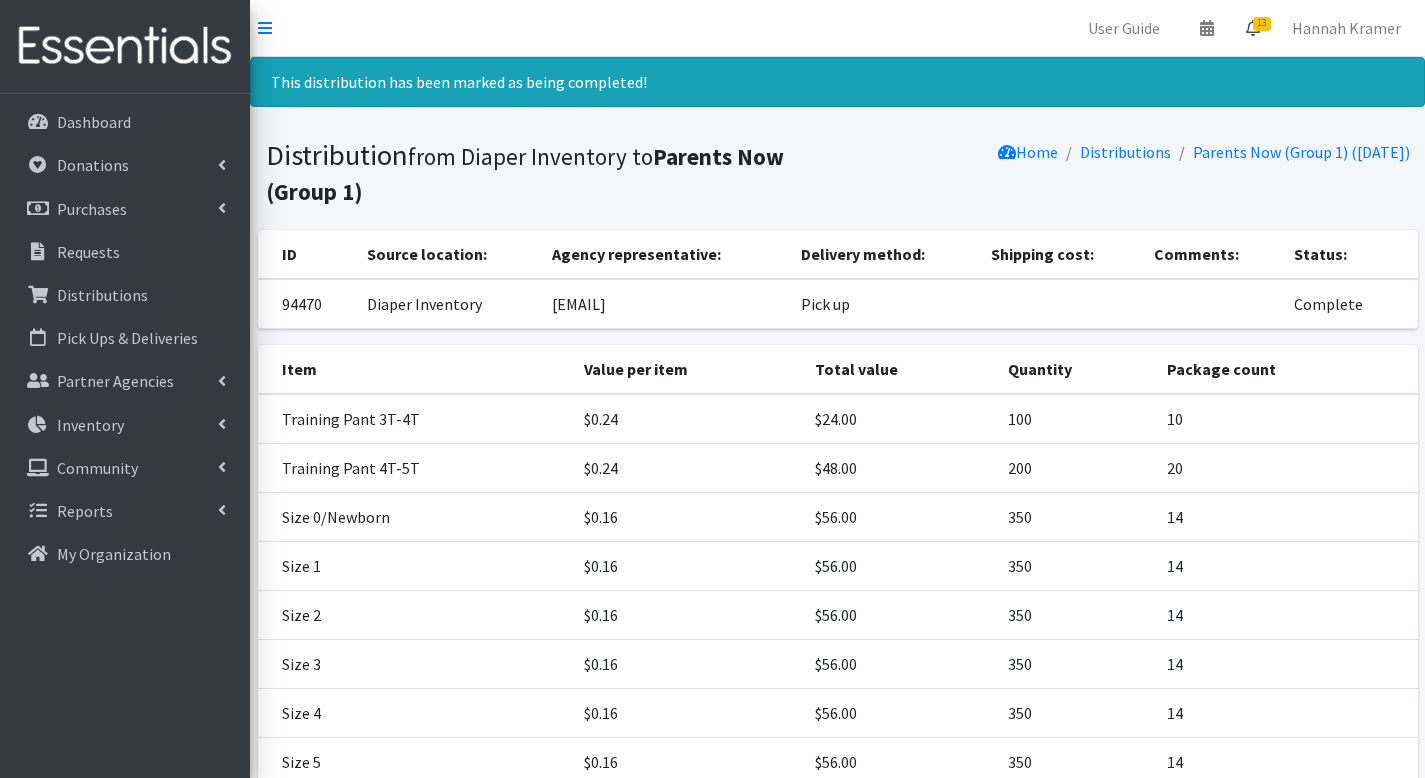 click at bounding box center (1253, 28) 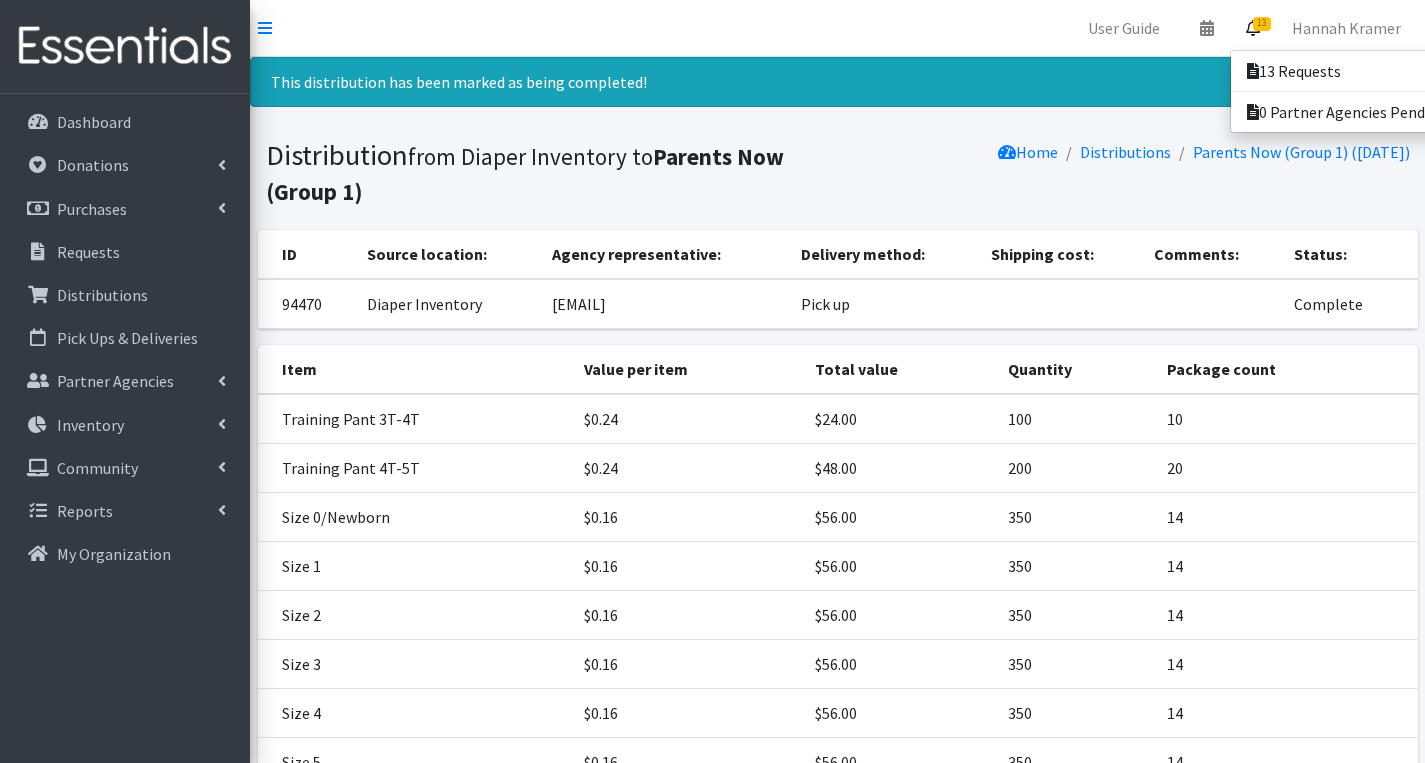 click on "User Guide
0 Pick-ups
remaining this week
View Calendar
13
13
Requests
0
Partner Agencies Pending Review
Hannah Kramer
Account Settings
Switch to: Membership Distributions
My Organization
Log Out" at bounding box center [837, 28] 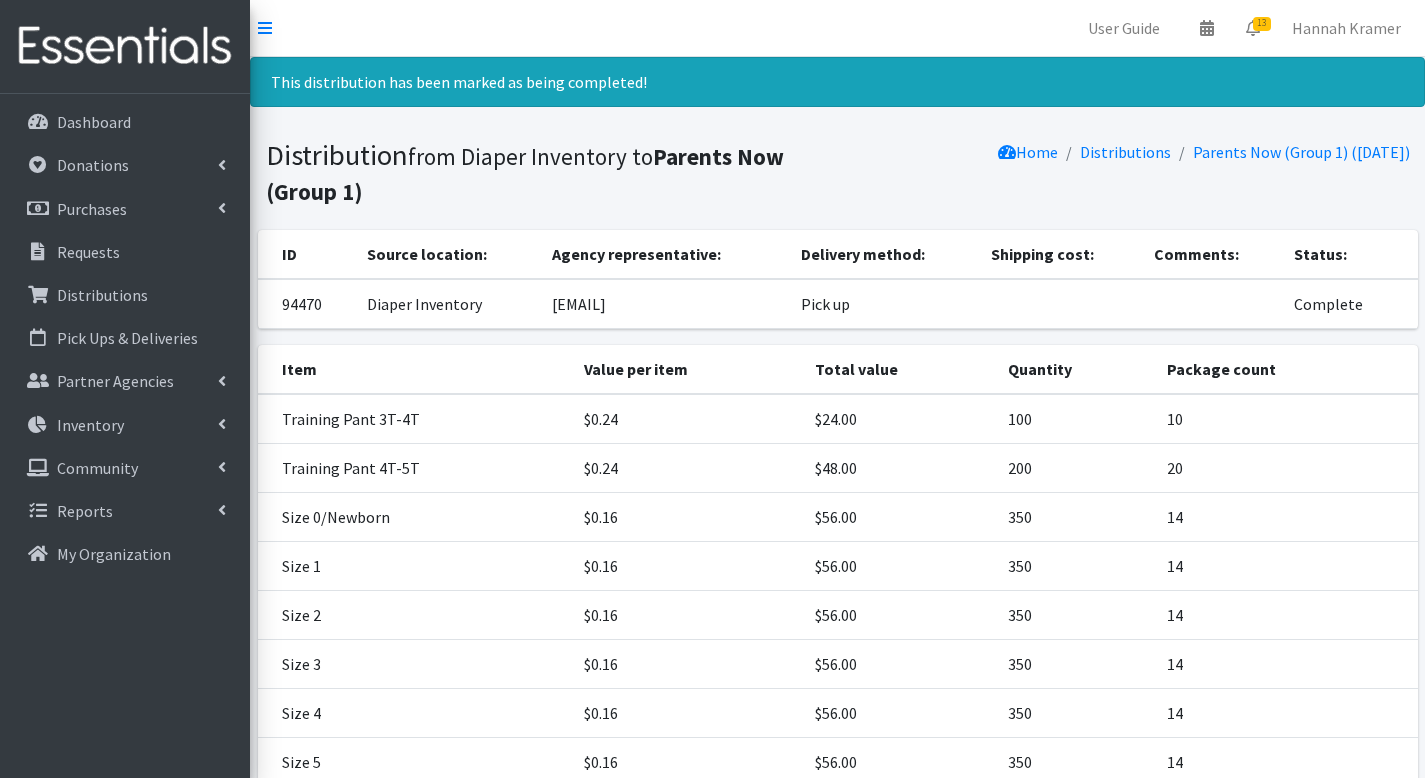 click on "User Guide
0 Pick-ups
remaining this week
View Calendar
13
13
Requests
0
Partner Agencies Pending Review
Hannah Kramer
Account Settings
Switch to: Membership Distributions
My Organization
Log Out" at bounding box center (837, 28) 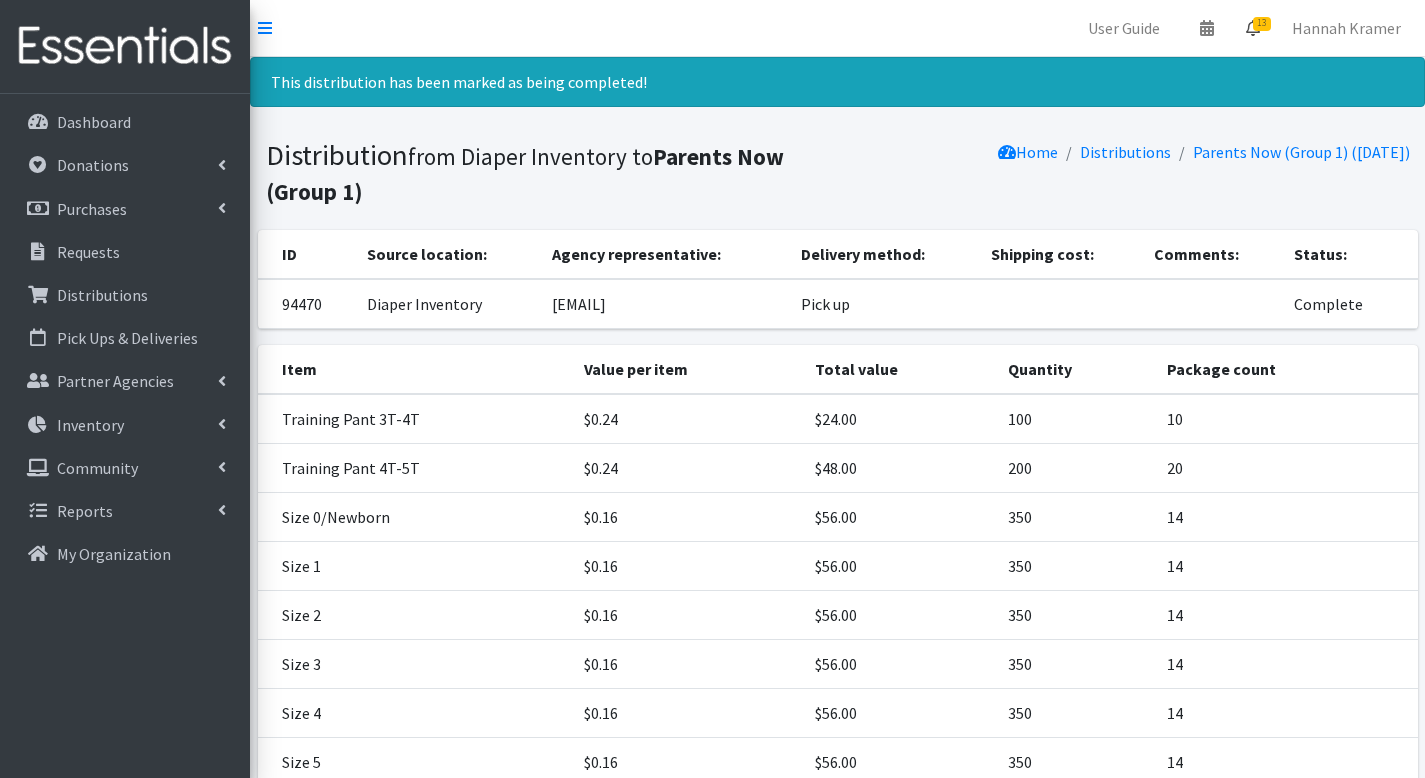 click at bounding box center [1253, 28] 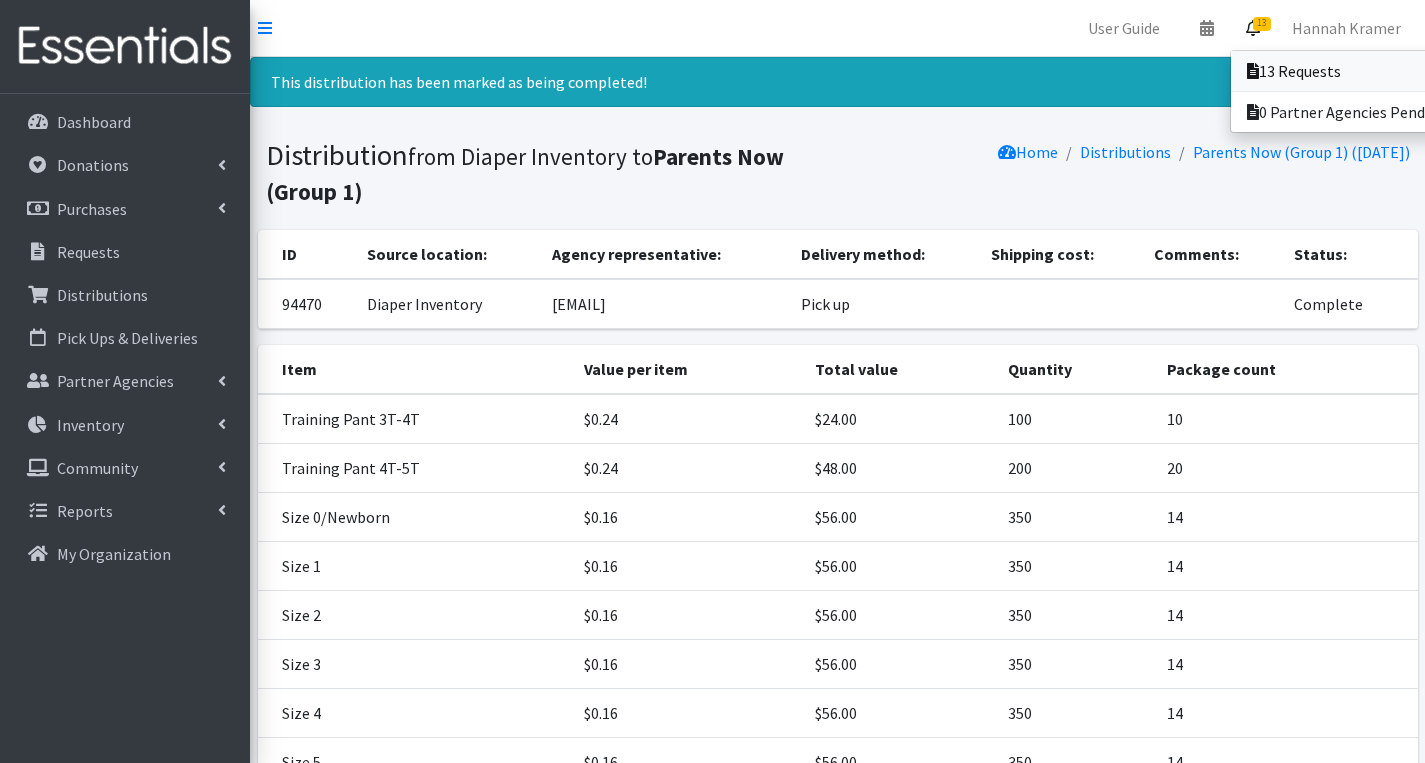 click at bounding box center (1253, 71) 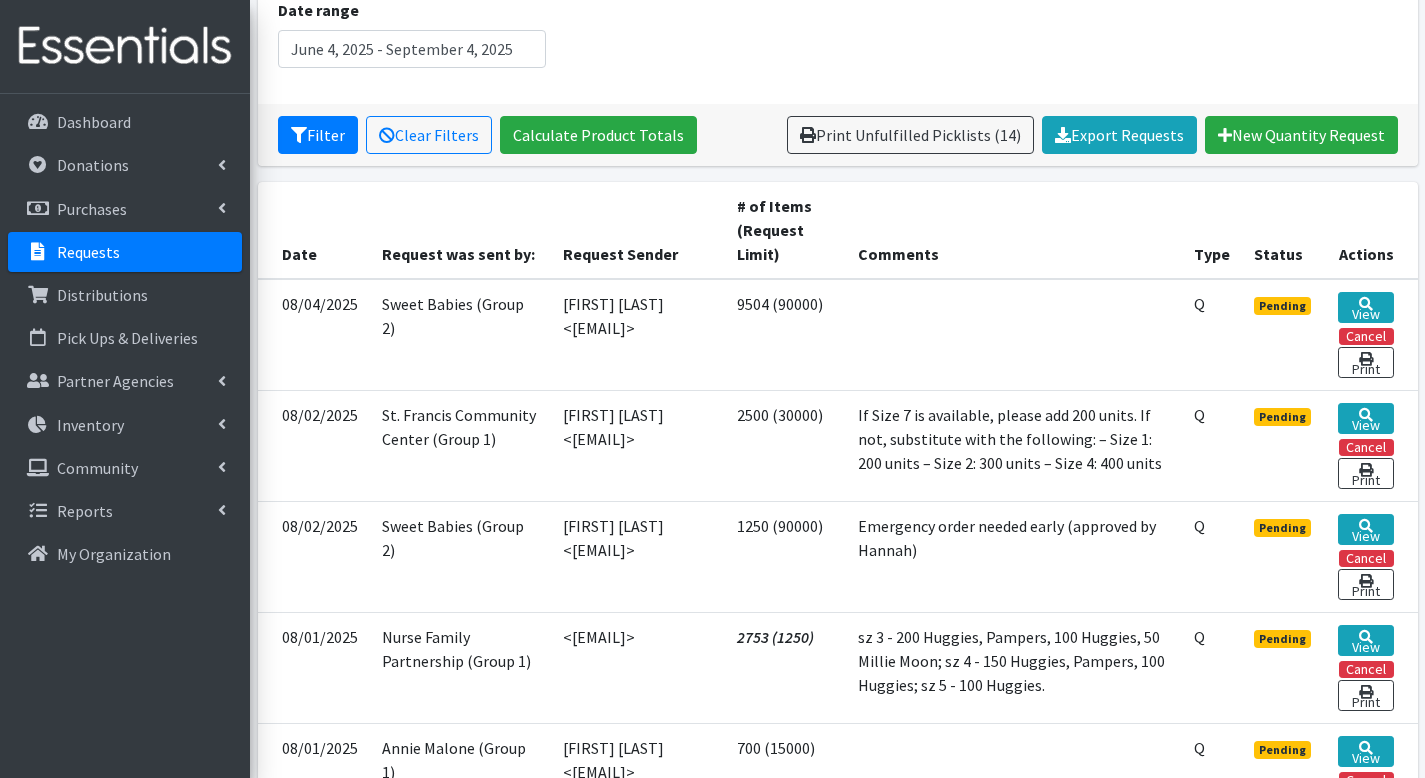 scroll, scrollTop: 305, scrollLeft: 0, axis: vertical 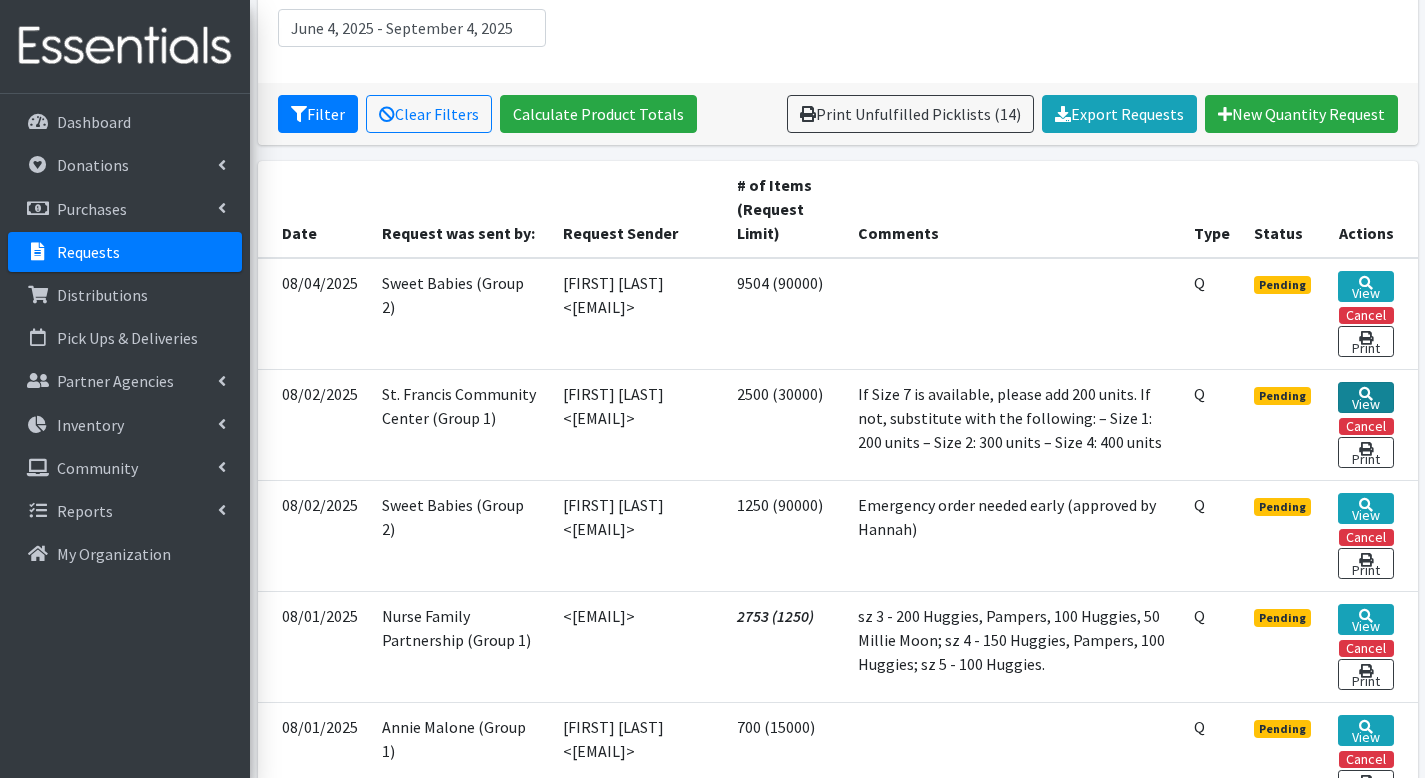click on "View" at bounding box center [1365, 397] 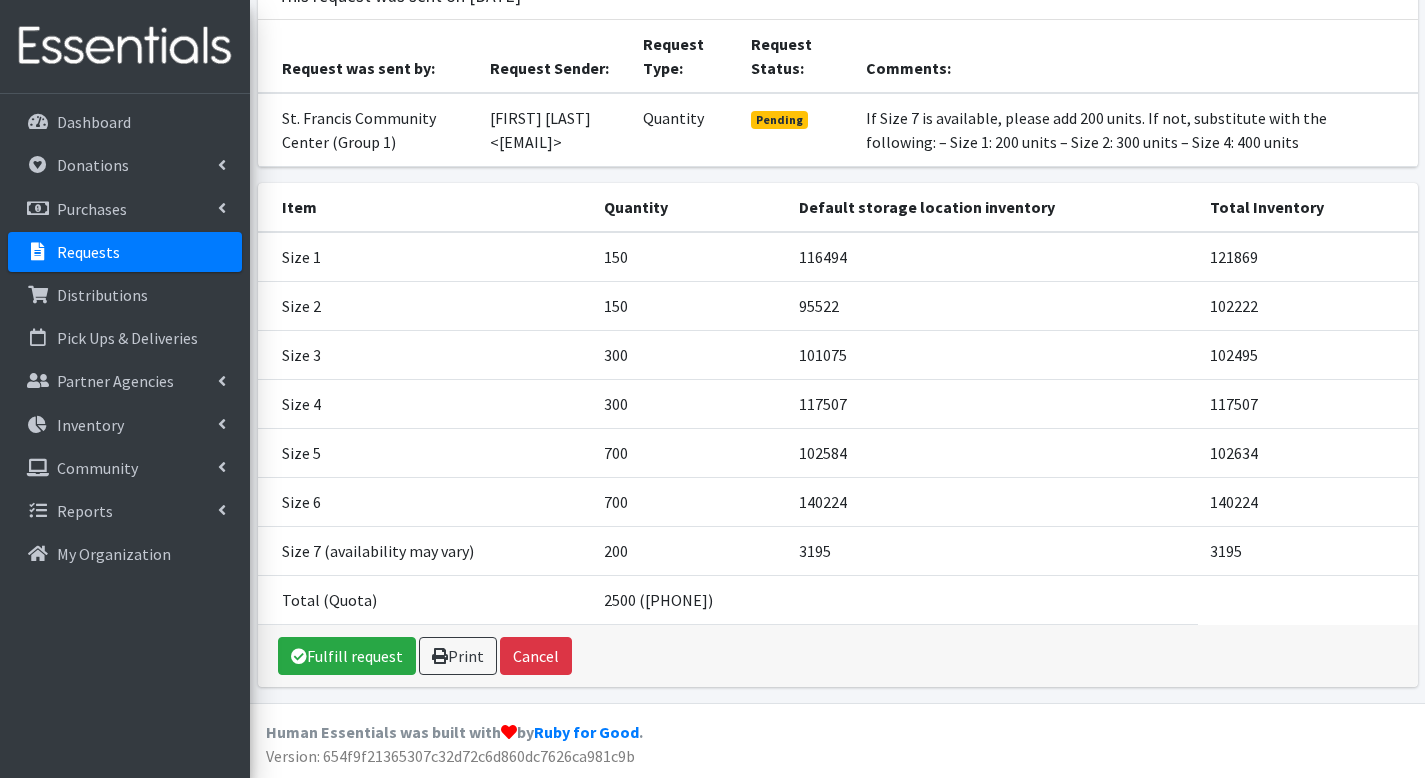 scroll, scrollTop: 163, scrollLeft: 0, axis: vertical 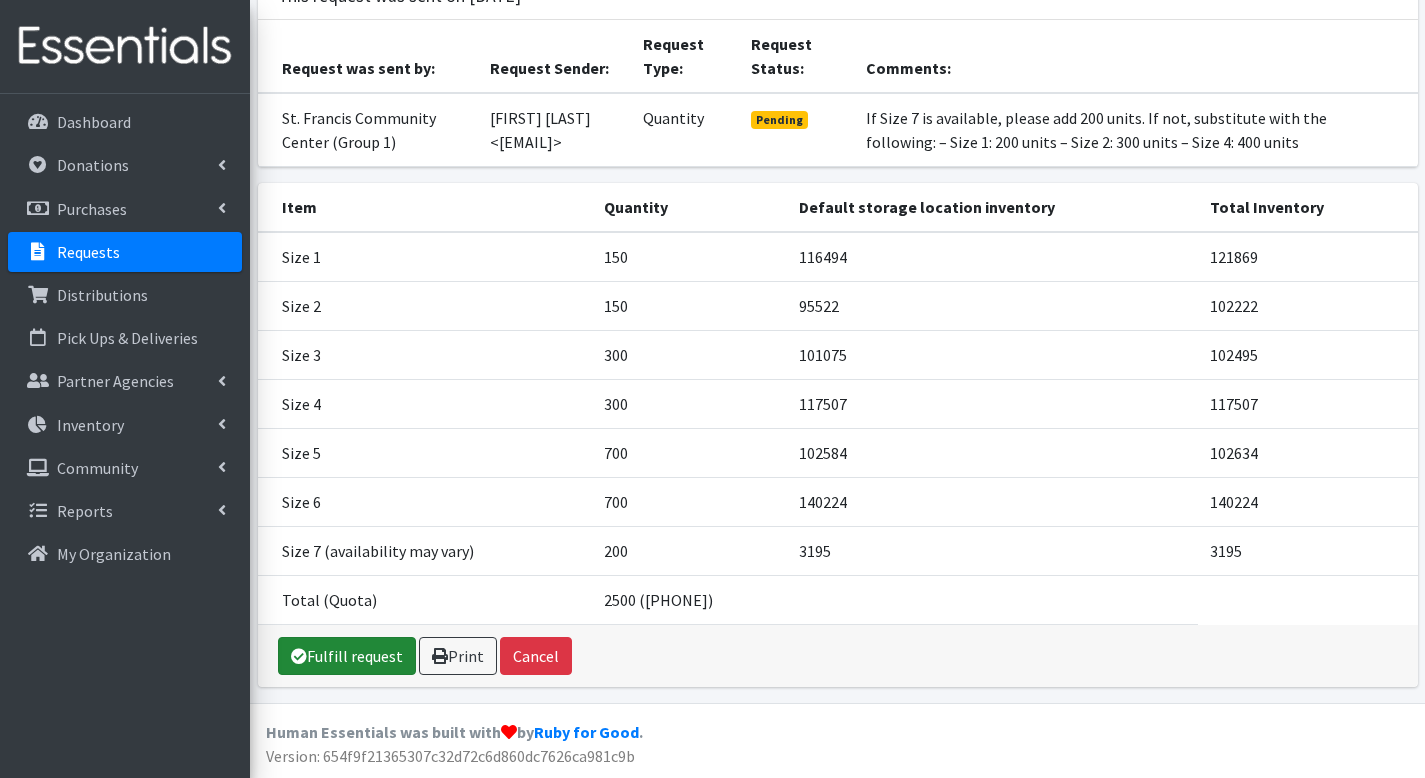 click on "Fulfill request" at bounding box center [347, 656] 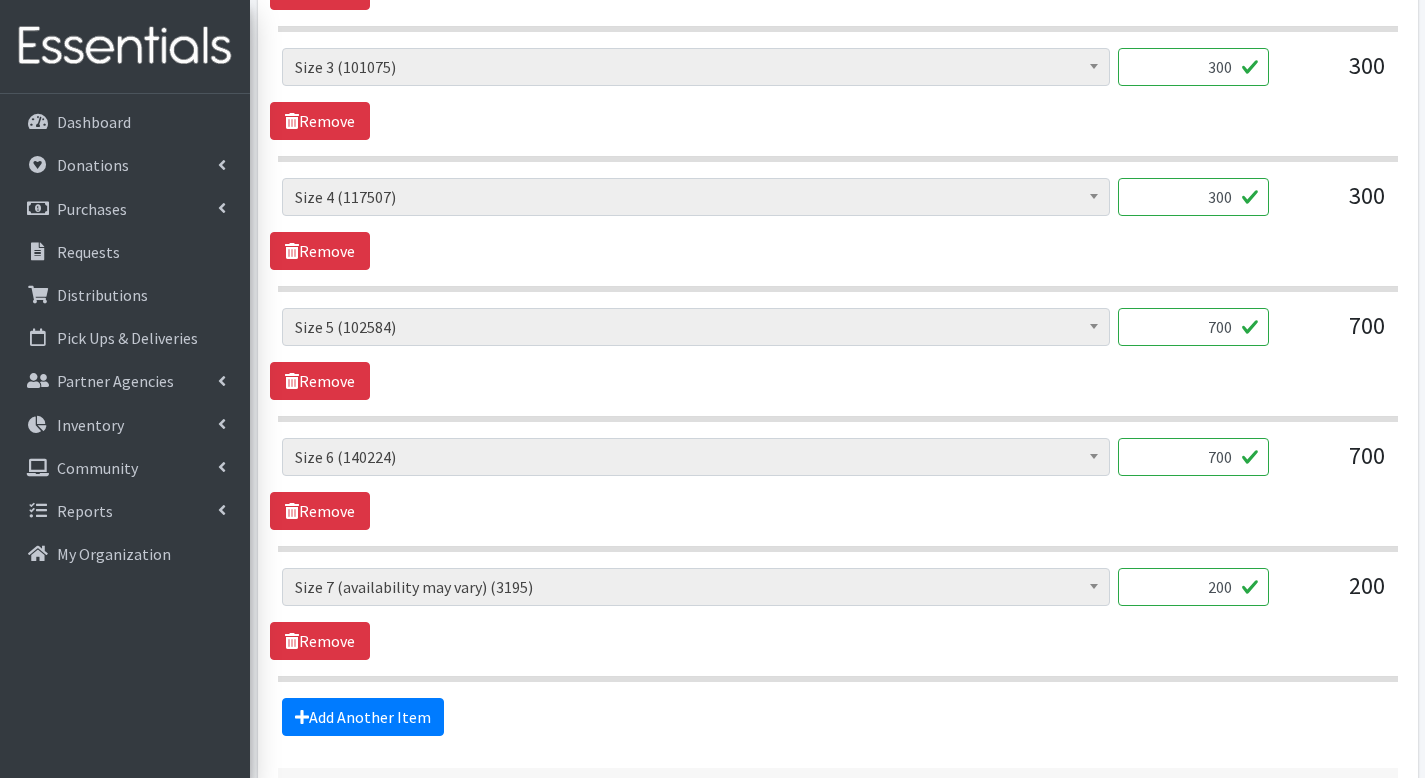 scroll, scrollTop: 1344, scrollLeft: 0, axis: vertical 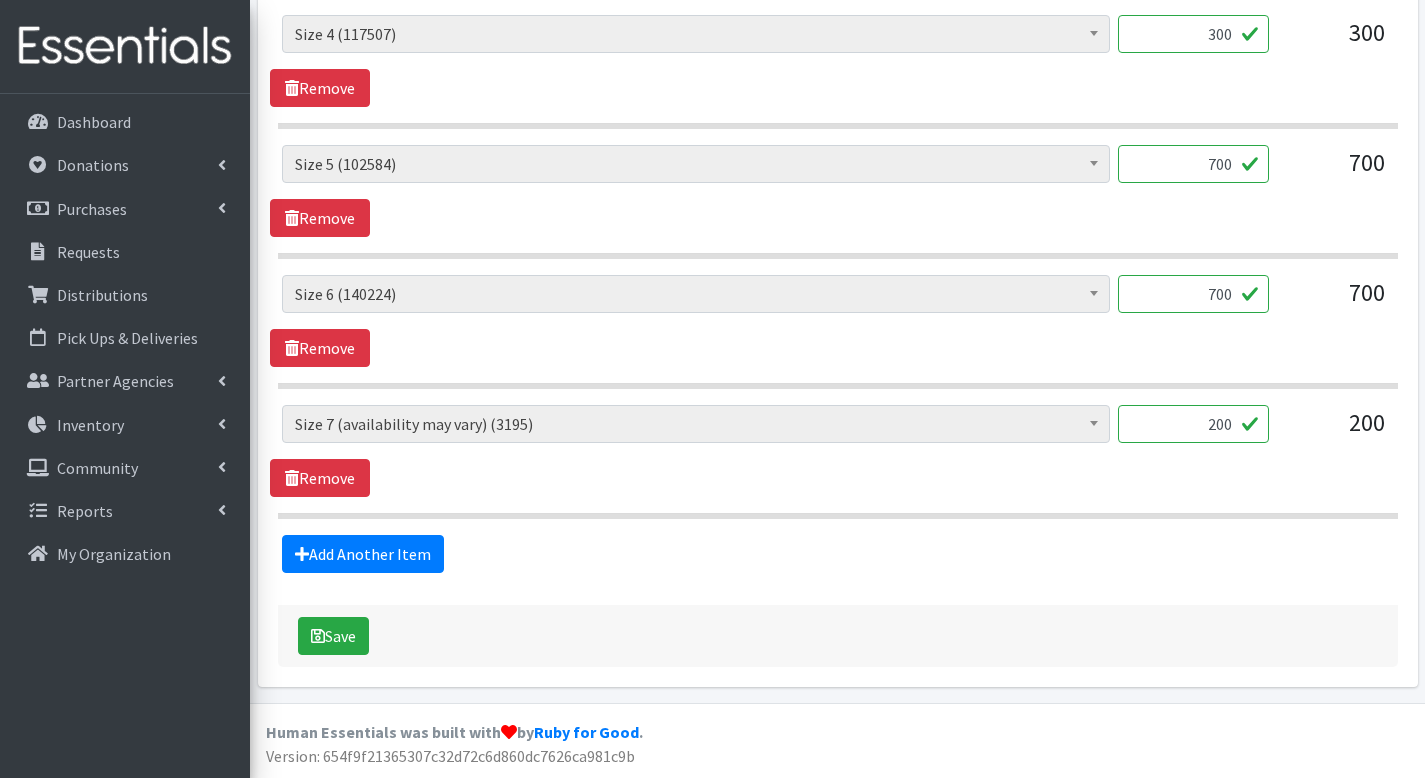 drag, startPoint x: 1190, startPoint y: 425, endPoint x: 1290, endPoint y: 435, distance: 100.49876 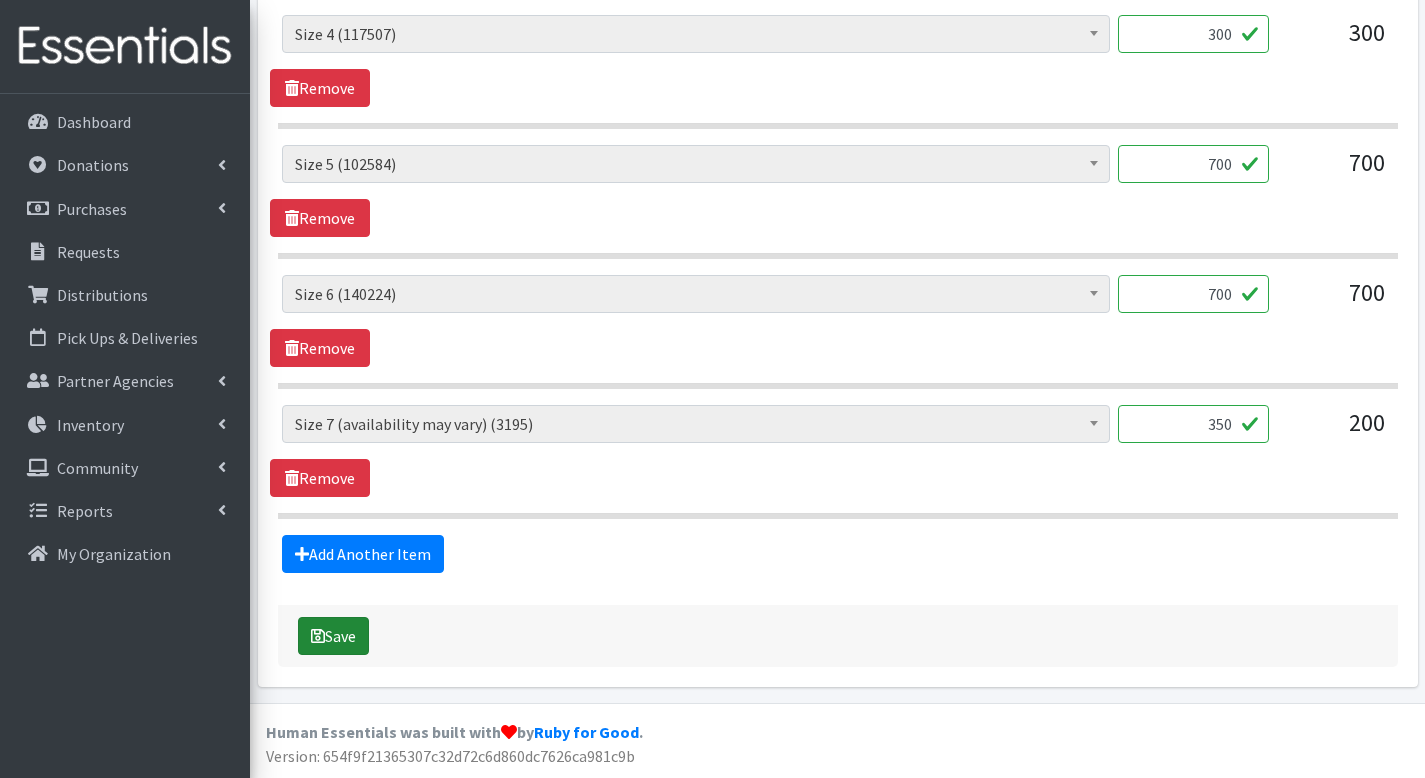 type on "350" 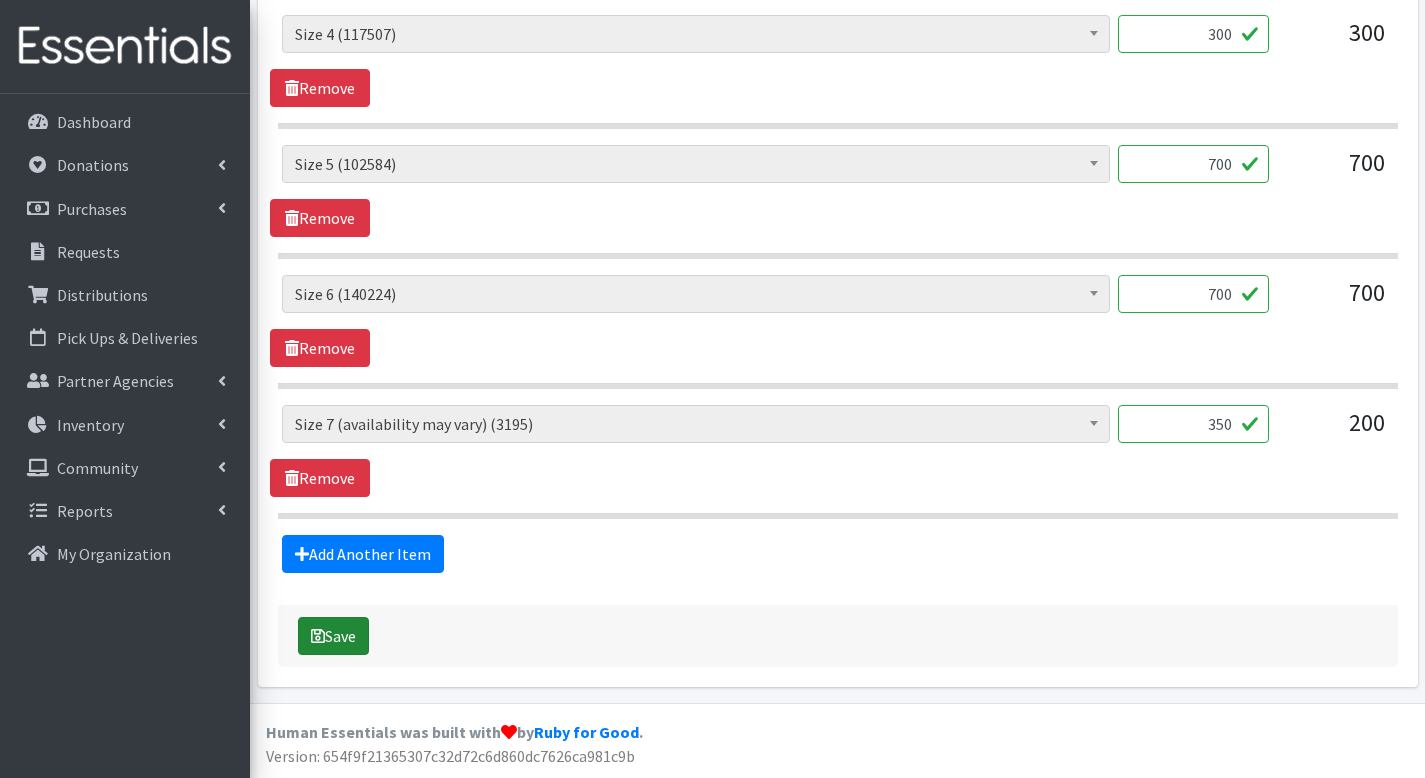 click on "Save" at bounding box center (333, 636) 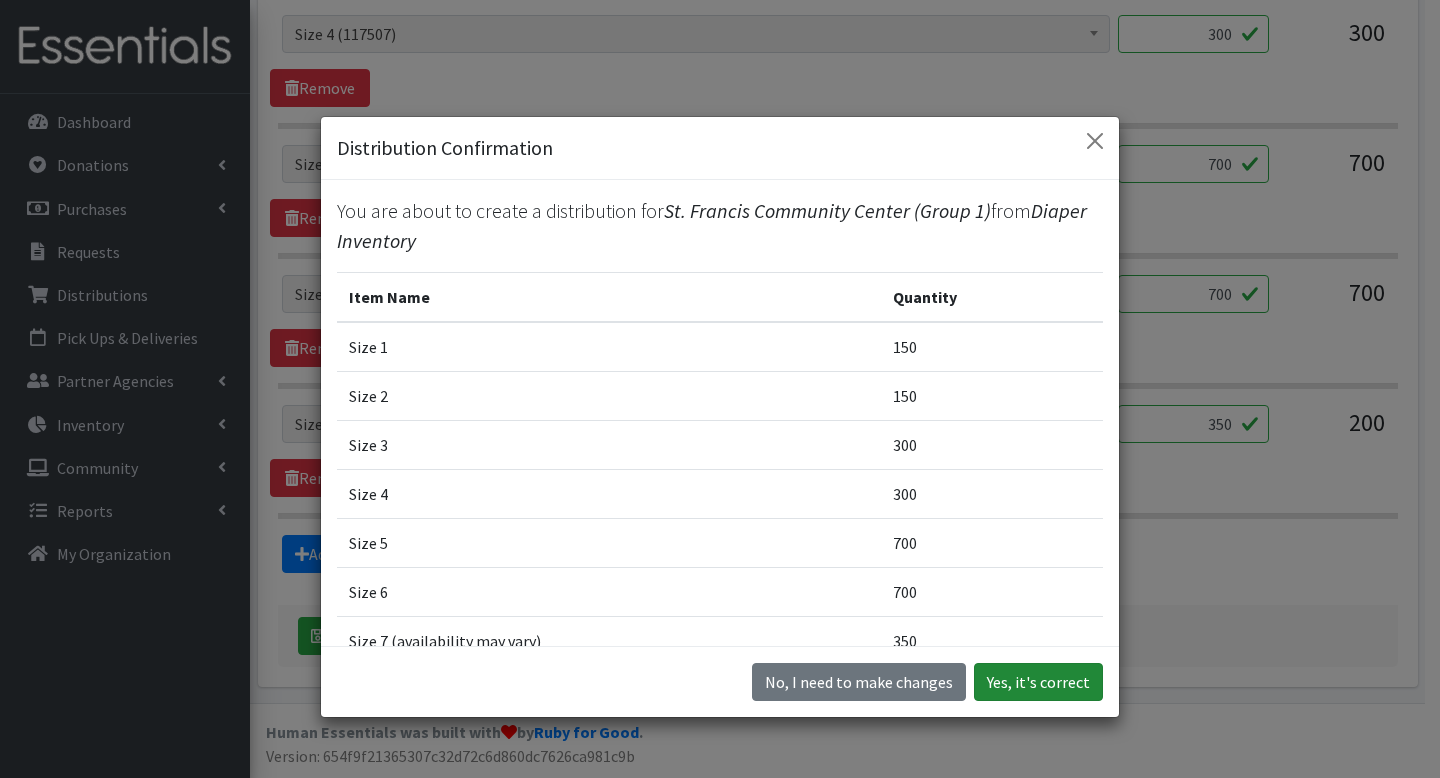 click on "Yes, it's correct" at bounding box center (1038, 682) 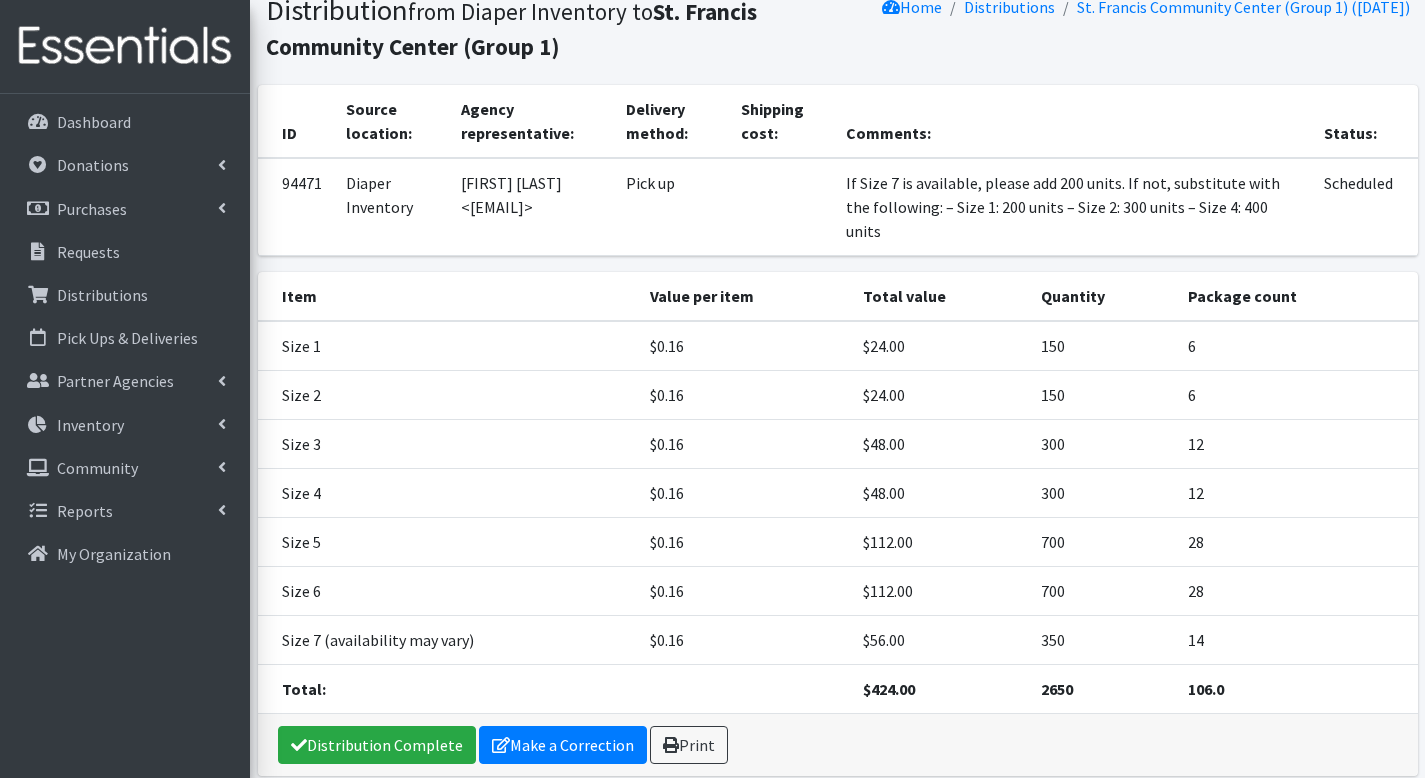scroll, scrollTop: 234, scrollLeft: 0, axis: vertical 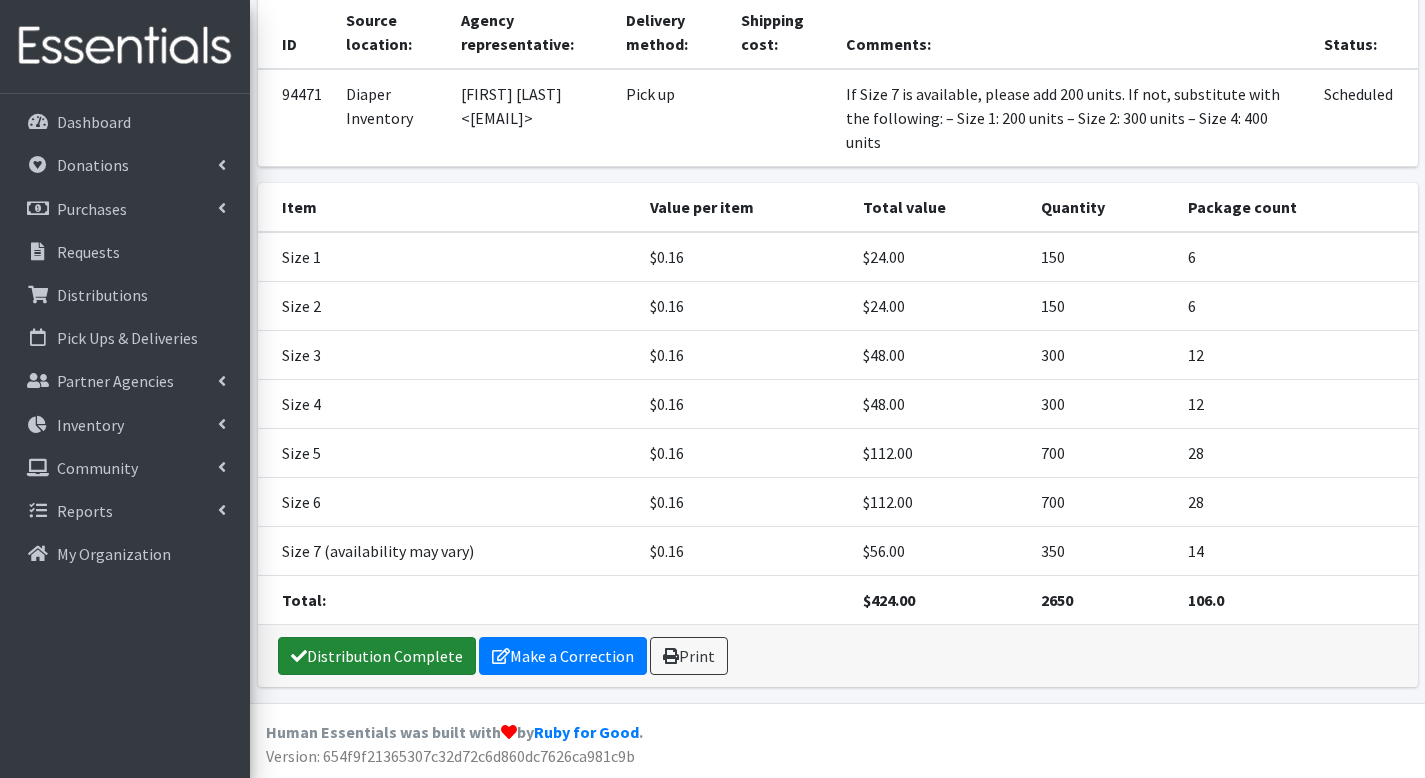 click on "Distribution Complete" at bounding box center [377, 656] 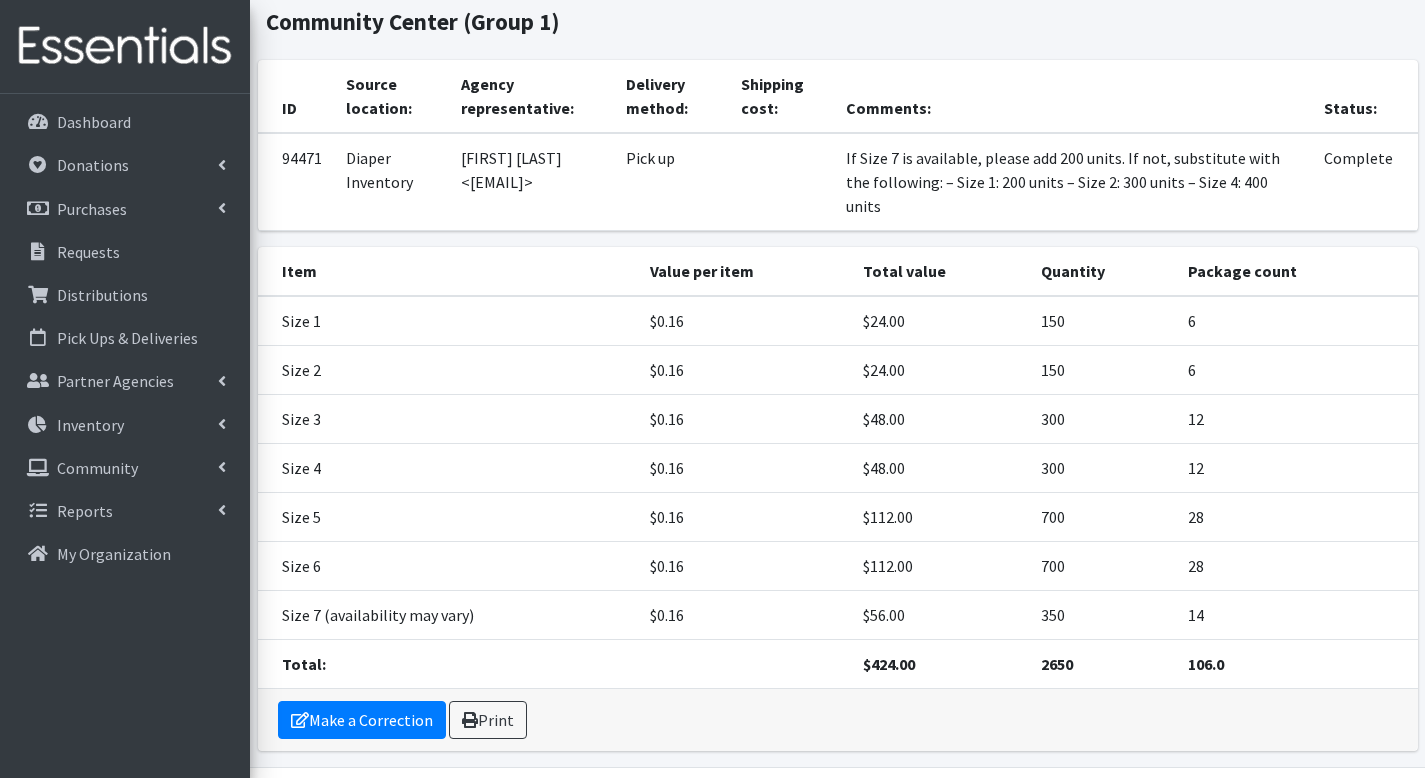 scroll, scrollTop: 234, scrollLeft: 0, axis: vertical 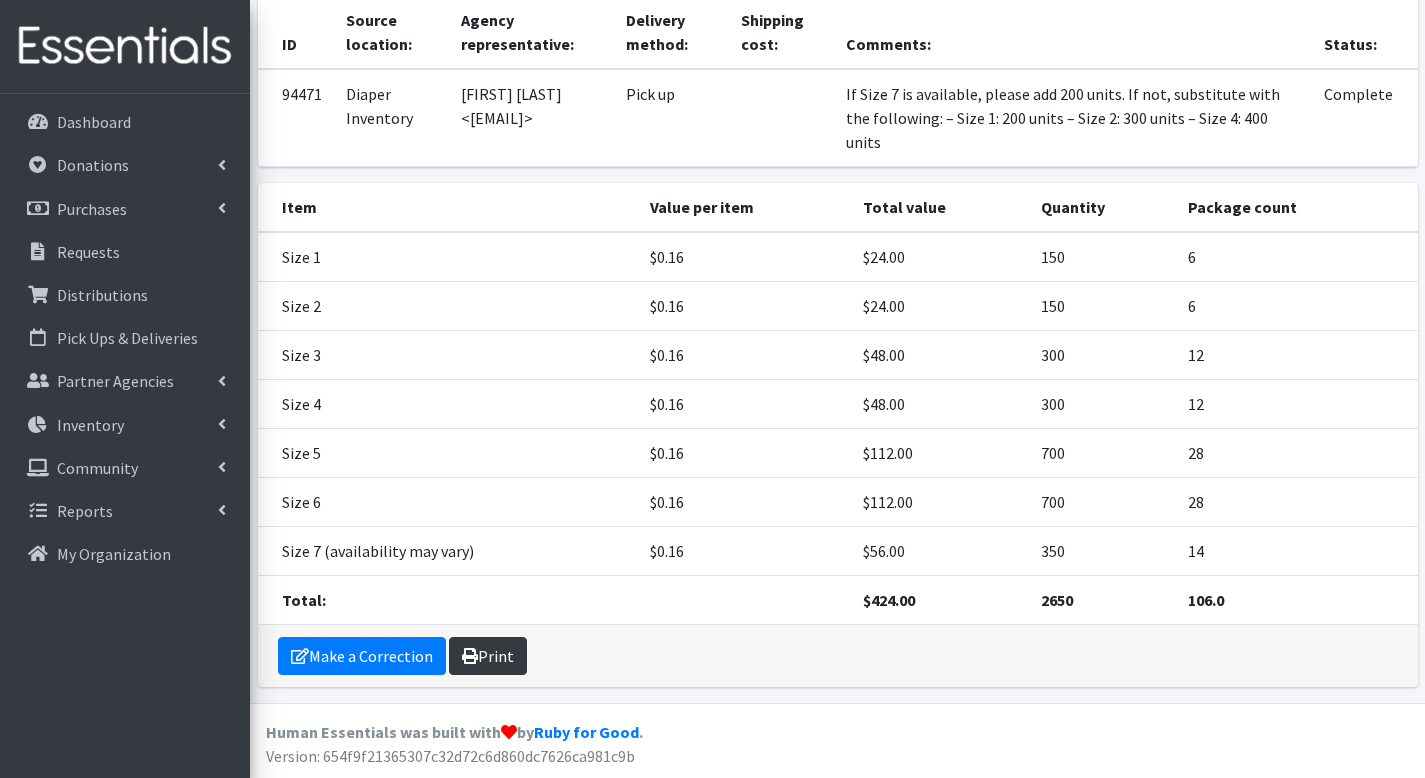 click on "Print" at bounding box center (488, 656) 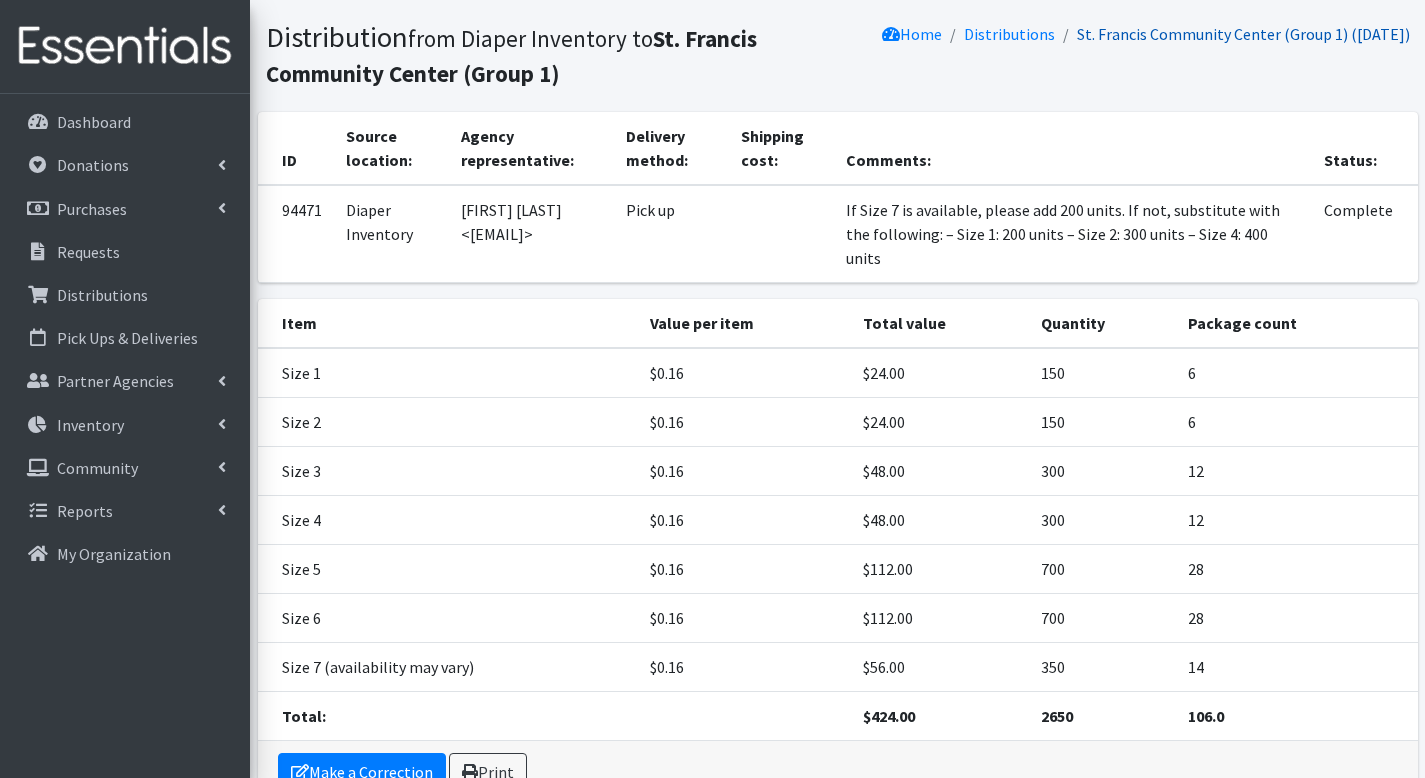 scroll, scrollTop: 0, scrollLeft: 0, axis: both 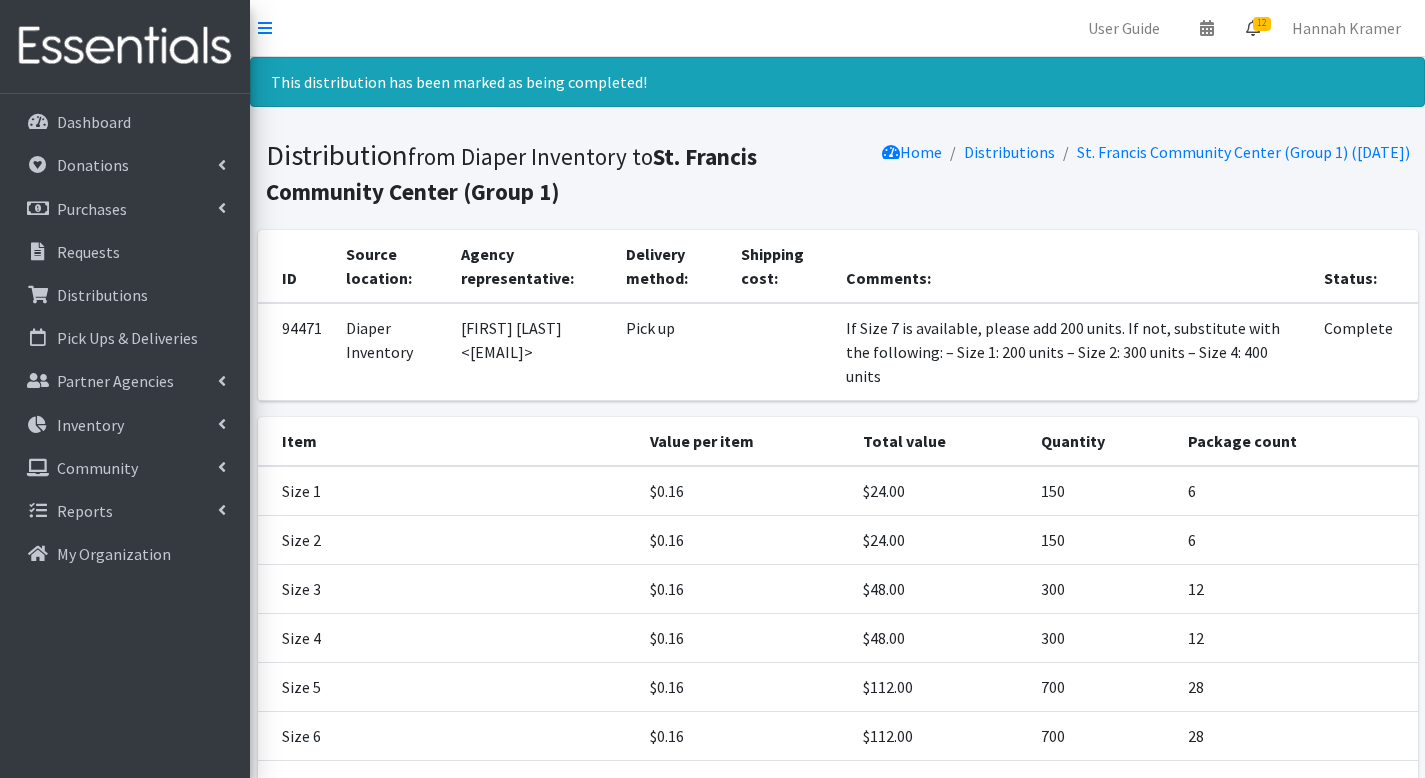 click at bounding box center (1253, 28) 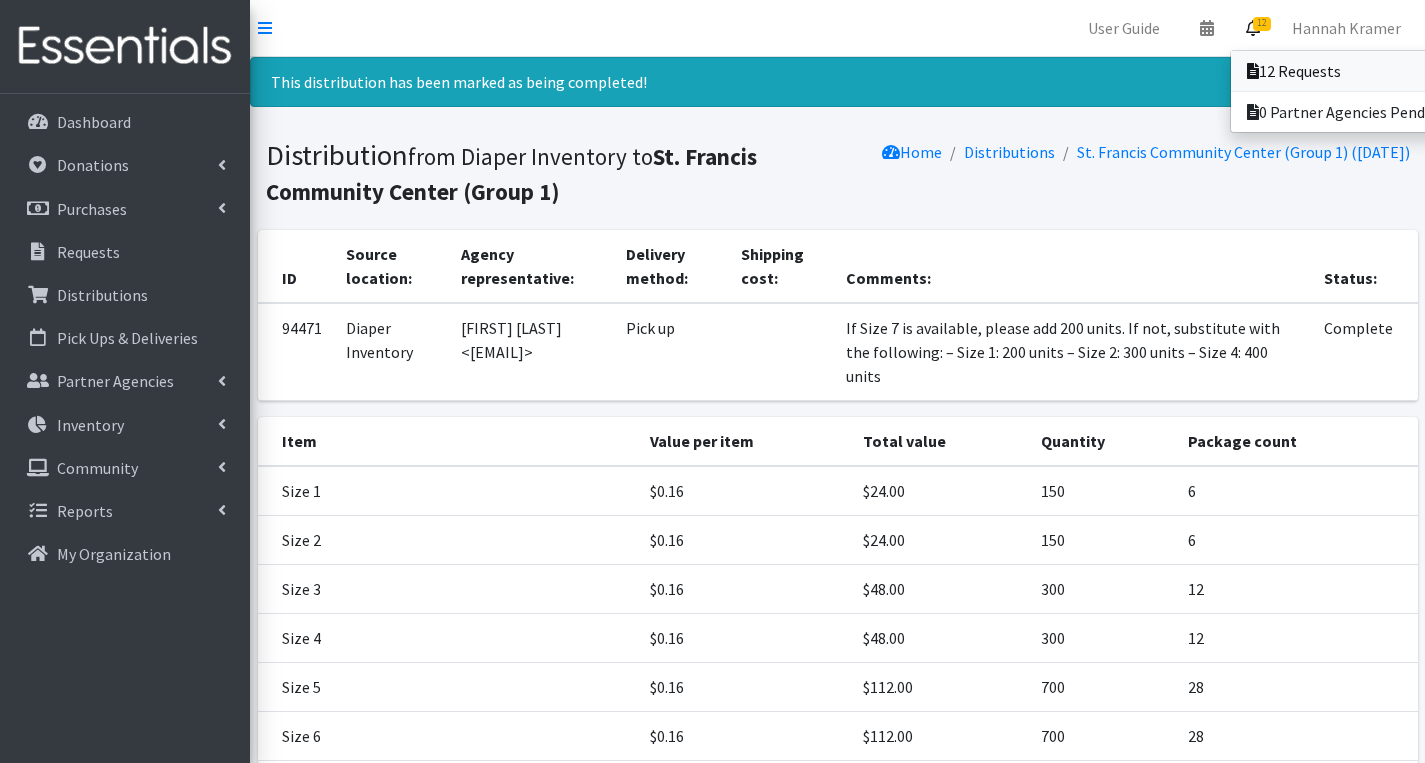 click on "12
Requests" at bounding box center (1370, 71) 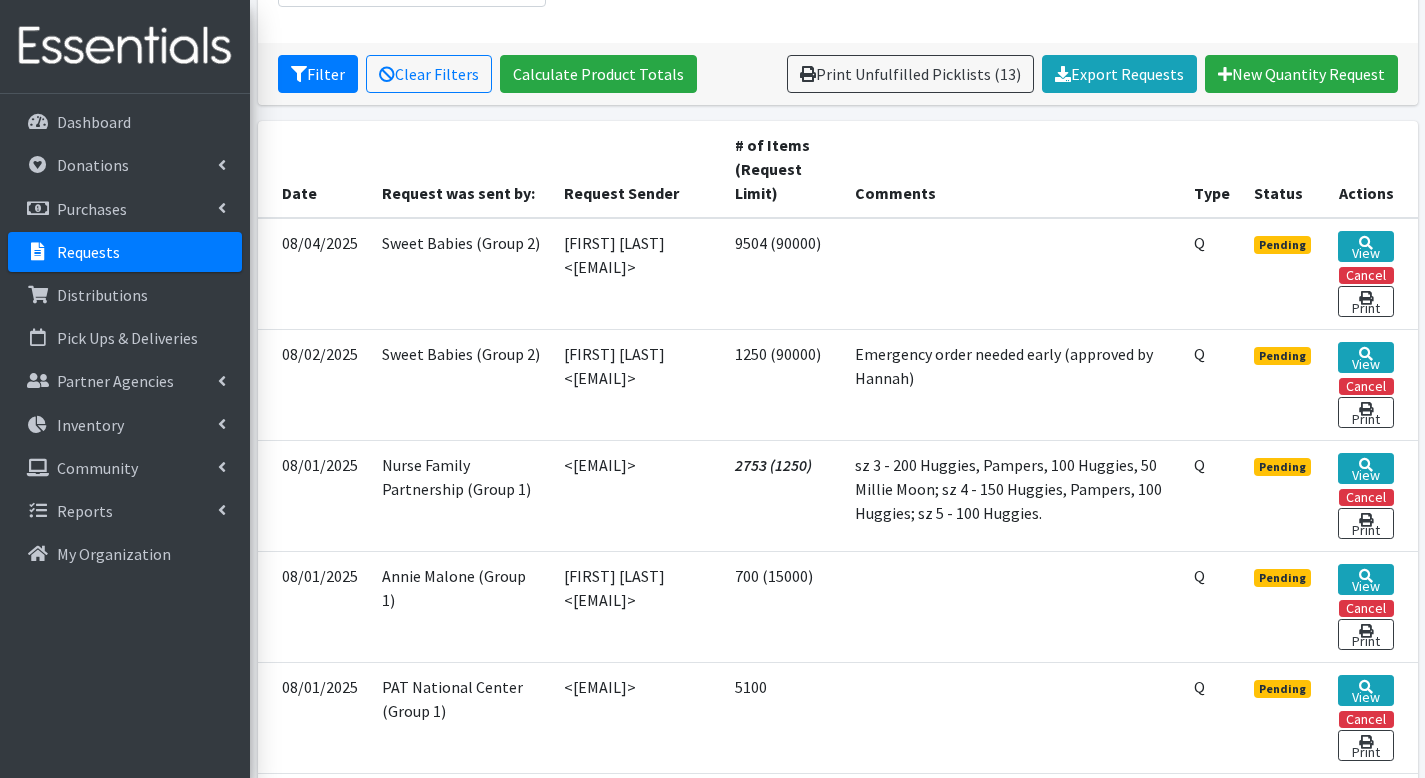 scroll, scrollTop: 383, scrollLeft: 0, axis: vertical 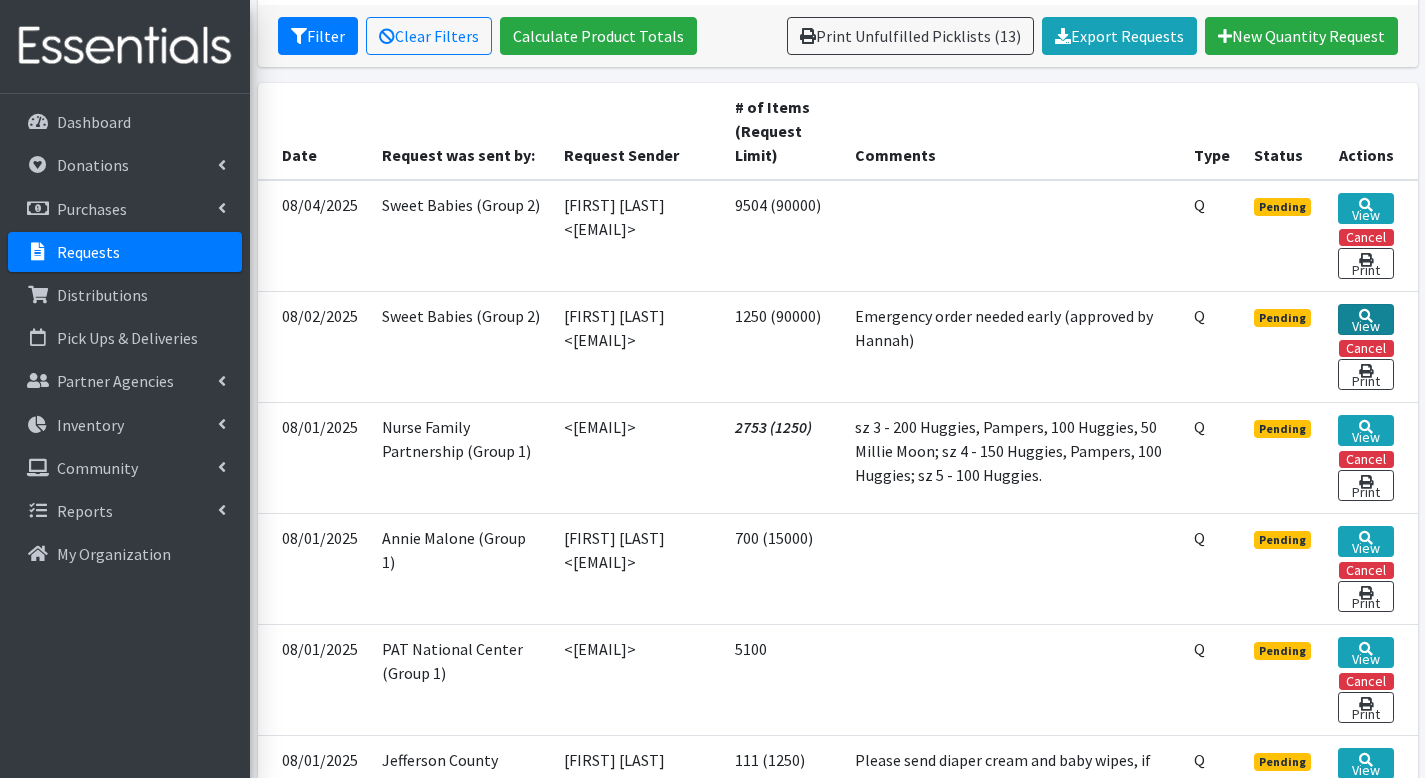 click on "View" at bounding box center (1365, 319) 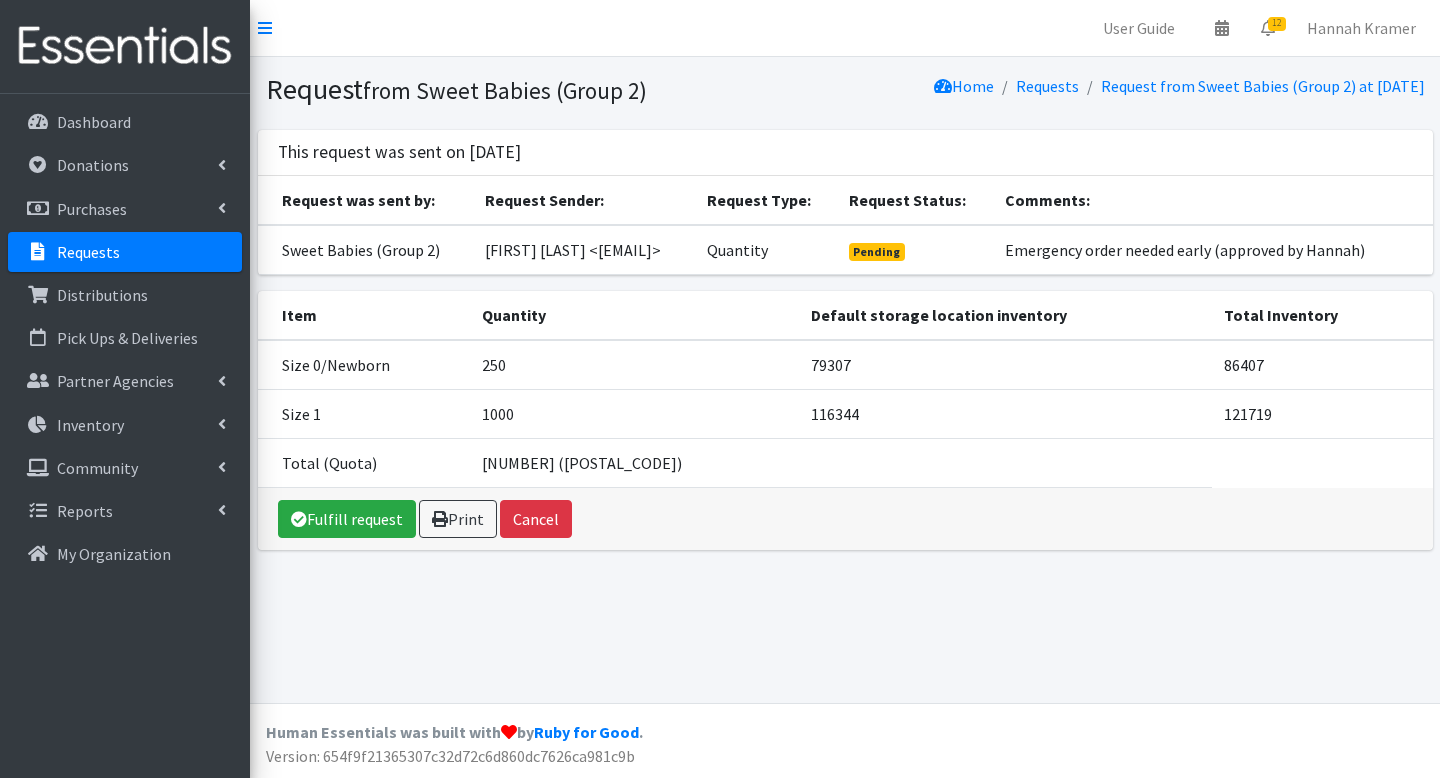 scroll, scrollTop: 0, scrollLeft: 0, axis: both 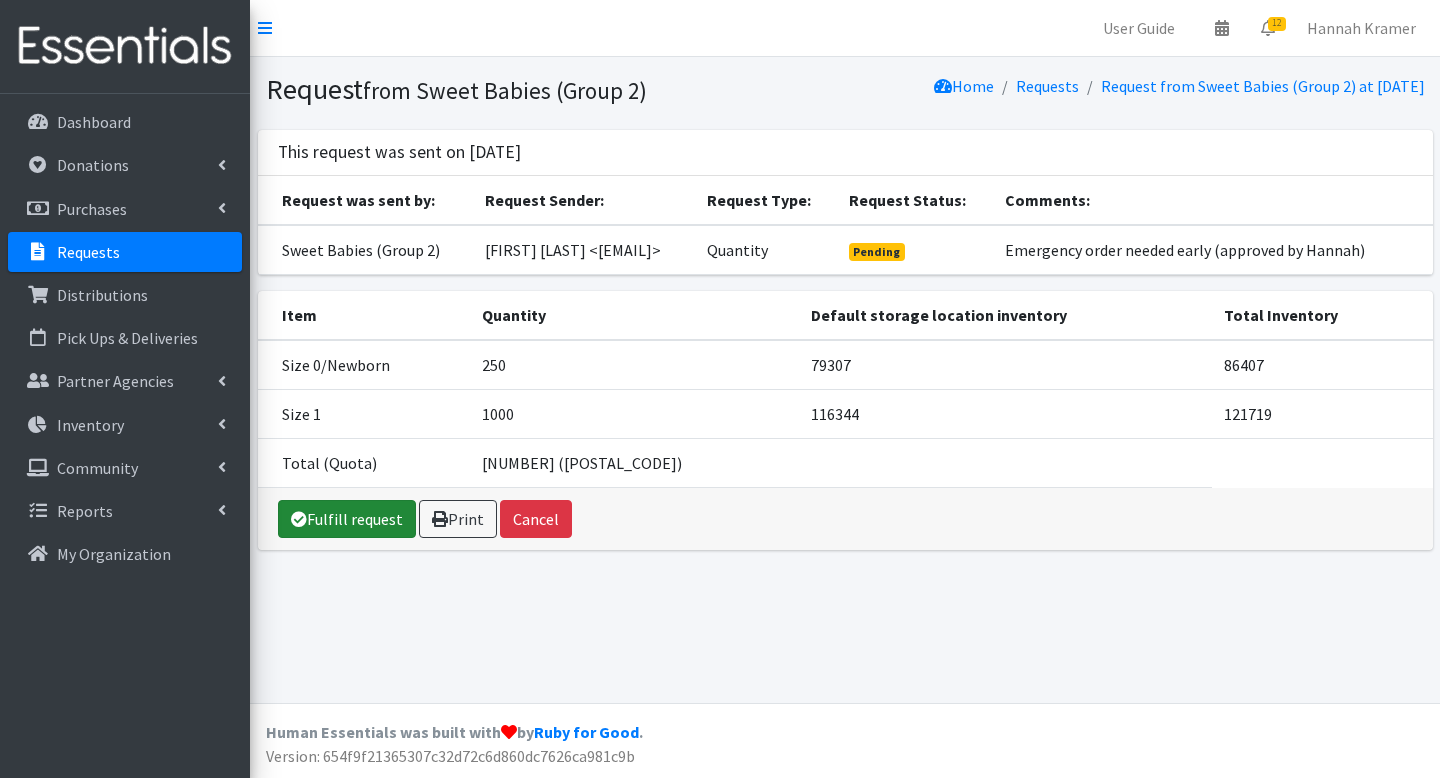 click on "Fulfill request" at bounding box center (347, 519) 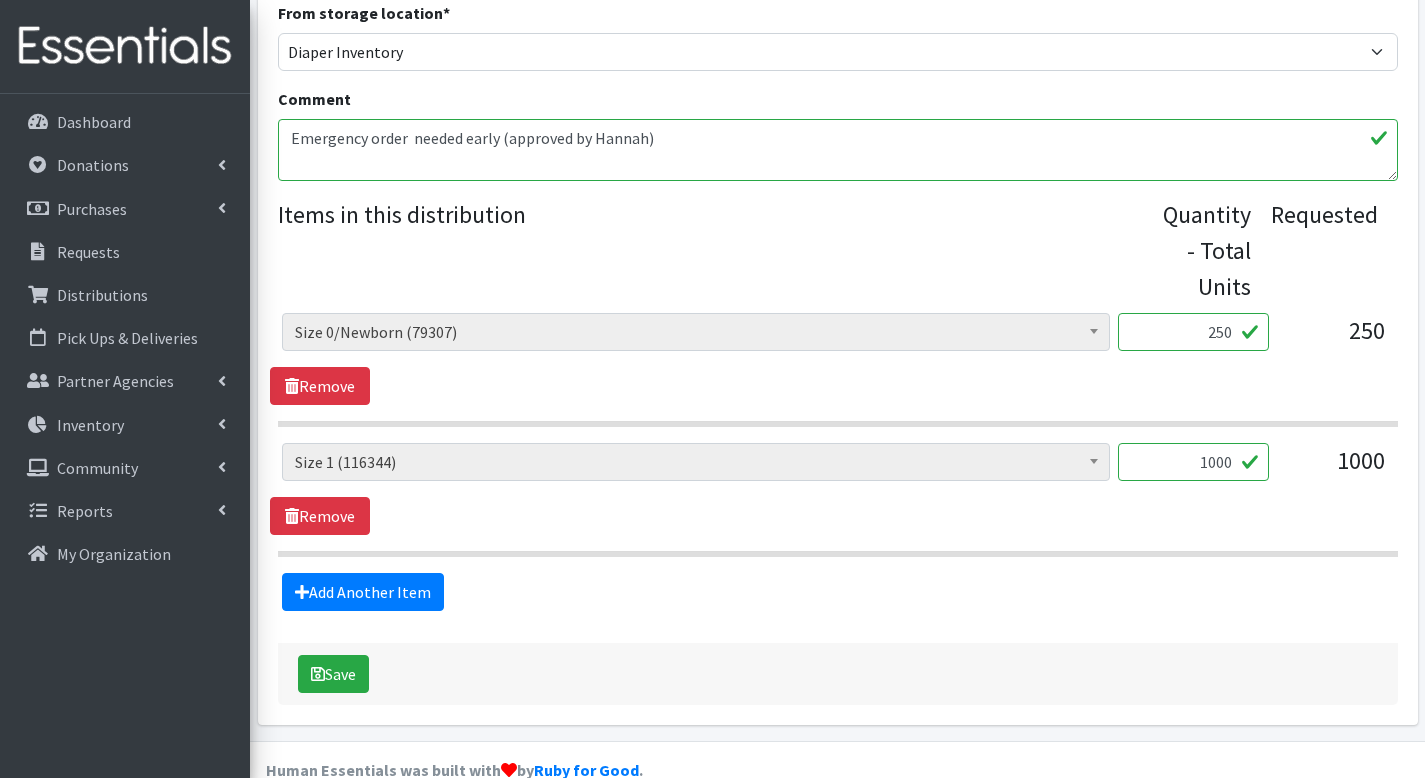 scroll, scrollTop: 694, scrollLeft: 0, axis: vertical 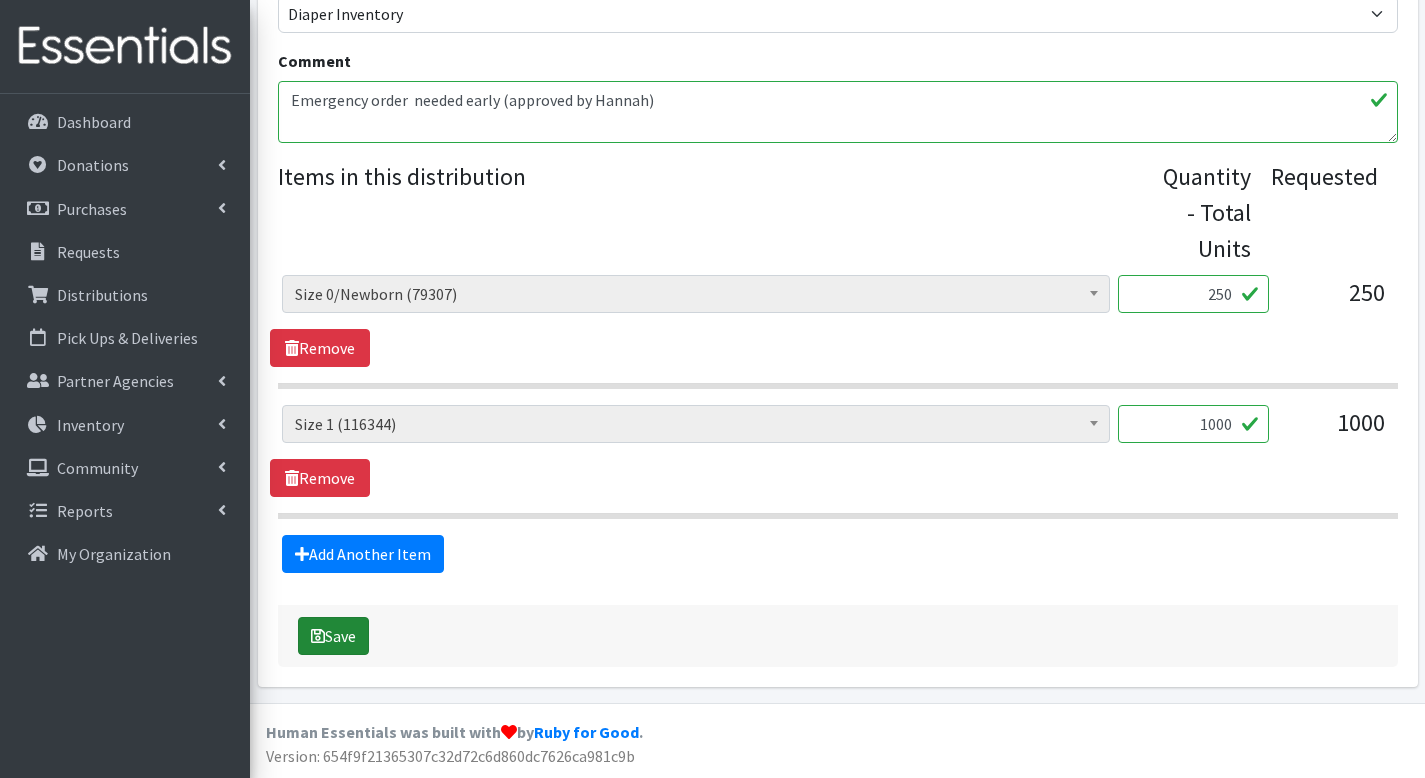 click on "Save" at bounding box center (333, 636) 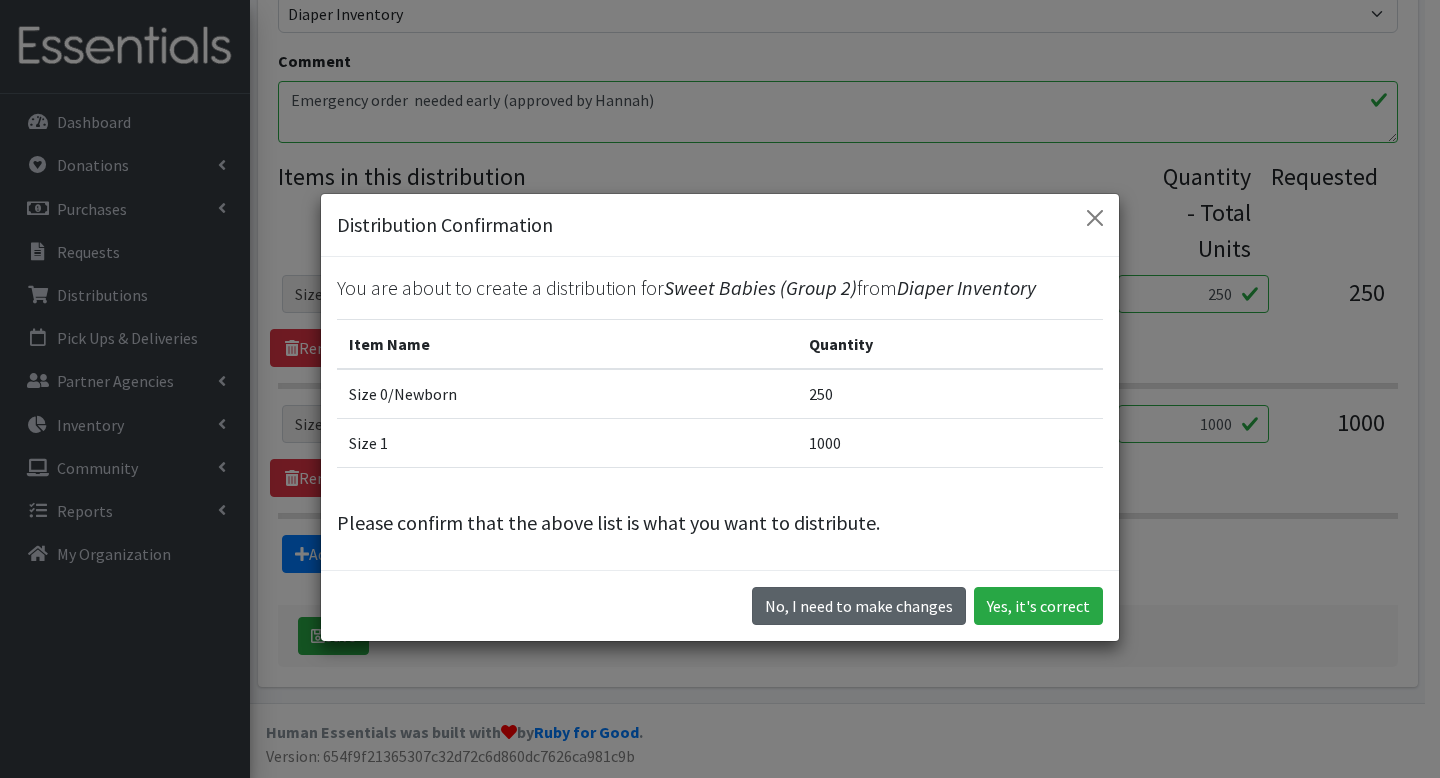 click on "No, I need to make changes" at bounding box center (859, 606) 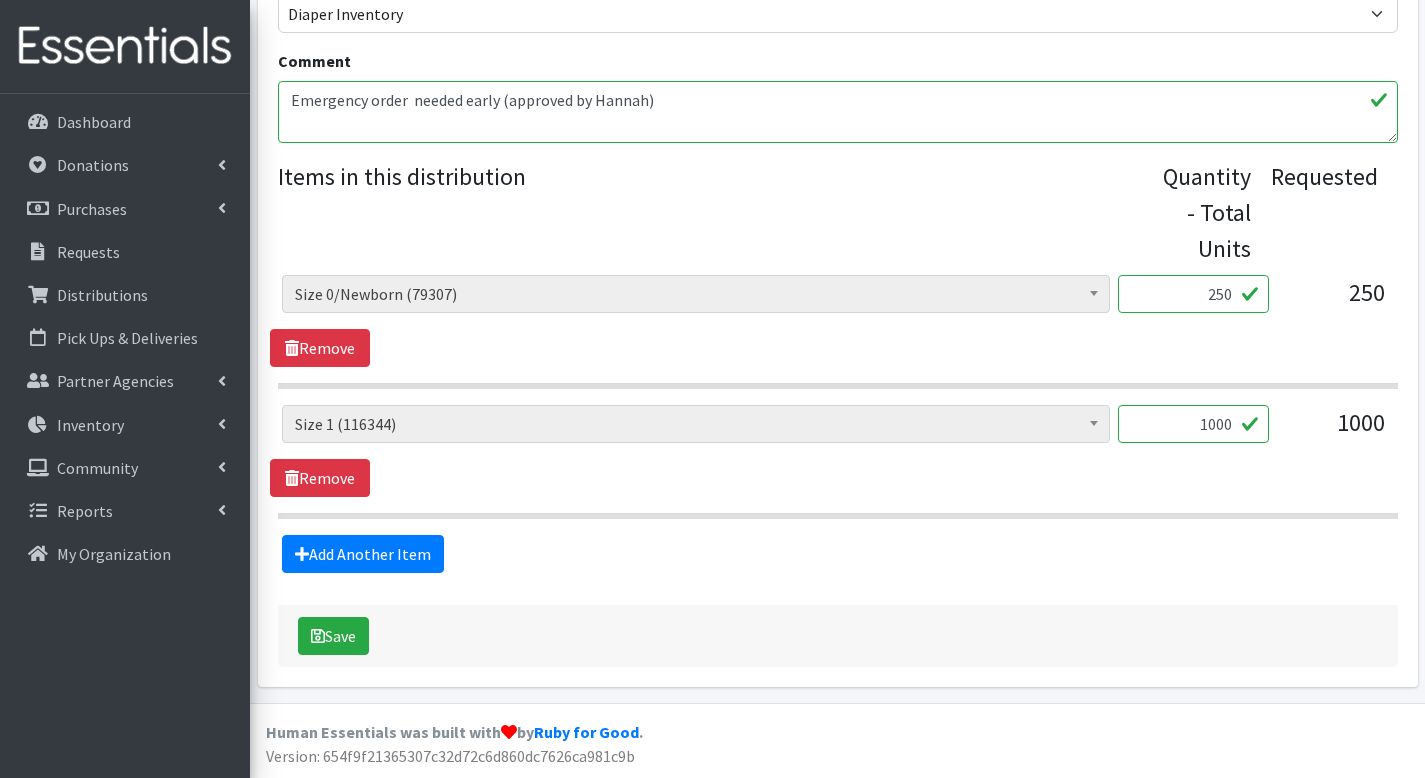 click on "Emergency order  needed early (approved by Hannah)" at bounding box center (838, 112) 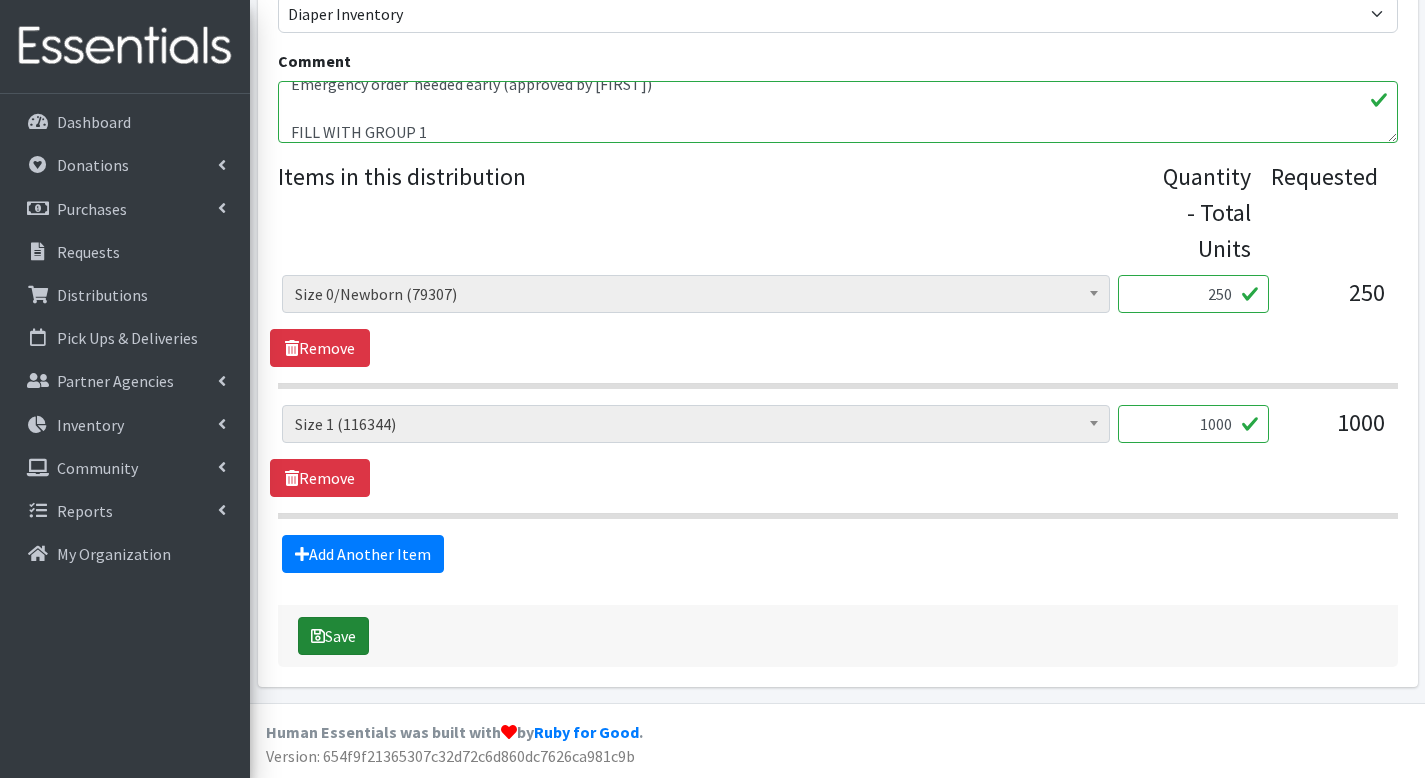 type on "Emergency order  needed early (approved by Hannah)
FILL WITH GROUP 1" 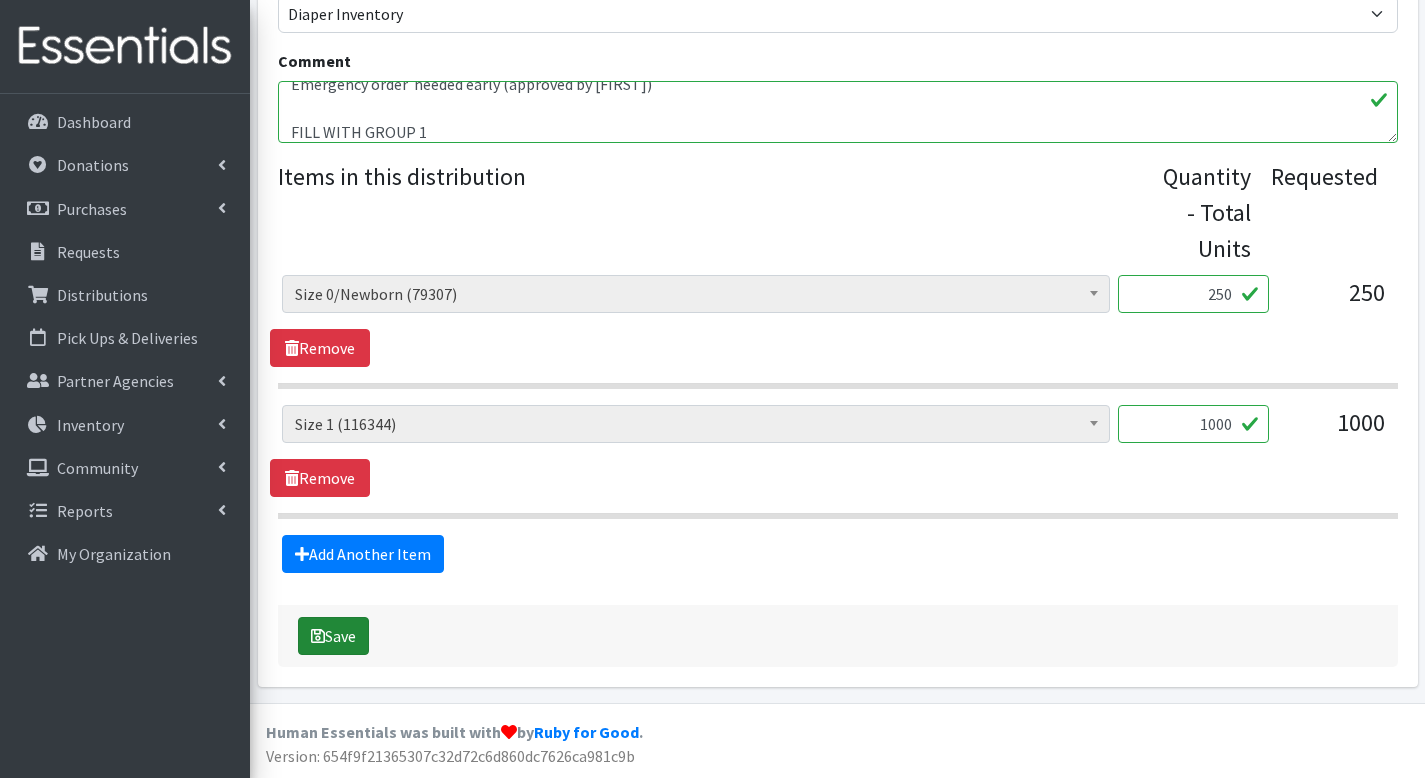 click on "Save" at bounding box center [333, 636] 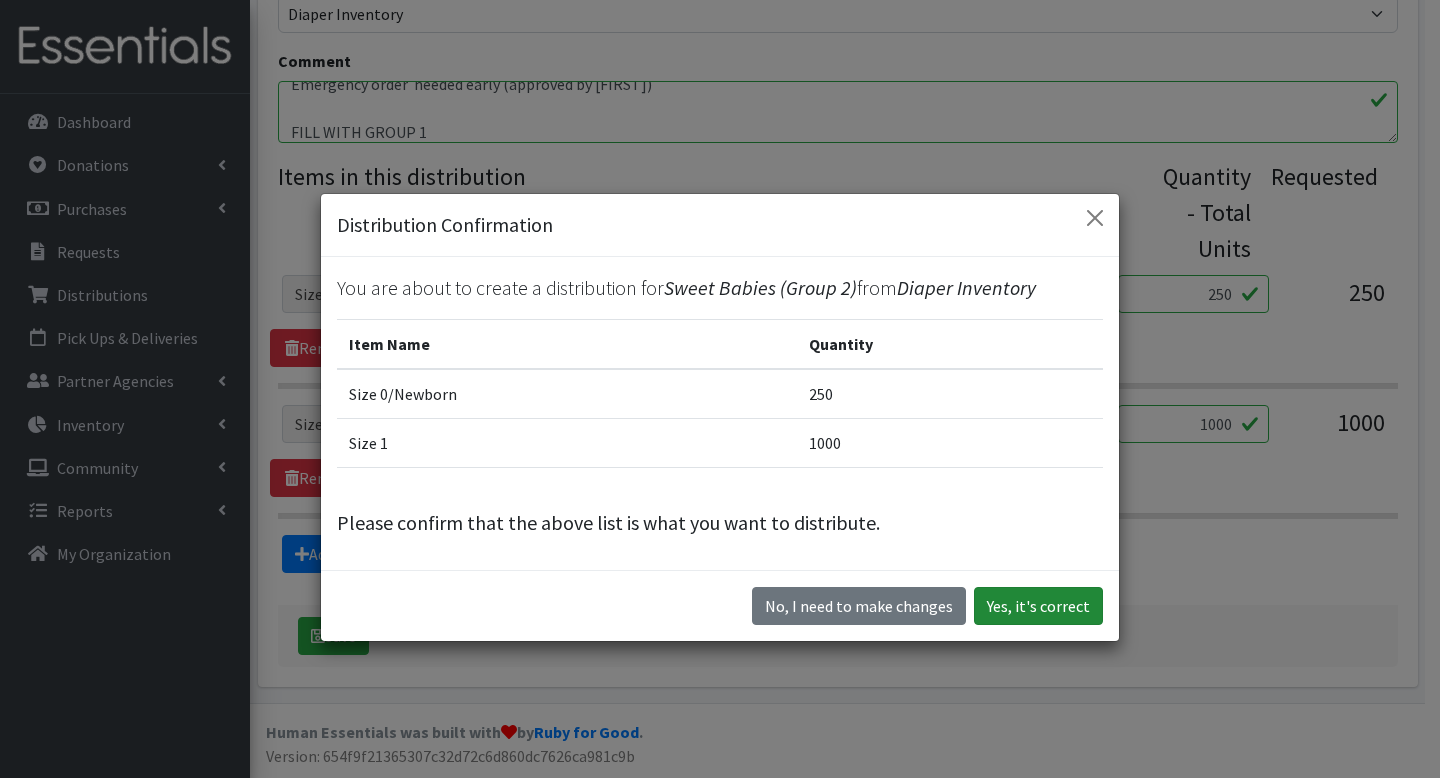 click on "Yes, it's correct" at bounding box center [1038, 606] 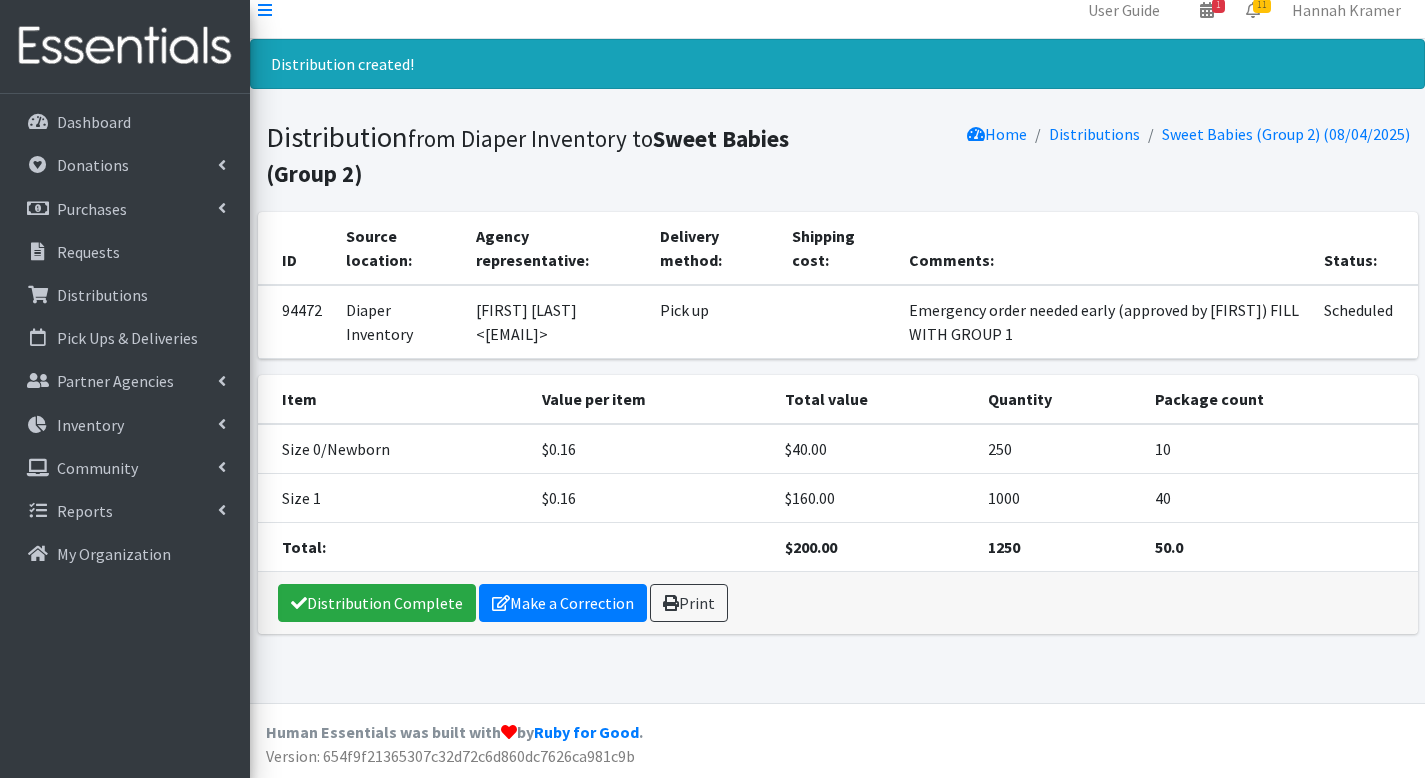 scroll, scrollTop: 0, scrollLeft: 0, axis: both 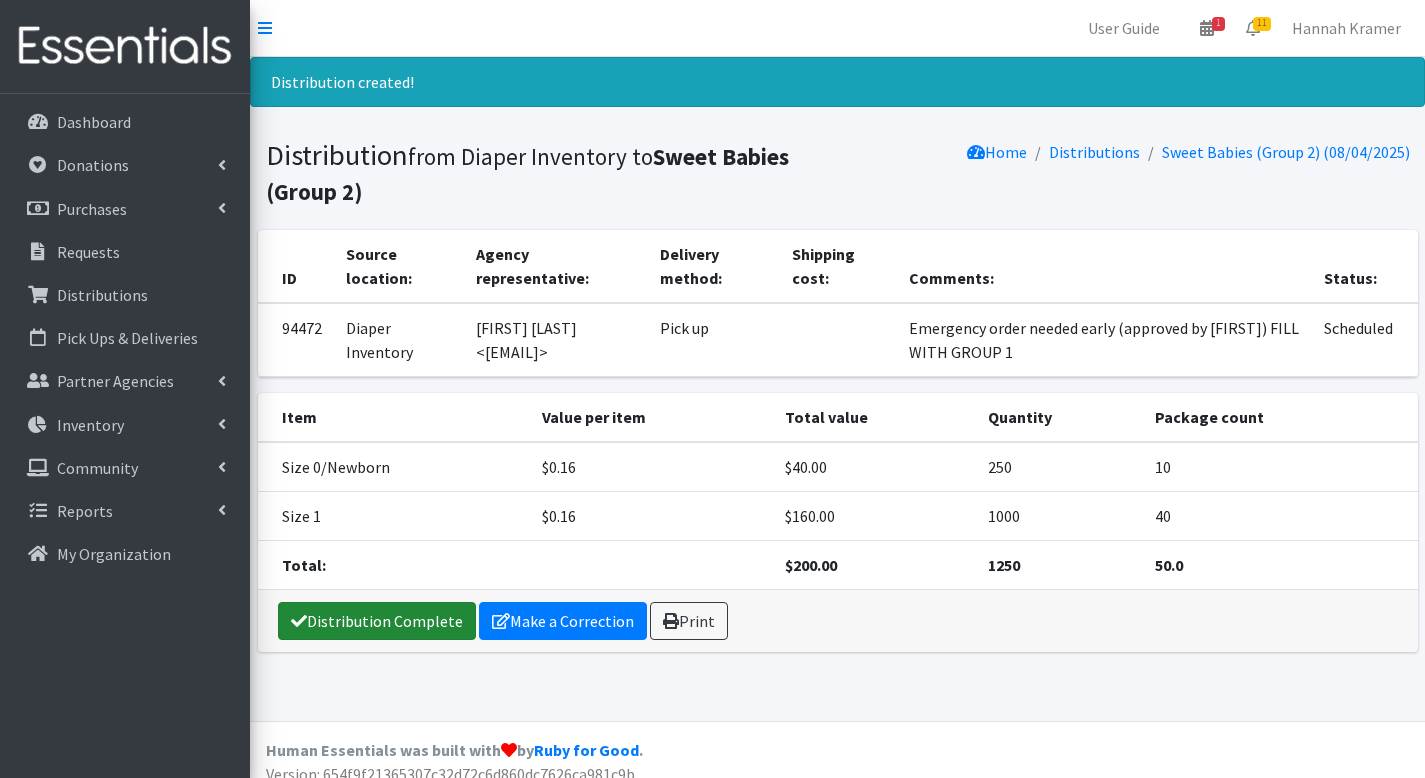 click on "Distribution Complete" at bounding box center (377, 621) 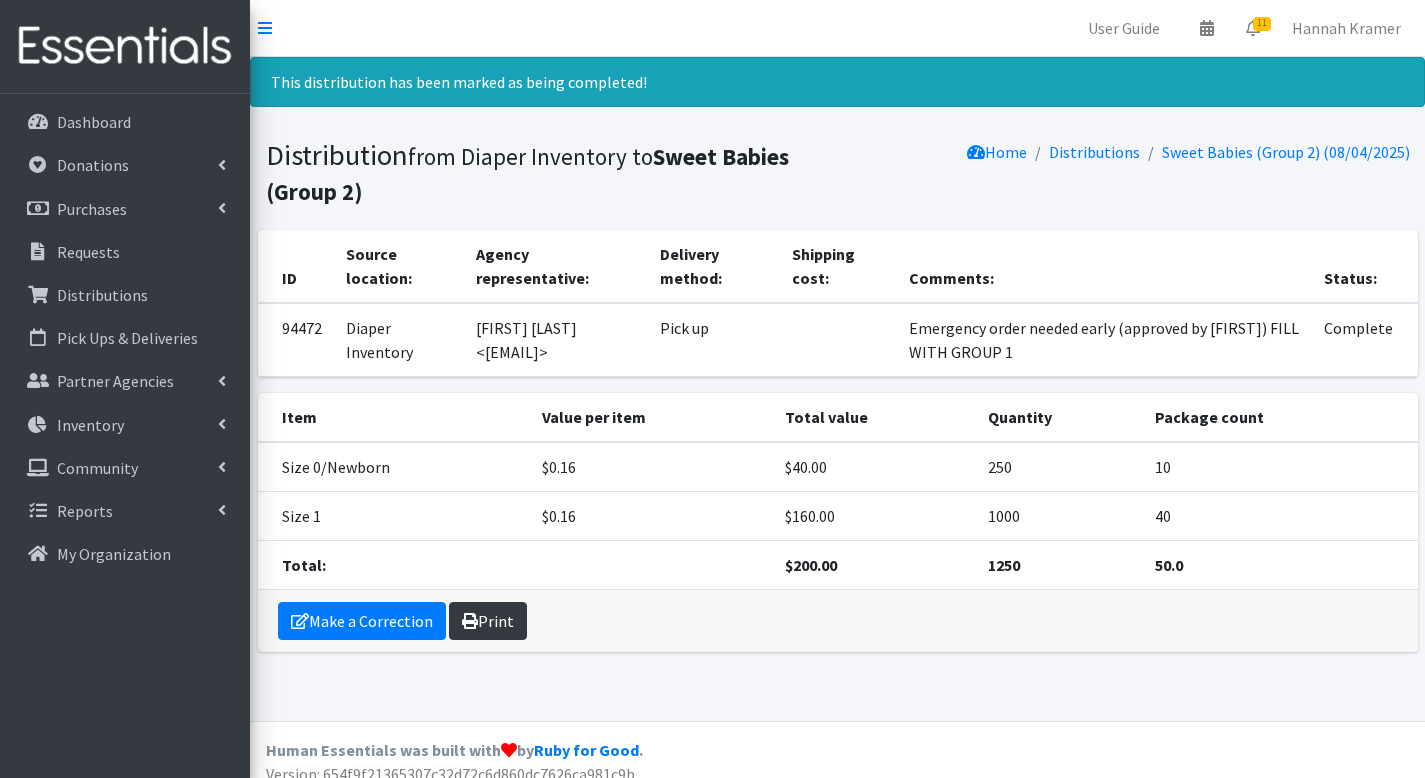 click on "Print" at bounding box center [488, 621] 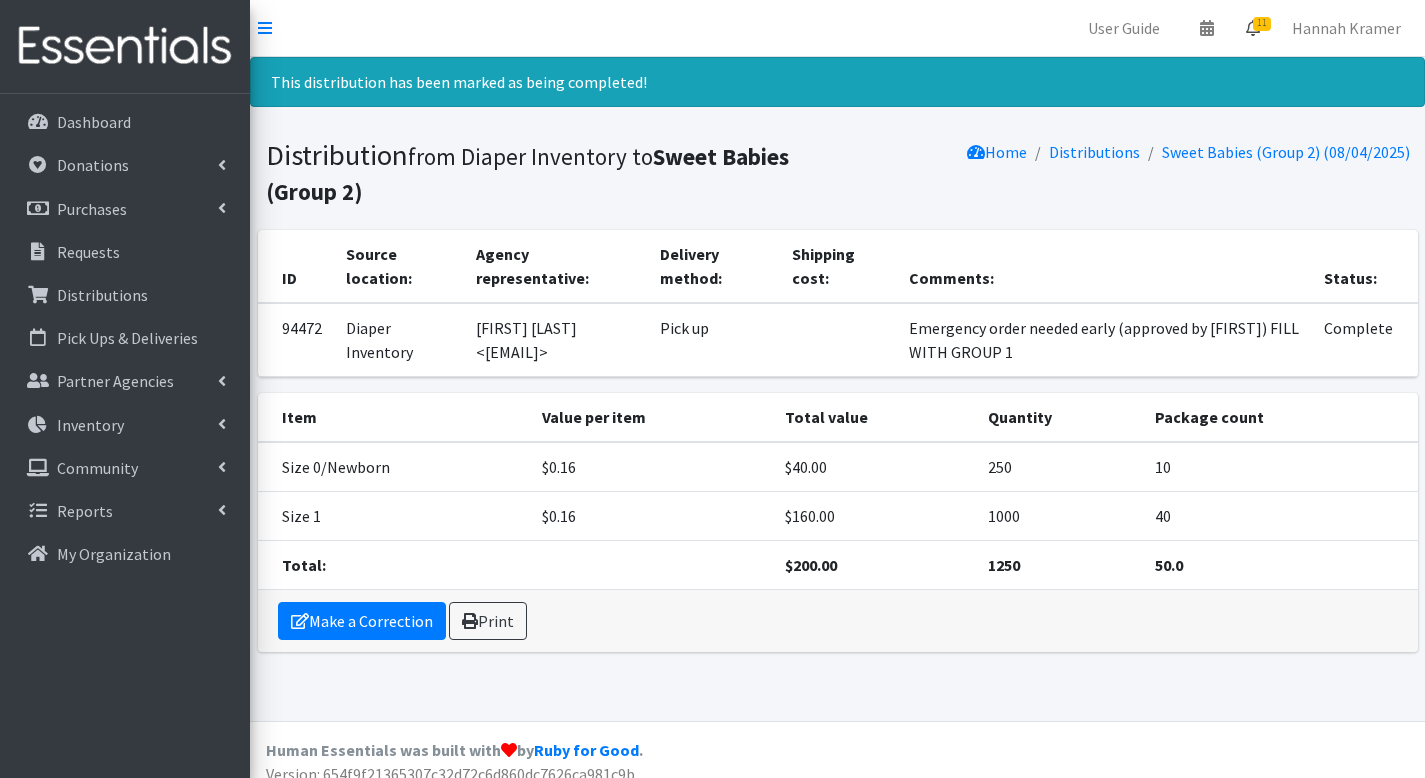 click on "11" at bounding box center [1253, 28] 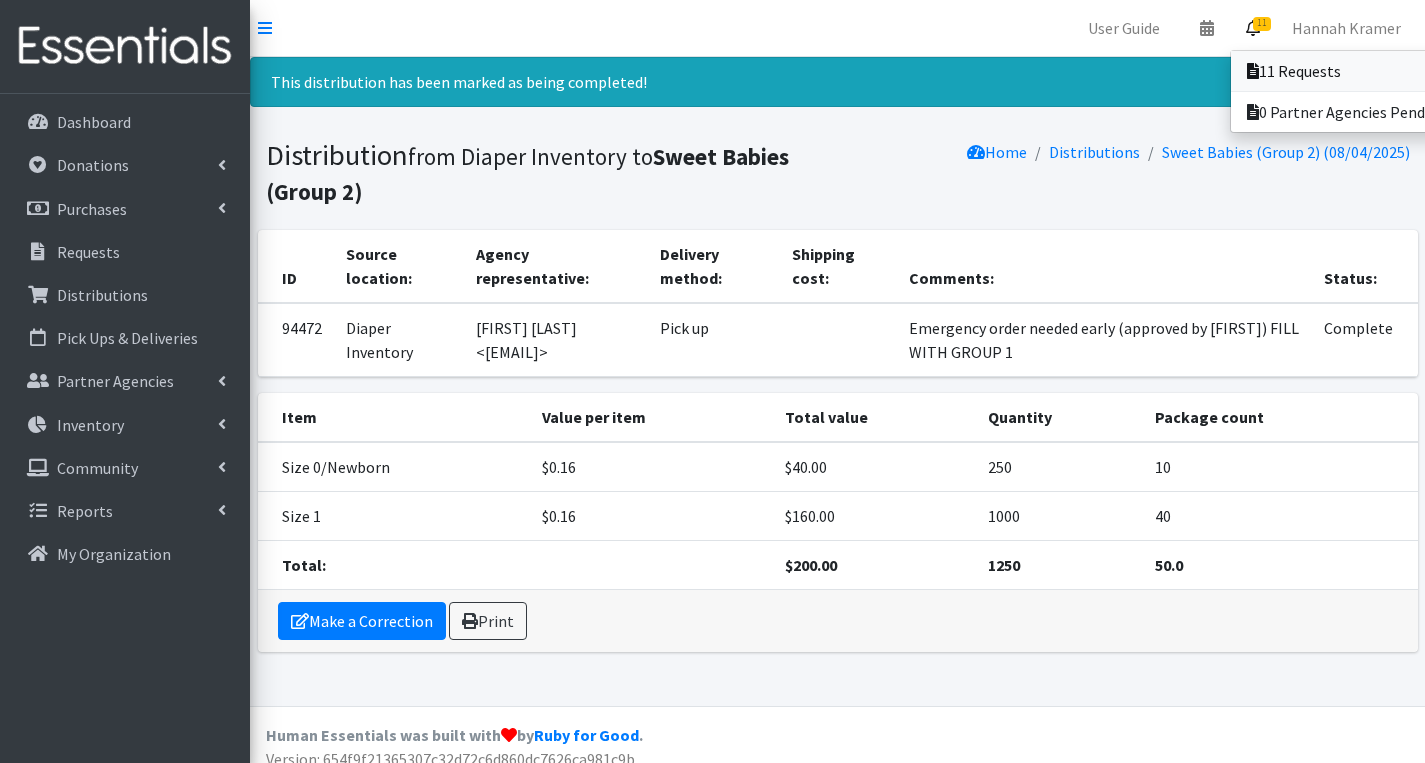 click on "11
Requests" at bounding box center (1370, 71) 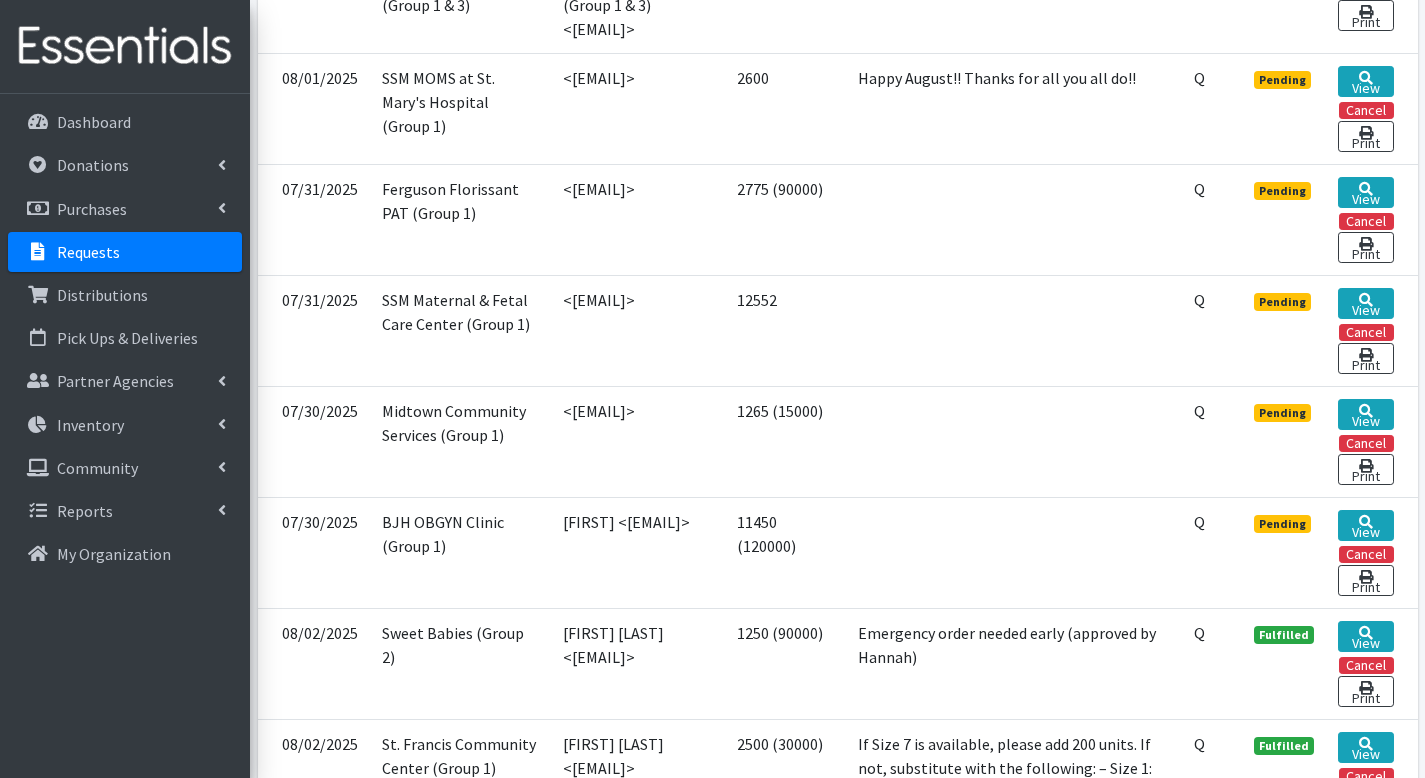 scroll, scrollTop: 1221, scrollLeft: 0, axis: vertical 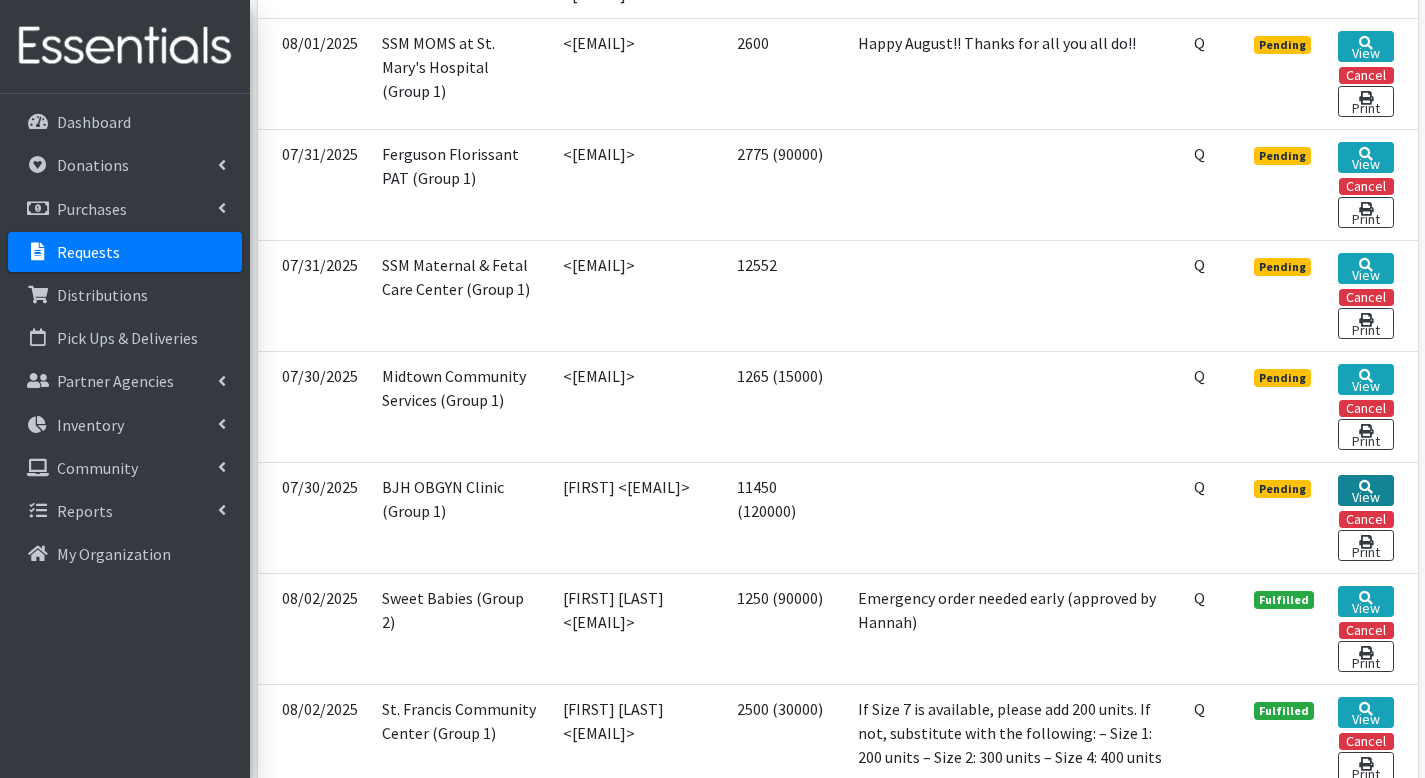 click on "View" at bounding box center [1365, 490] 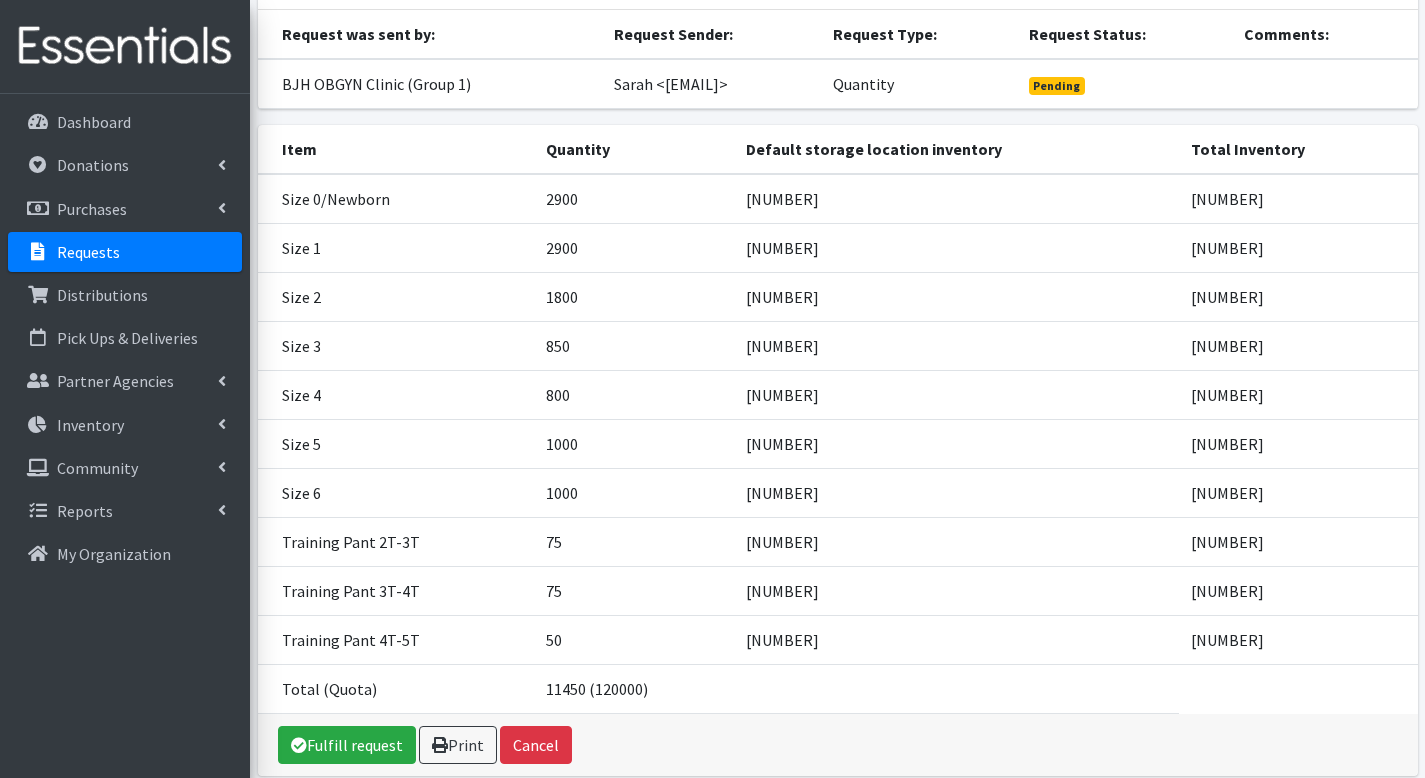 scroll, scrollTop: 190, scrollLeft: 0, axis: vertical 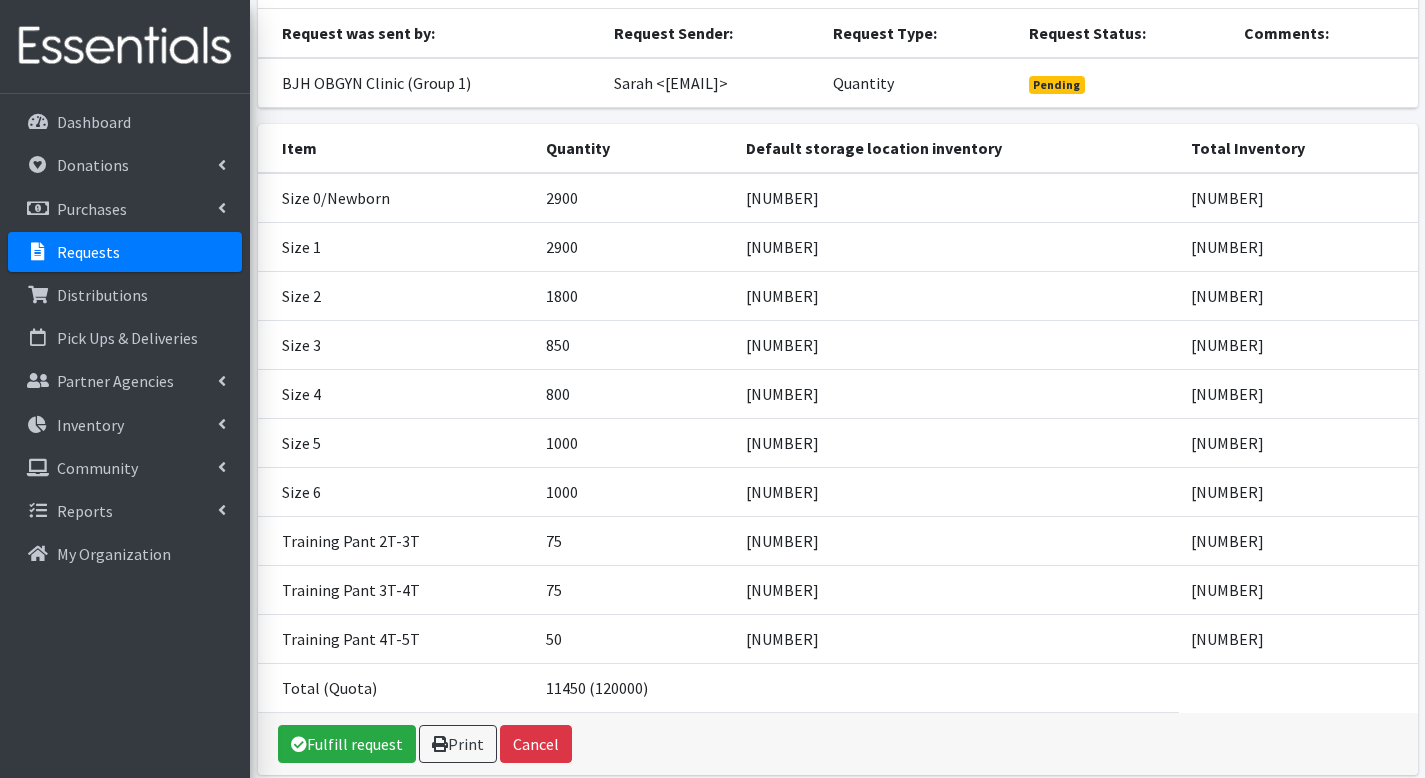 click on "Fulfill request
Print
Cancel" at bounding box center (838, 744) 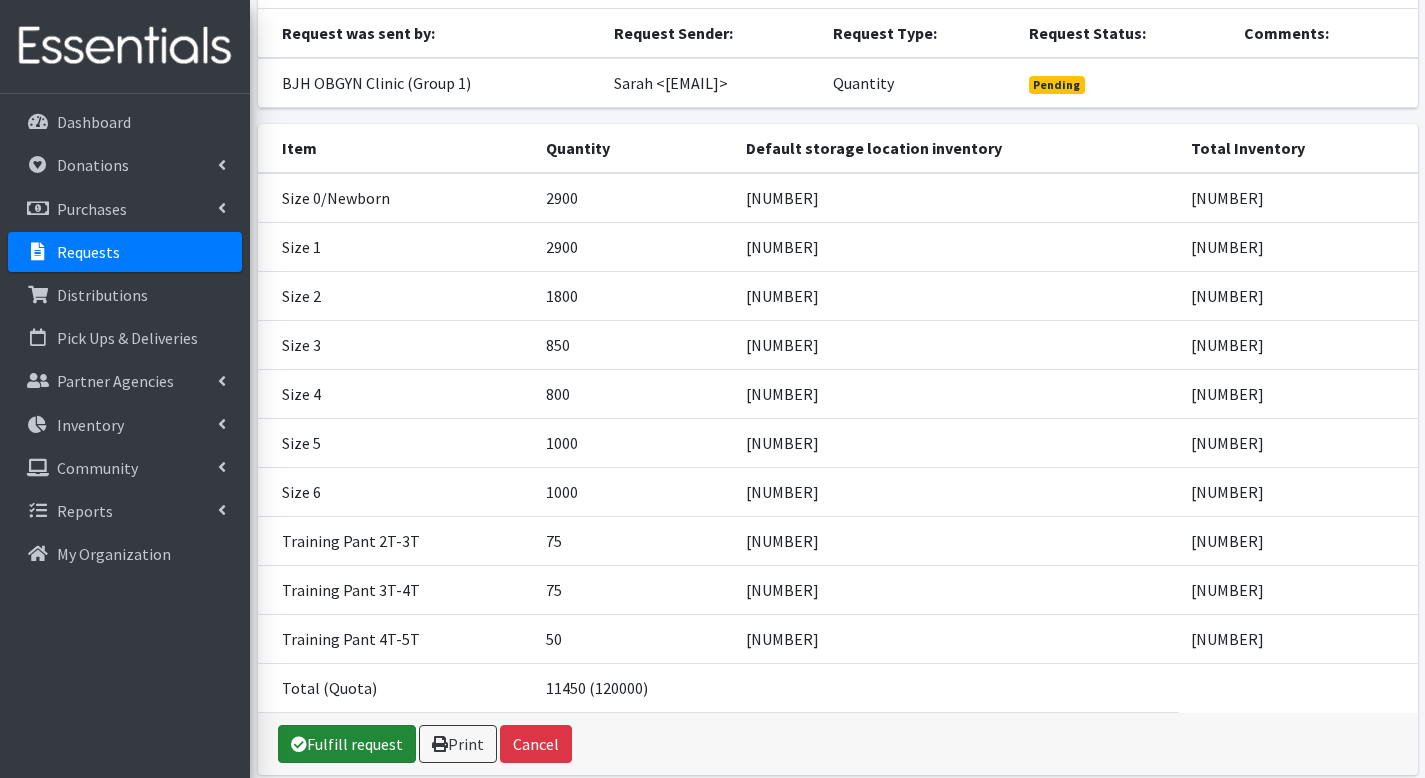 click on "Fulfill request" at bounding box center (347, 744) 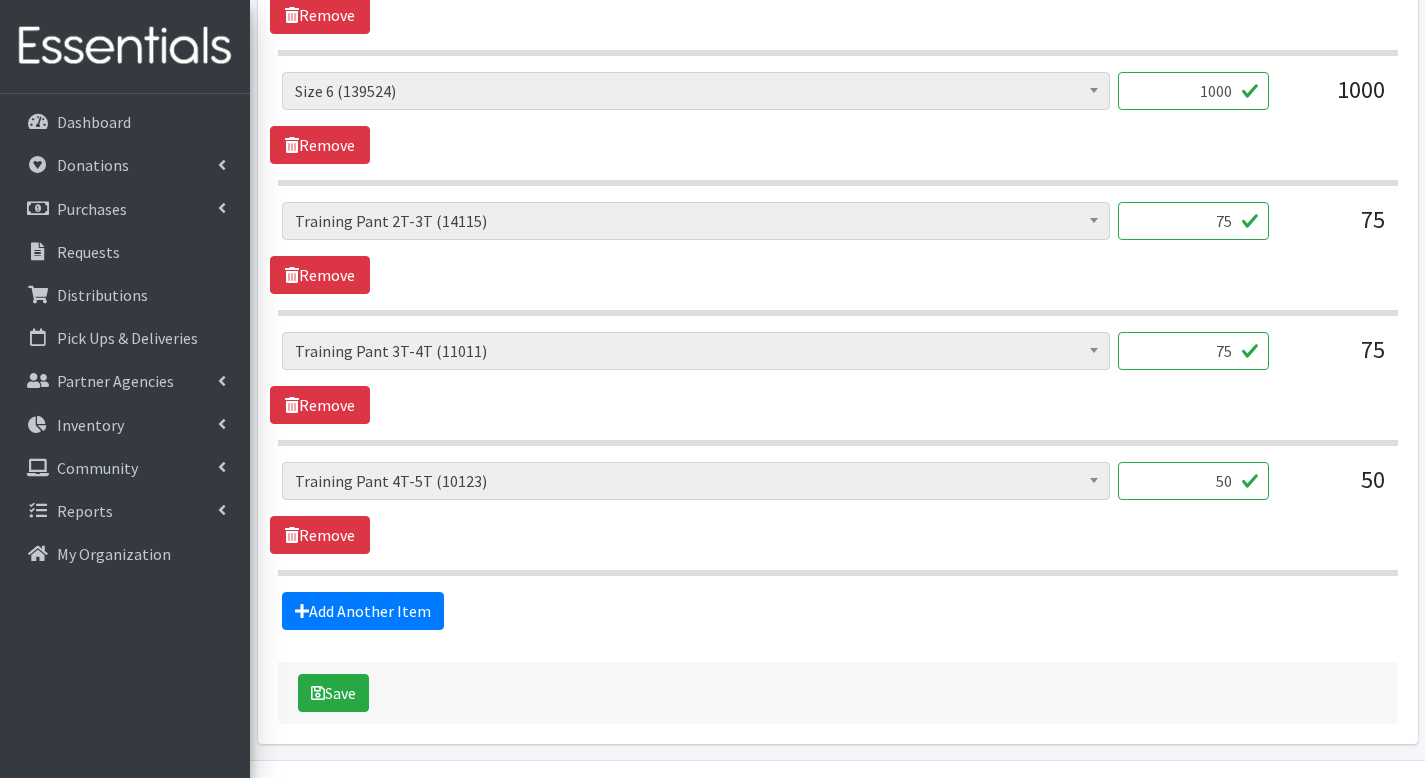 scroll, scrollTop: 1734, scrollLeft: 0, axis: vertical 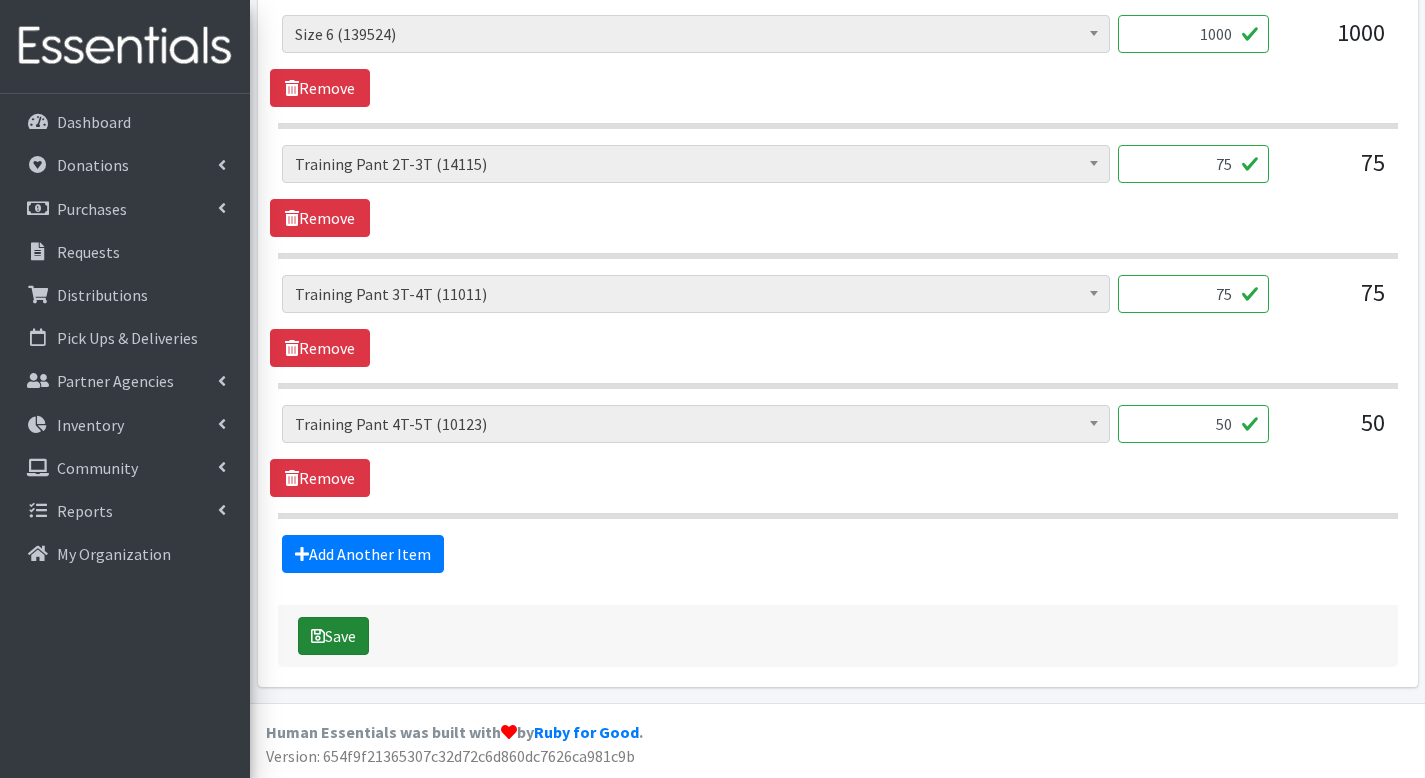click on "Save" at bounding box center [333, 636] 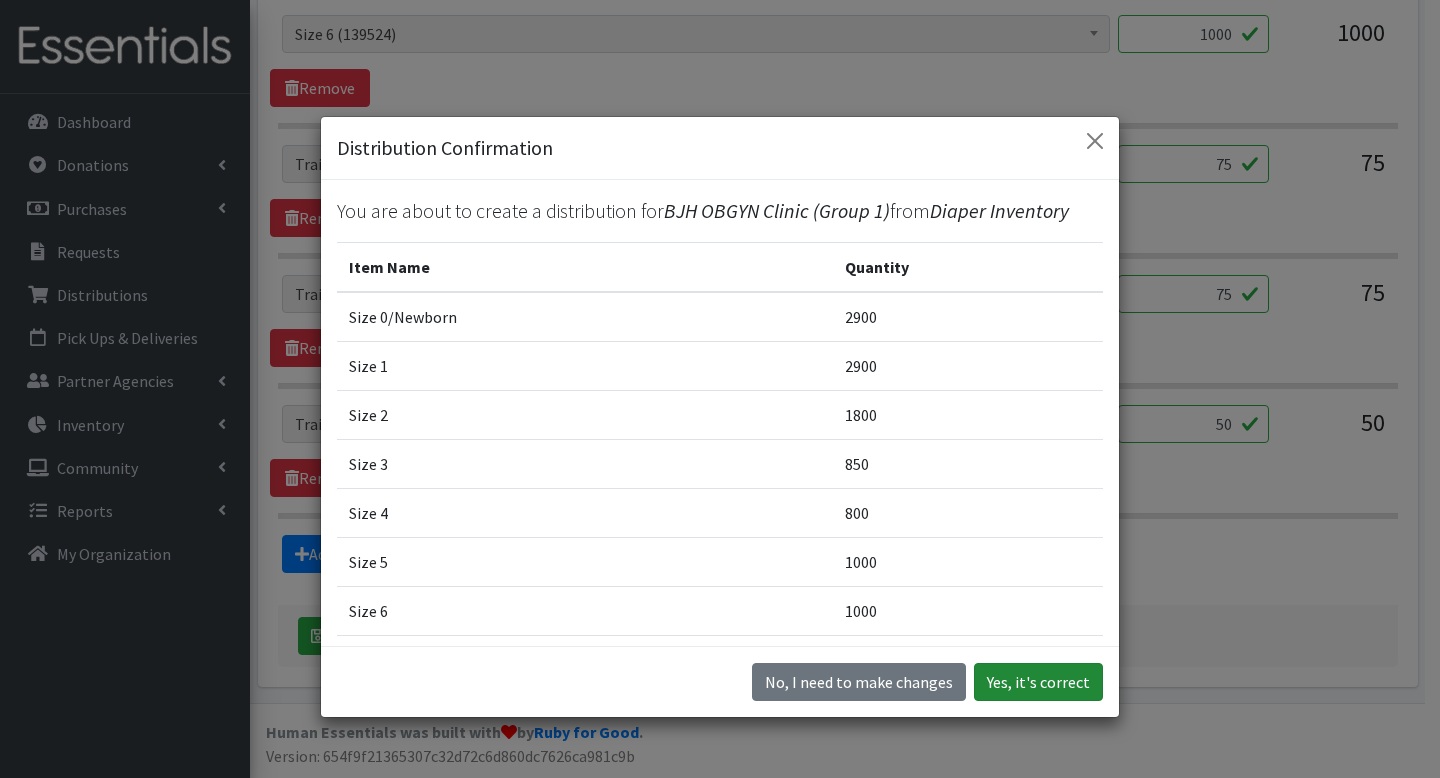 click on "Yes, it's correct" at bounding box center [1038, 682] 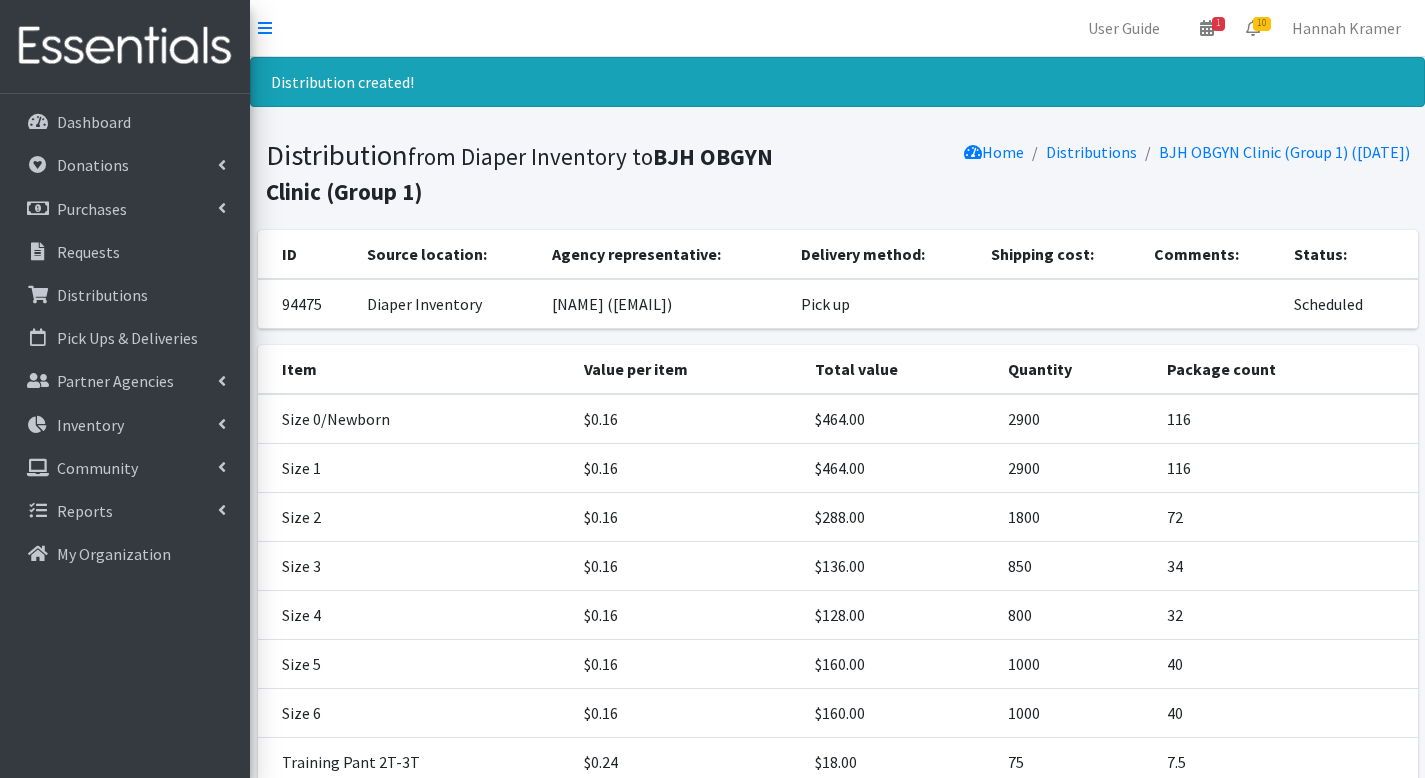 scroll, scrollTop: 309, scrollLeft: 0, axis: vertical 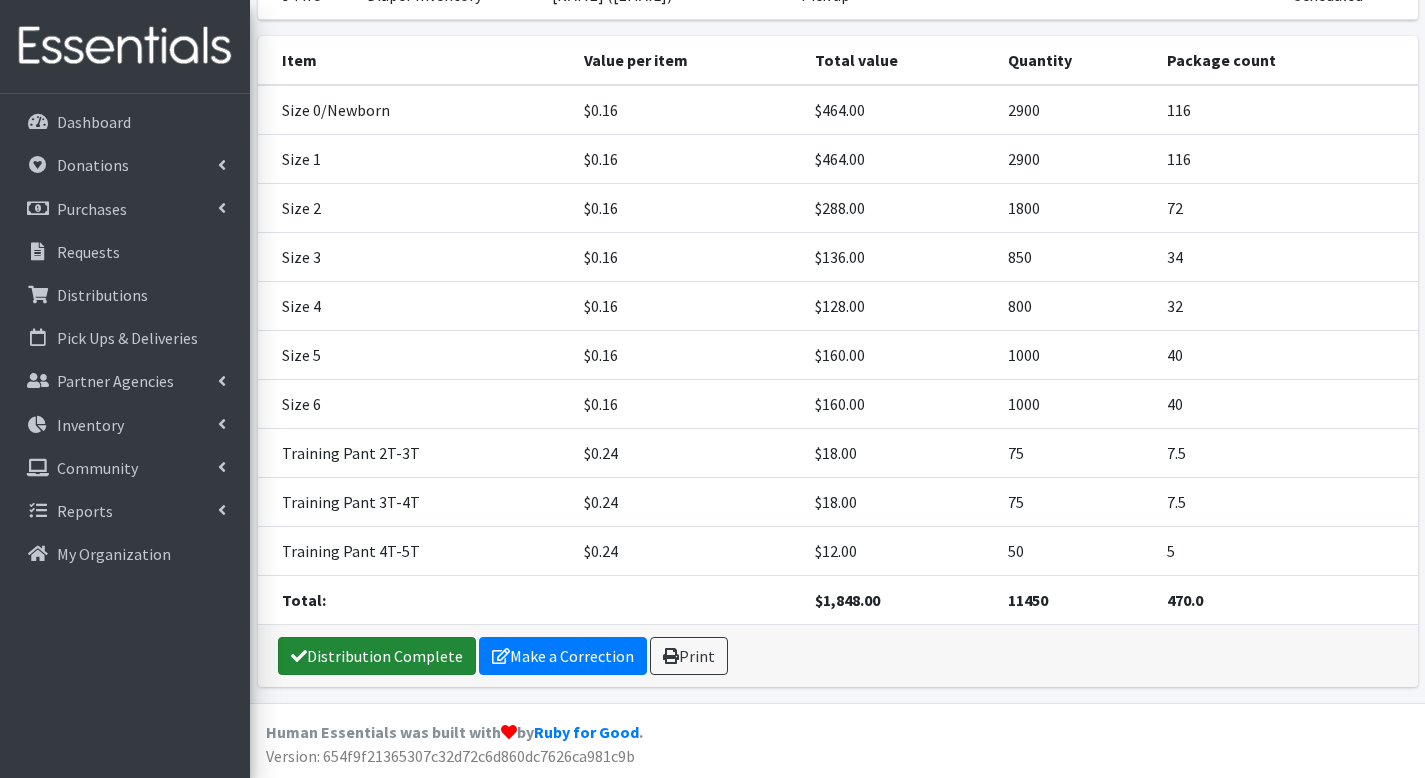 click on "Distribution Complete" at bounding box center (377, 656) 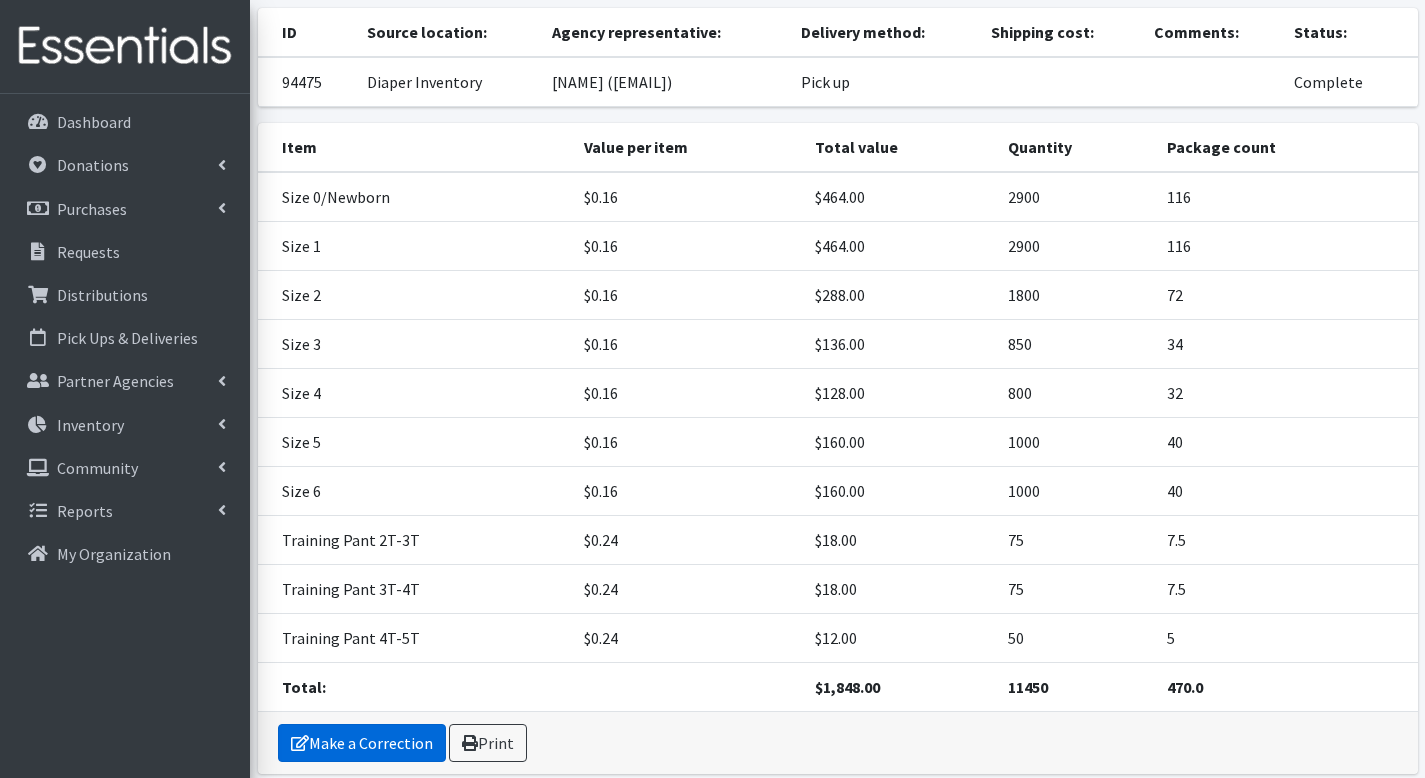 scroll, scrollTop: 309, scrollLeft: 0, axis: vertical 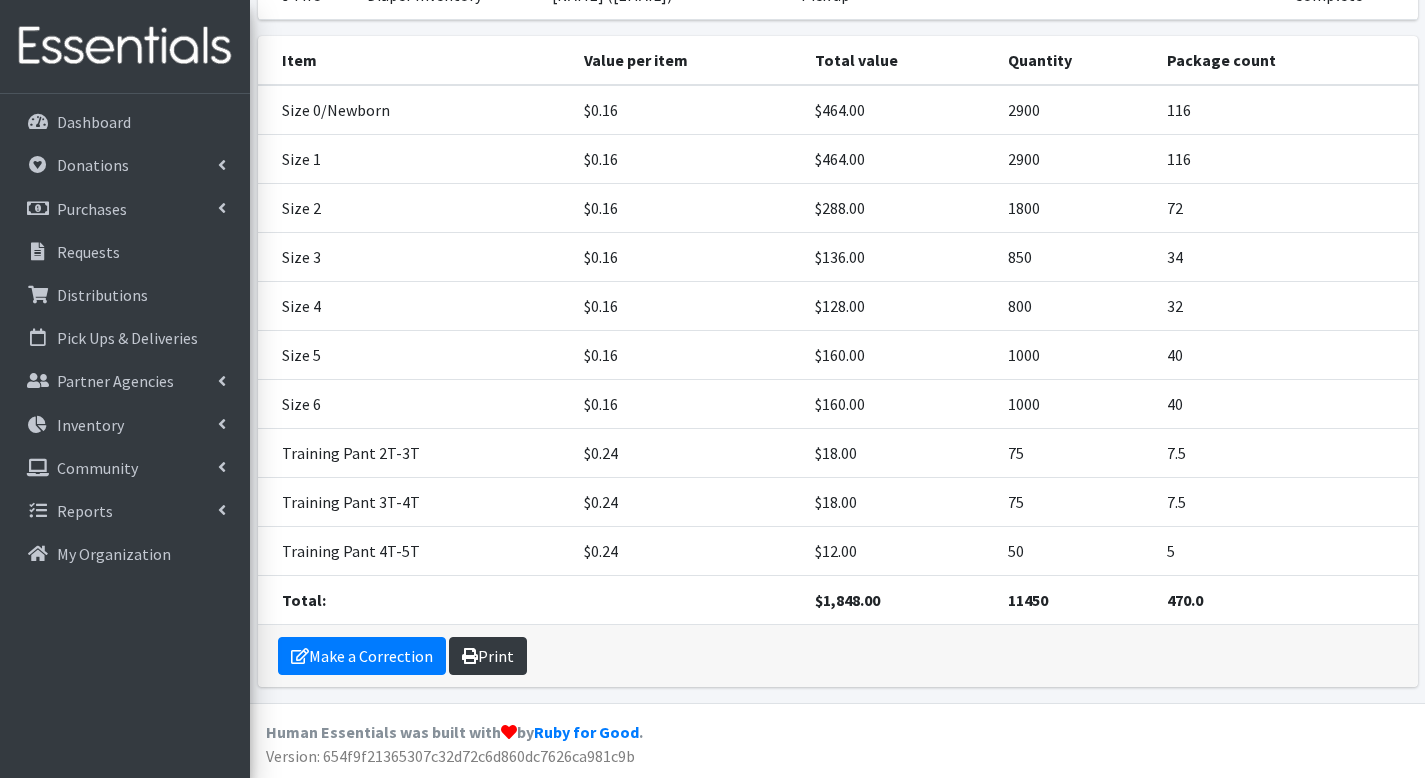 click on "Print" at bounding box center [488, 656] 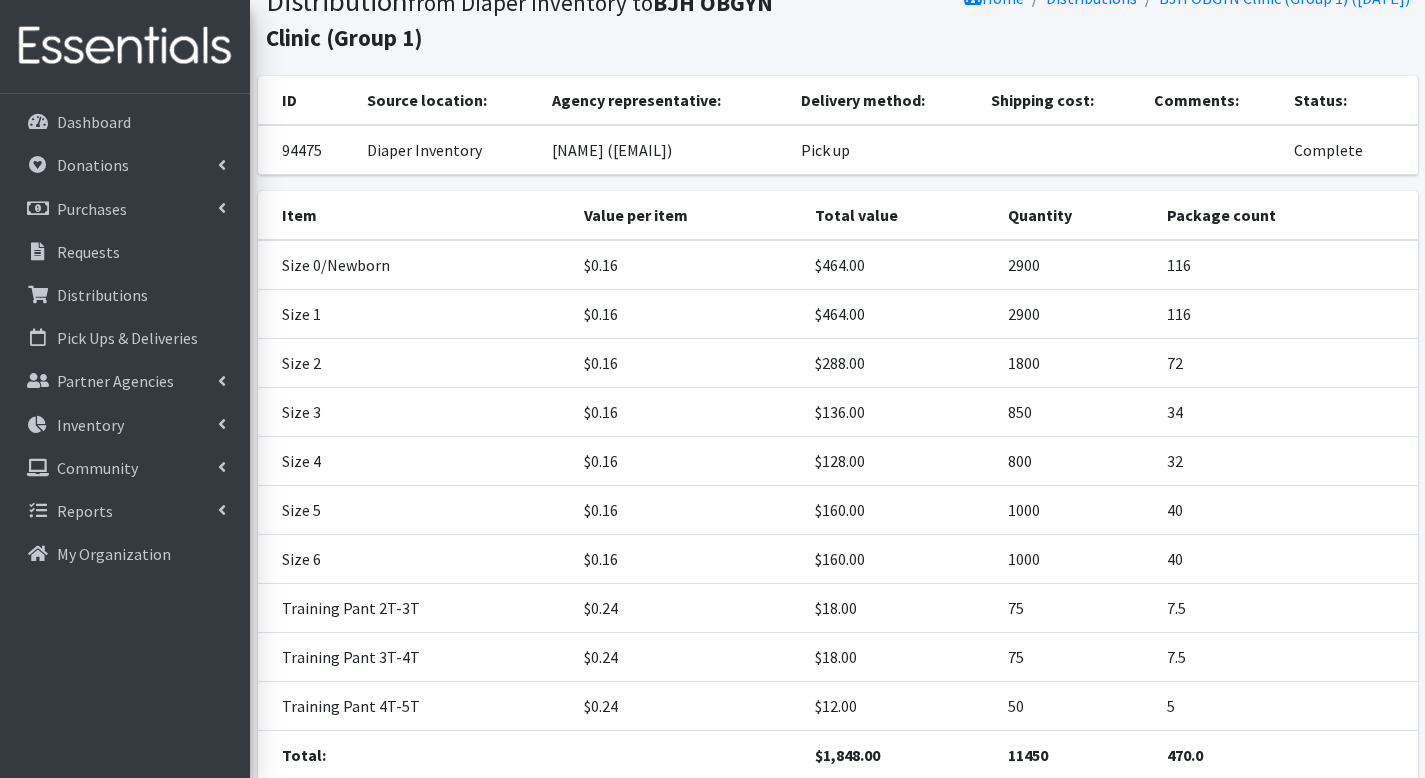 scroll, scrollTop: 0, scrollLeft: 0, axis: both 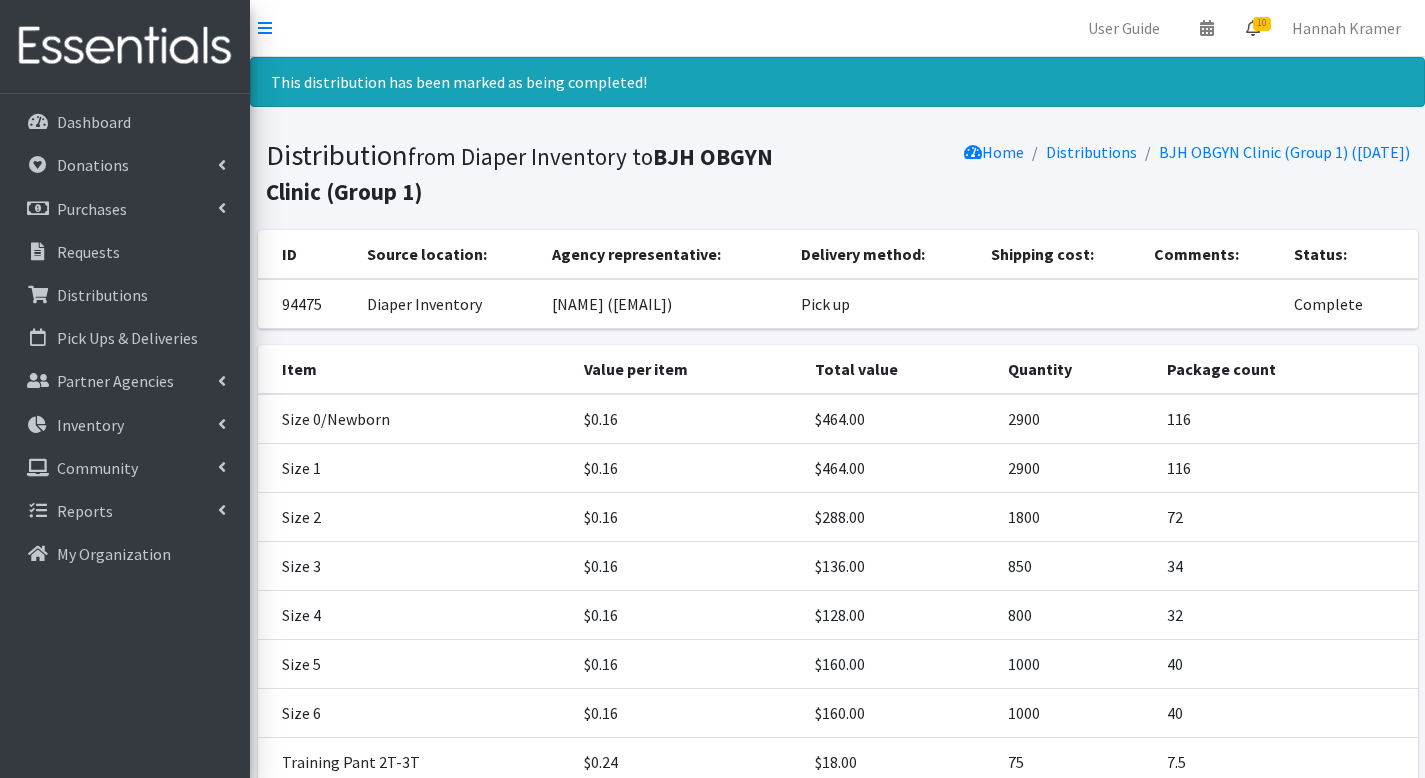 click on "10" at bounding box center [1262, 24] 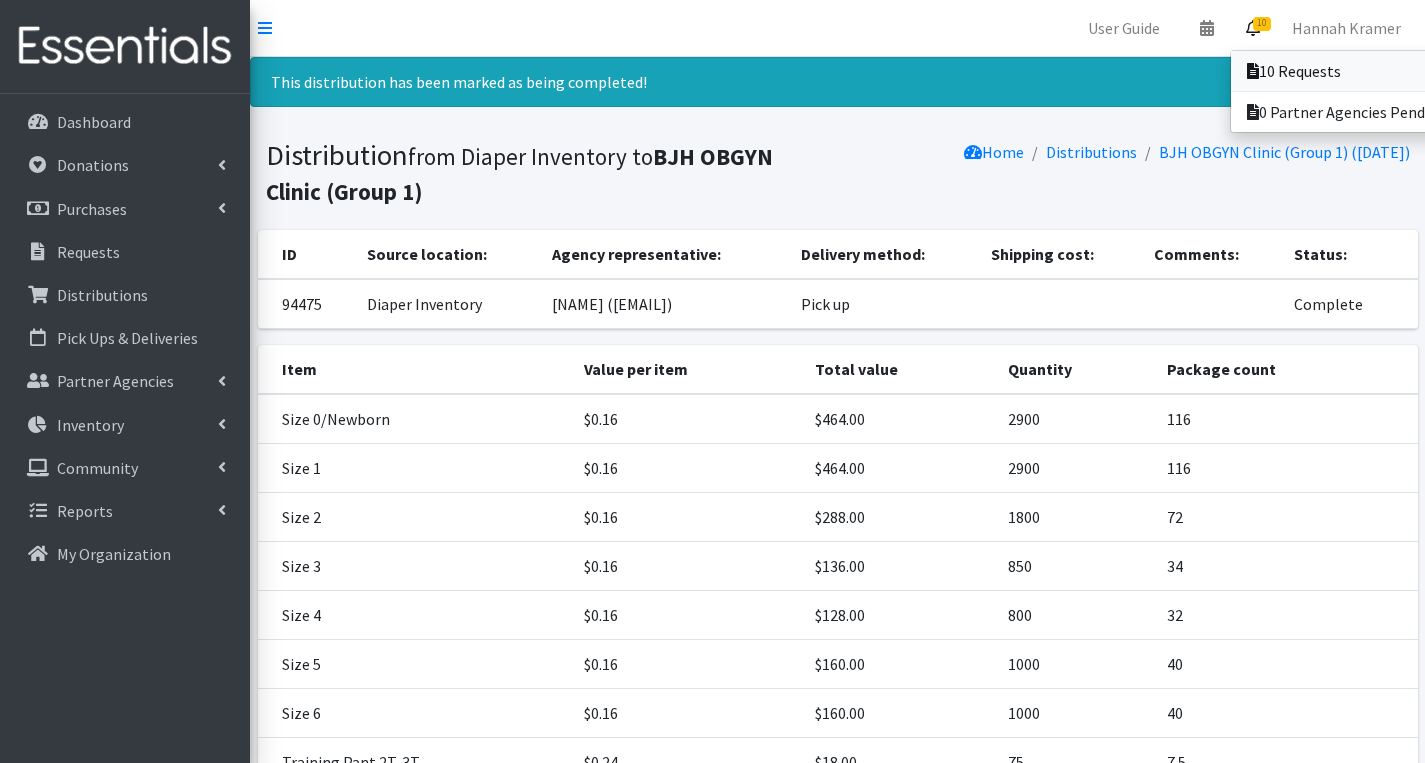 click on "10
Requests" at bounding box center [1370, 71] 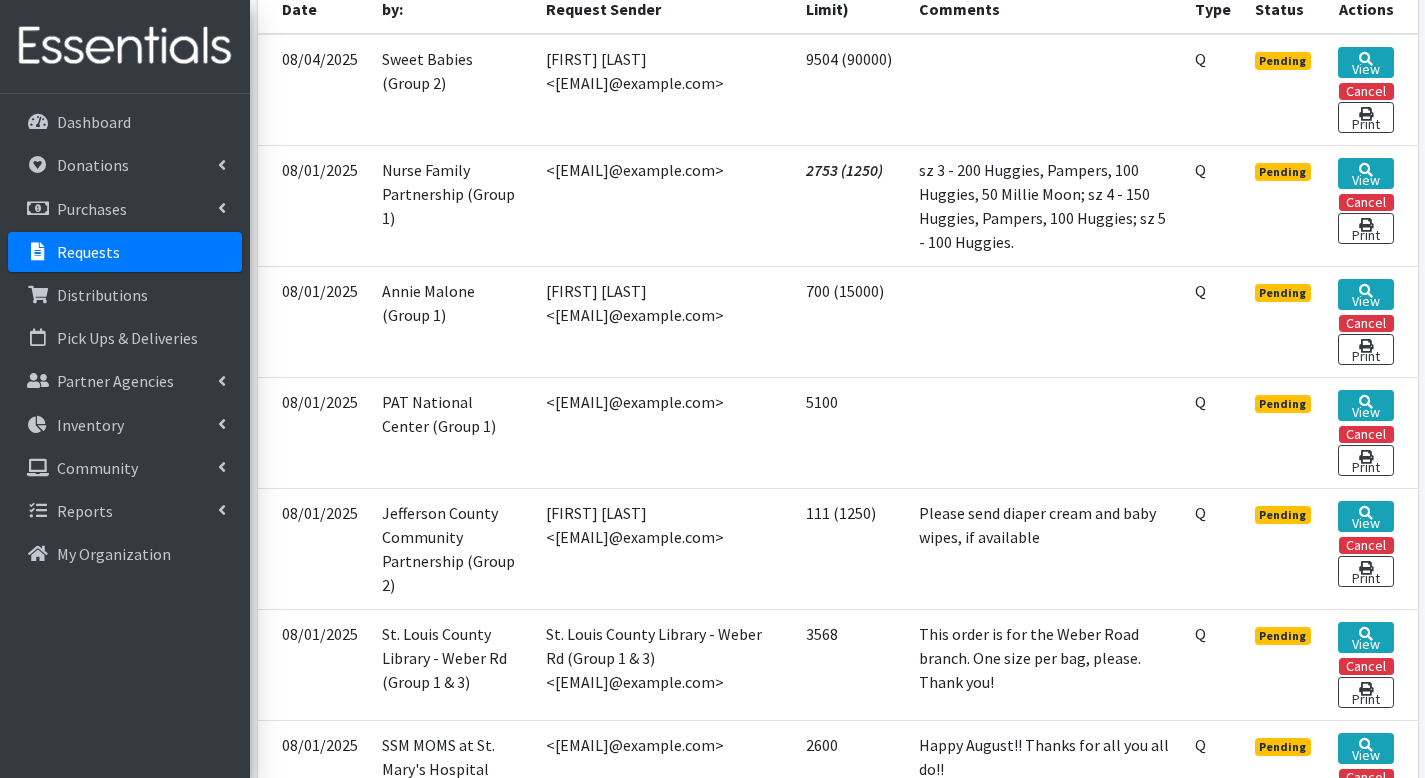 scroll, scrollTop: 527, scrollLeft: 0, axis: vertical 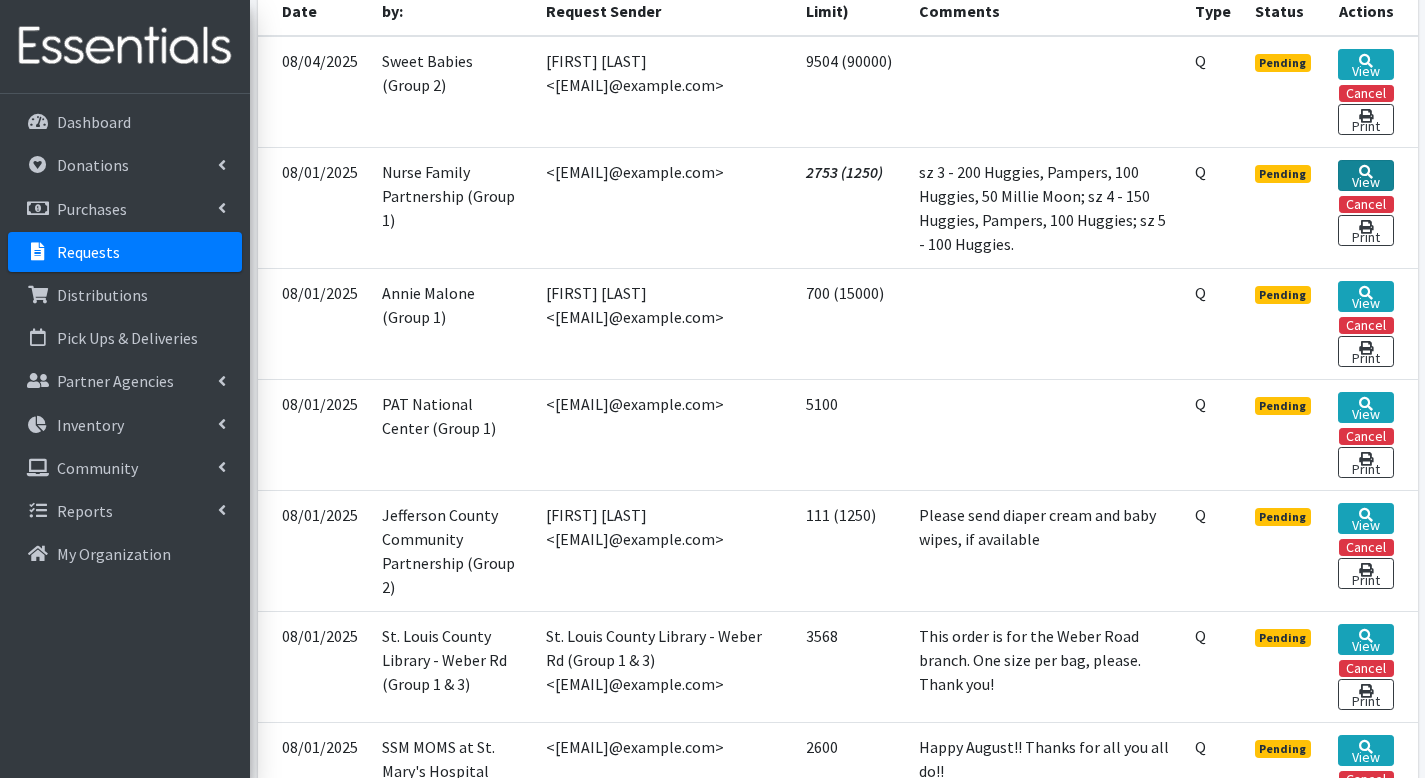 click on "View" at bounding box center [1365, 175] 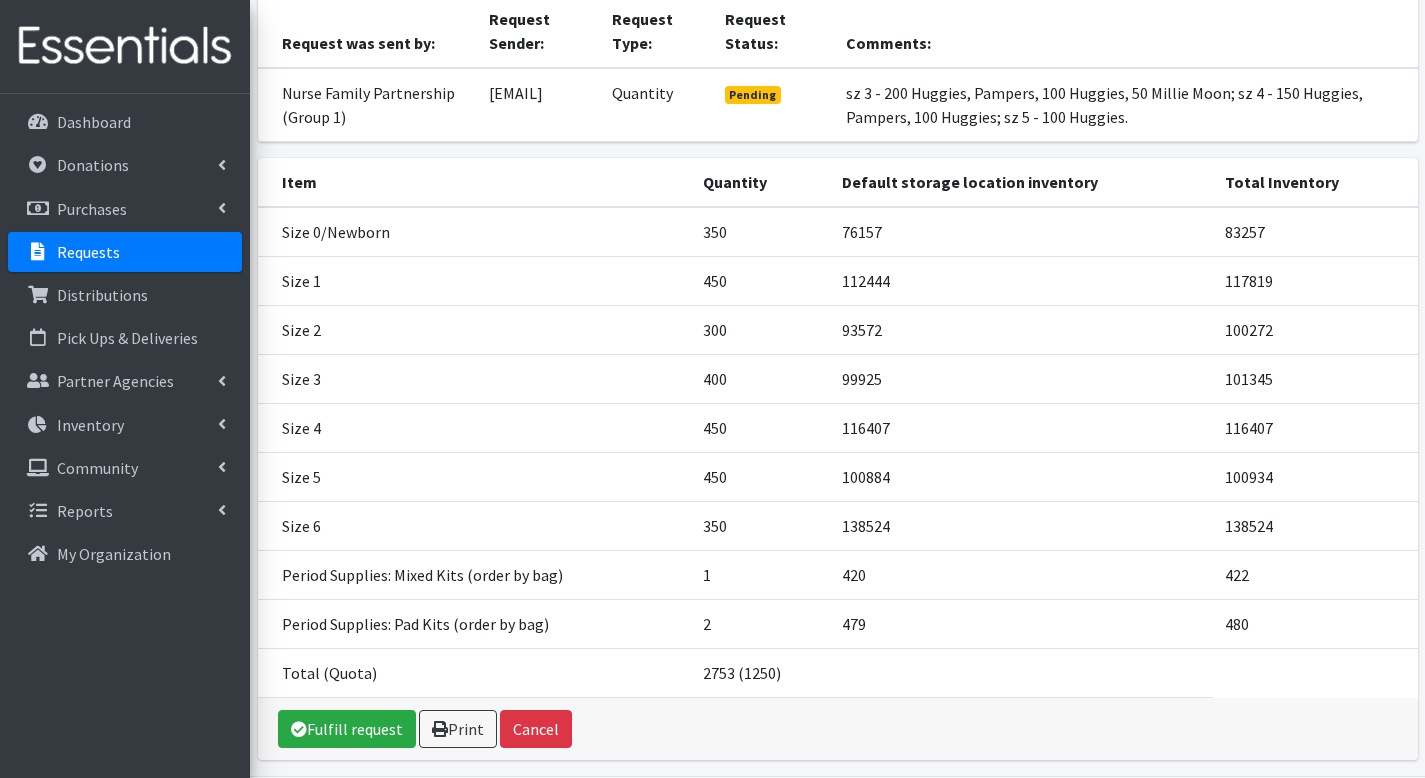 scroll, scrollTop: 206, scrollLeft: 0, axis: vertical 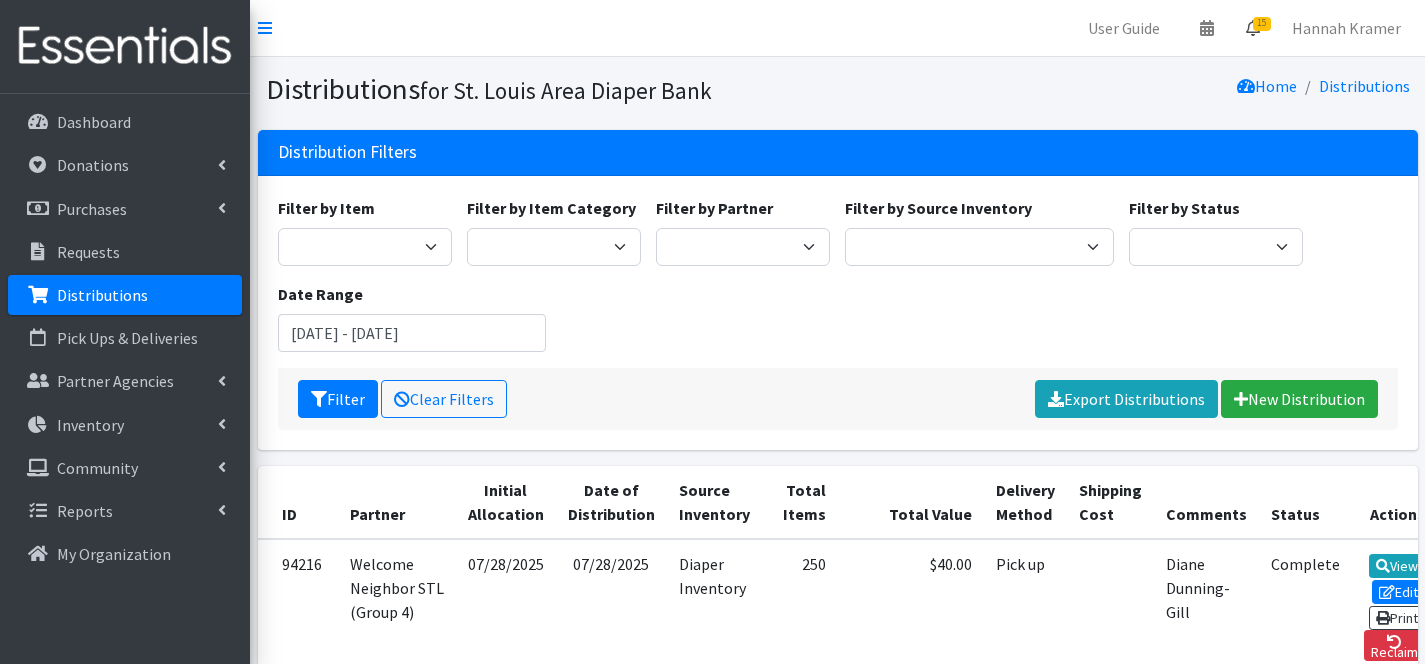 click on "15" at bounding box center (1253, 28) 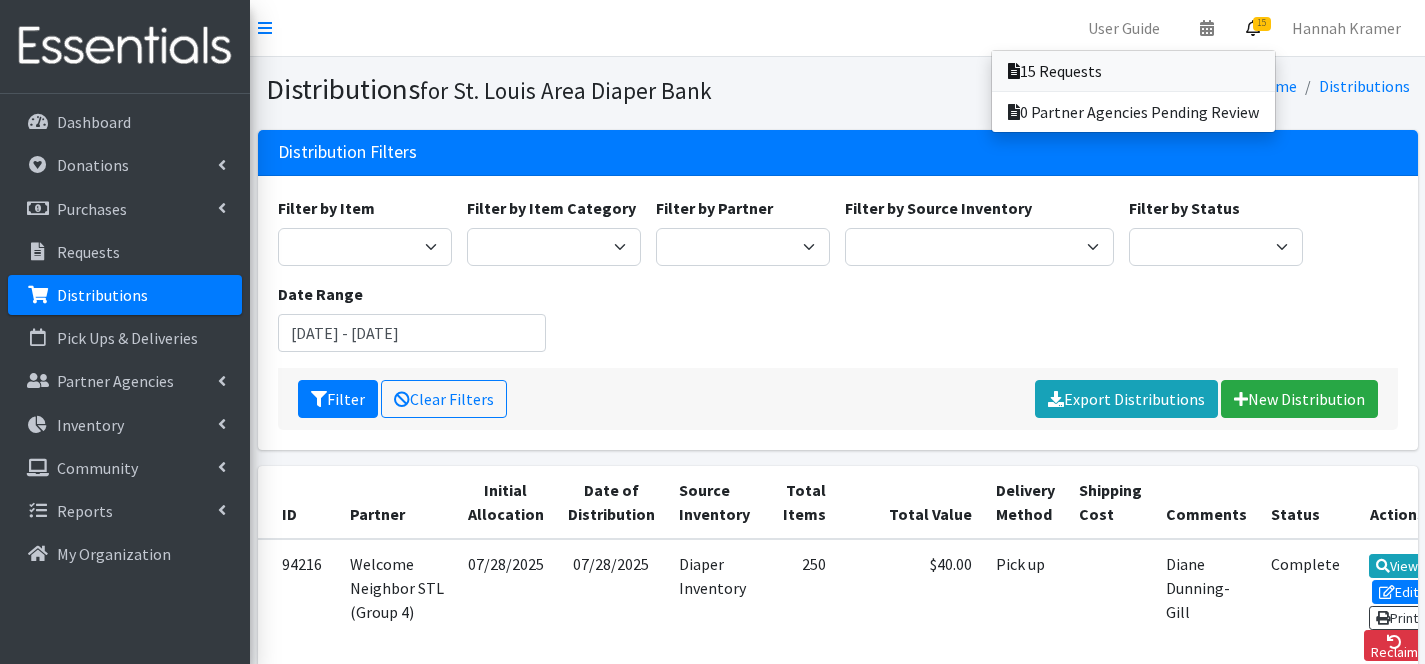 click on "15
Requests" at bounding box center [1133, 71] 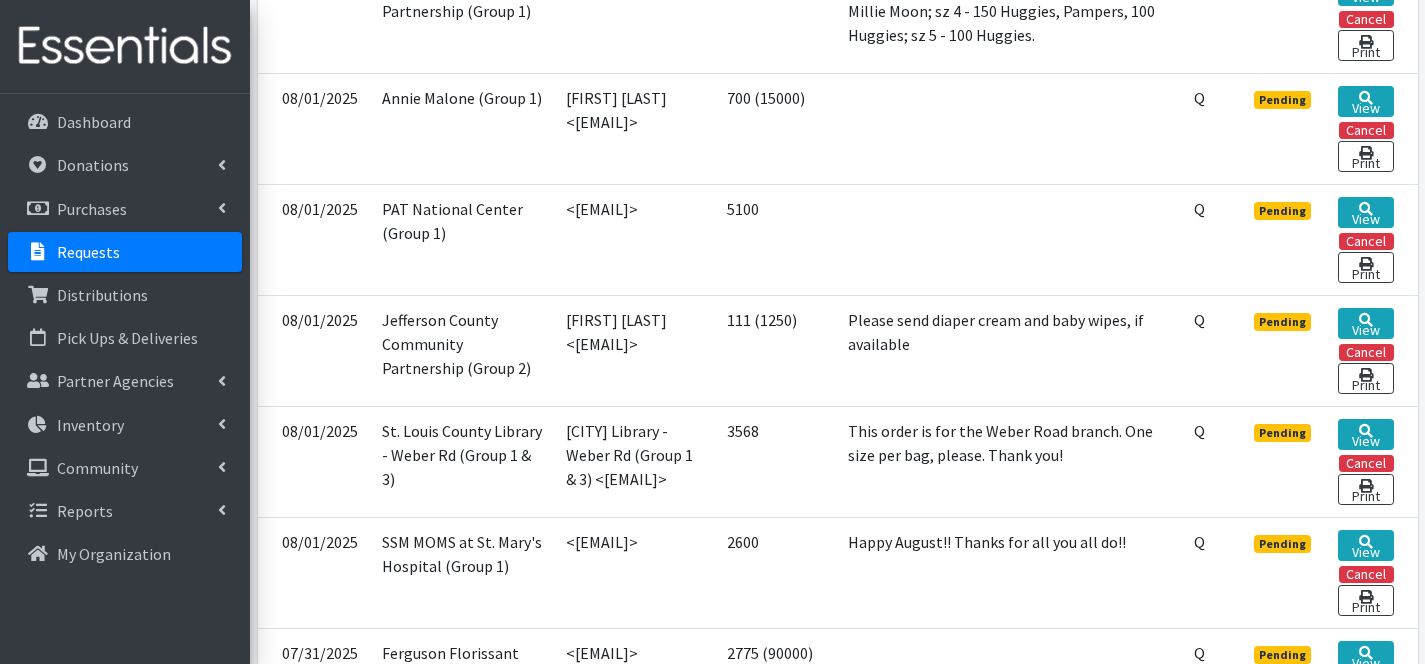 scroll, scrollTop: 842, scrollLeft: 0, axis: vertical 